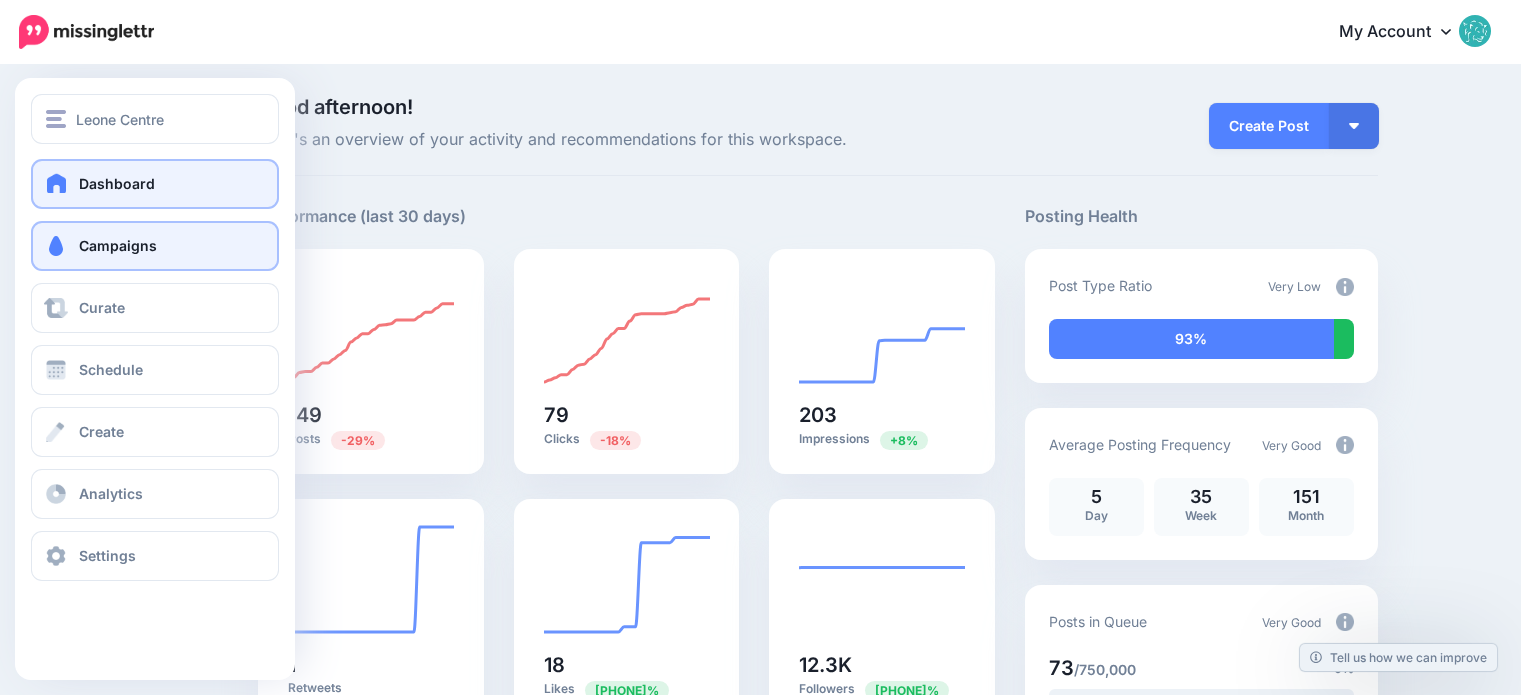 scroll, scrollTop: 0, scrollLeft: 0, axis: both 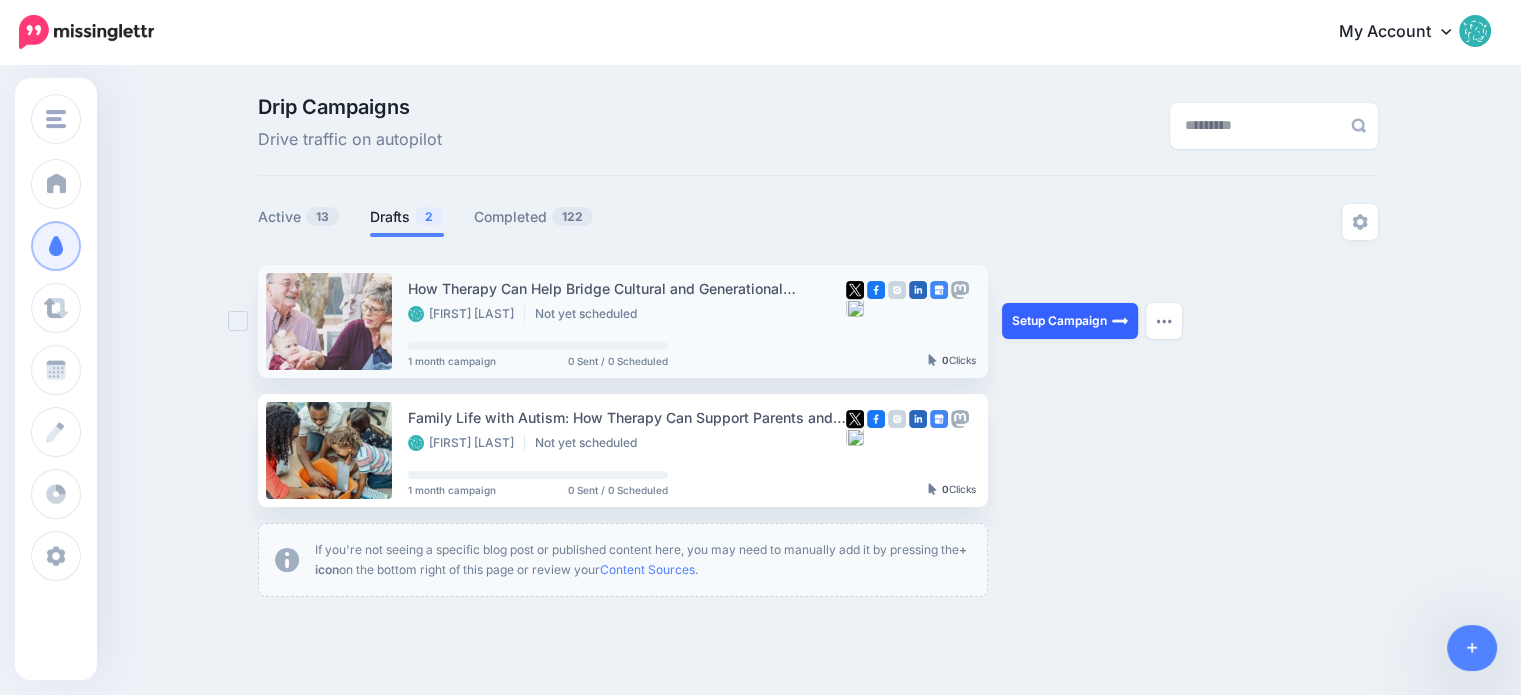 click on "Setup Campaign" at bounding box center [1070, 321] 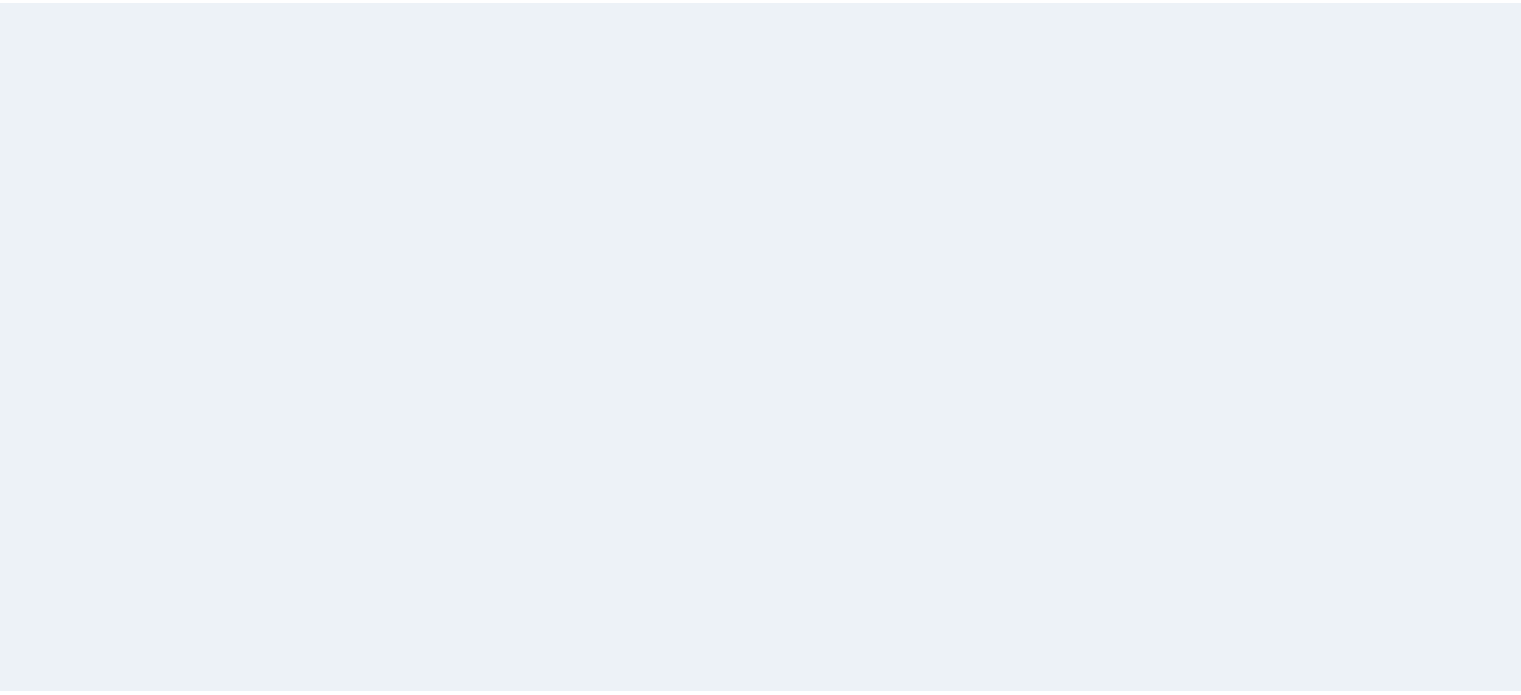 scroll, scrollTop: 0, scrollLeft: 0, axis: both 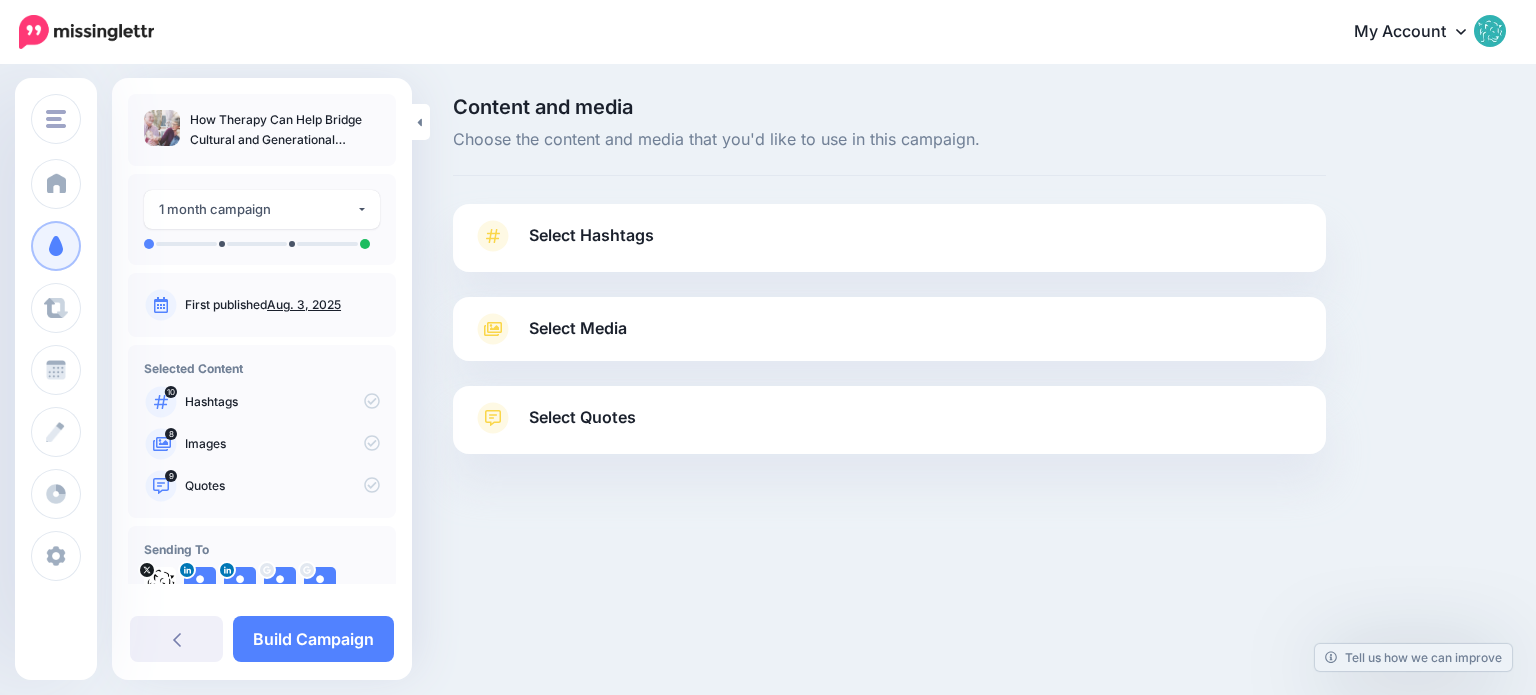 click on "Select Hashtags" at bounding box center (889, 246) 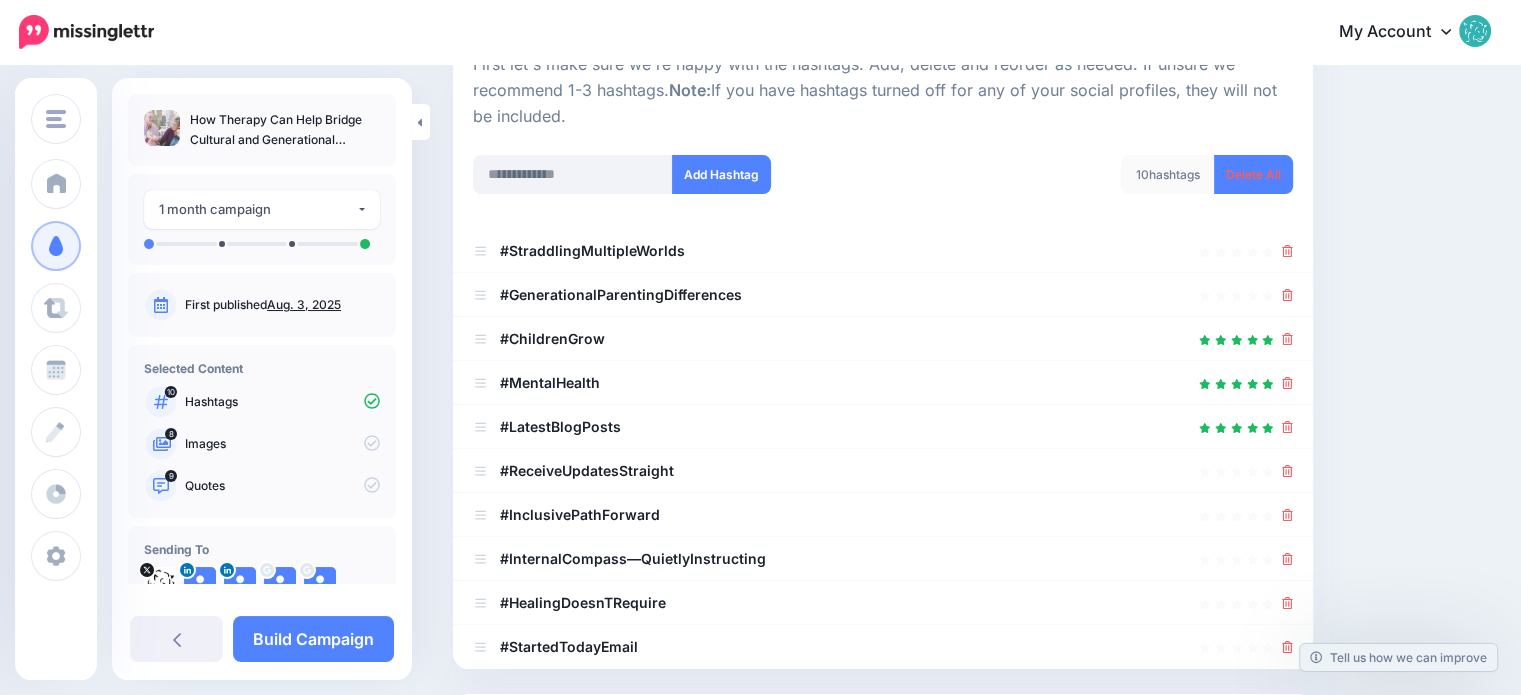 scroll, scrollTop: 221, scrollLeft: 0, axis: vertical 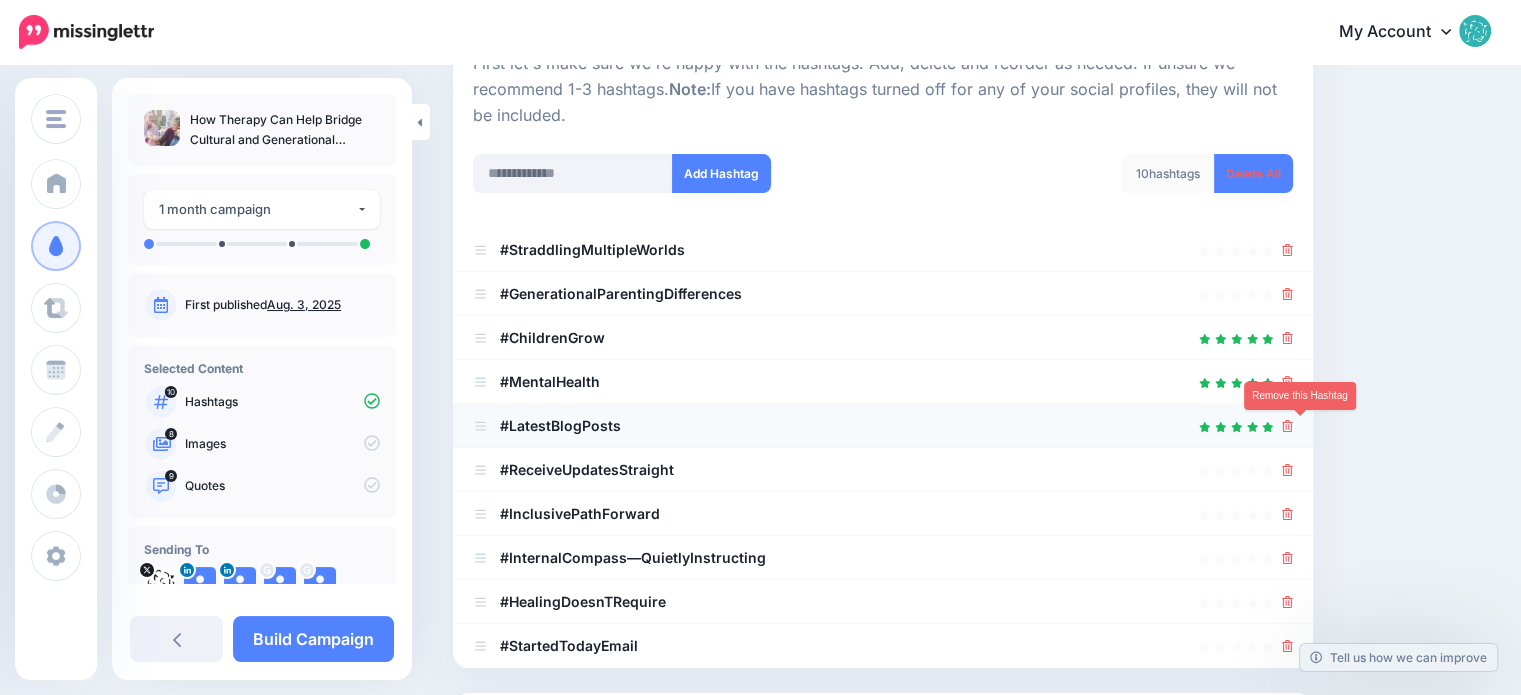 click 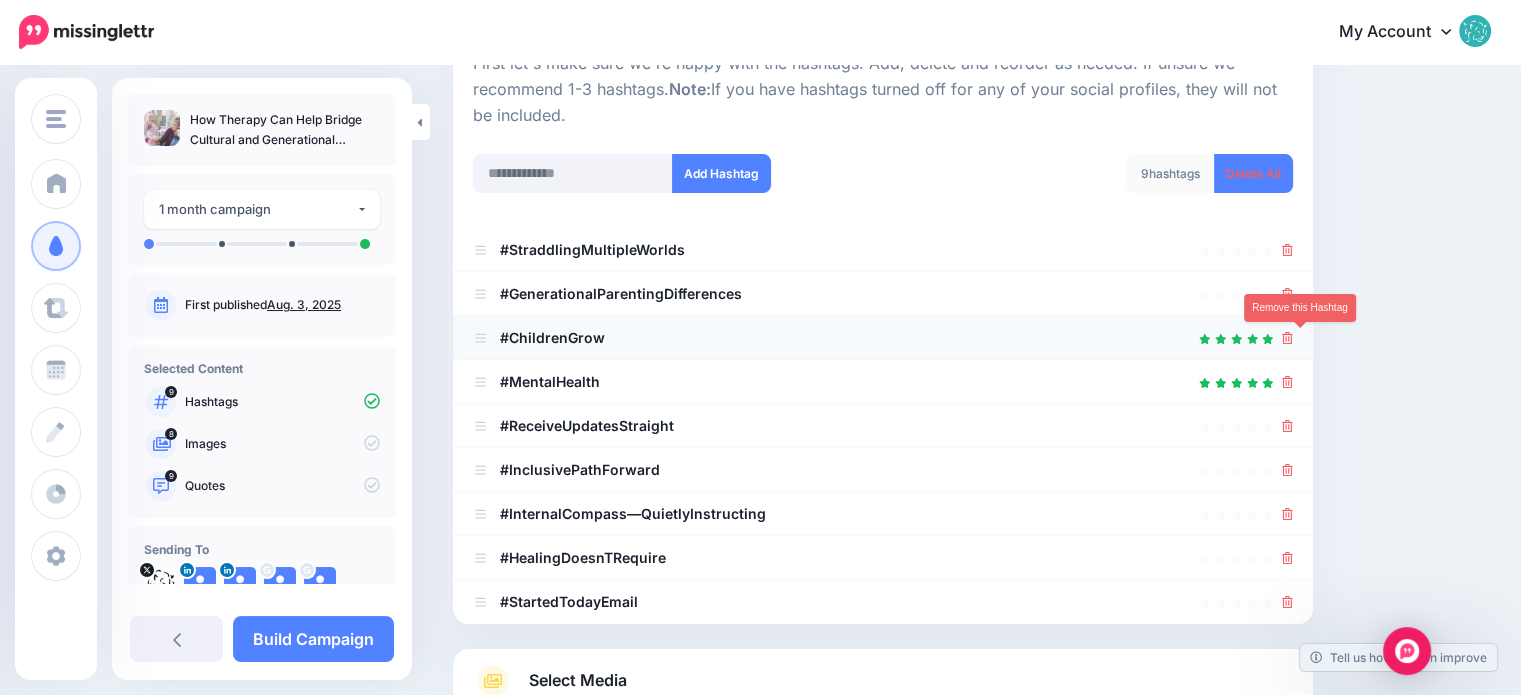click 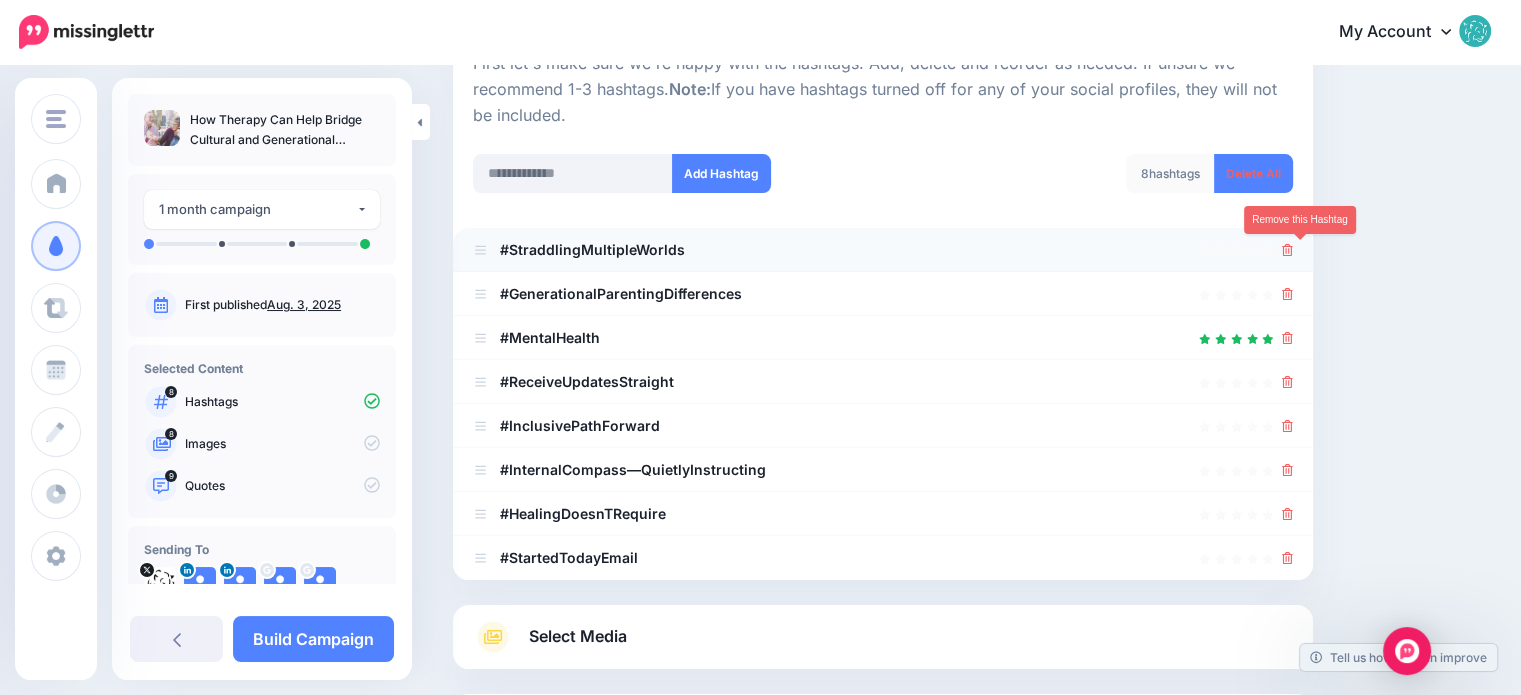 click 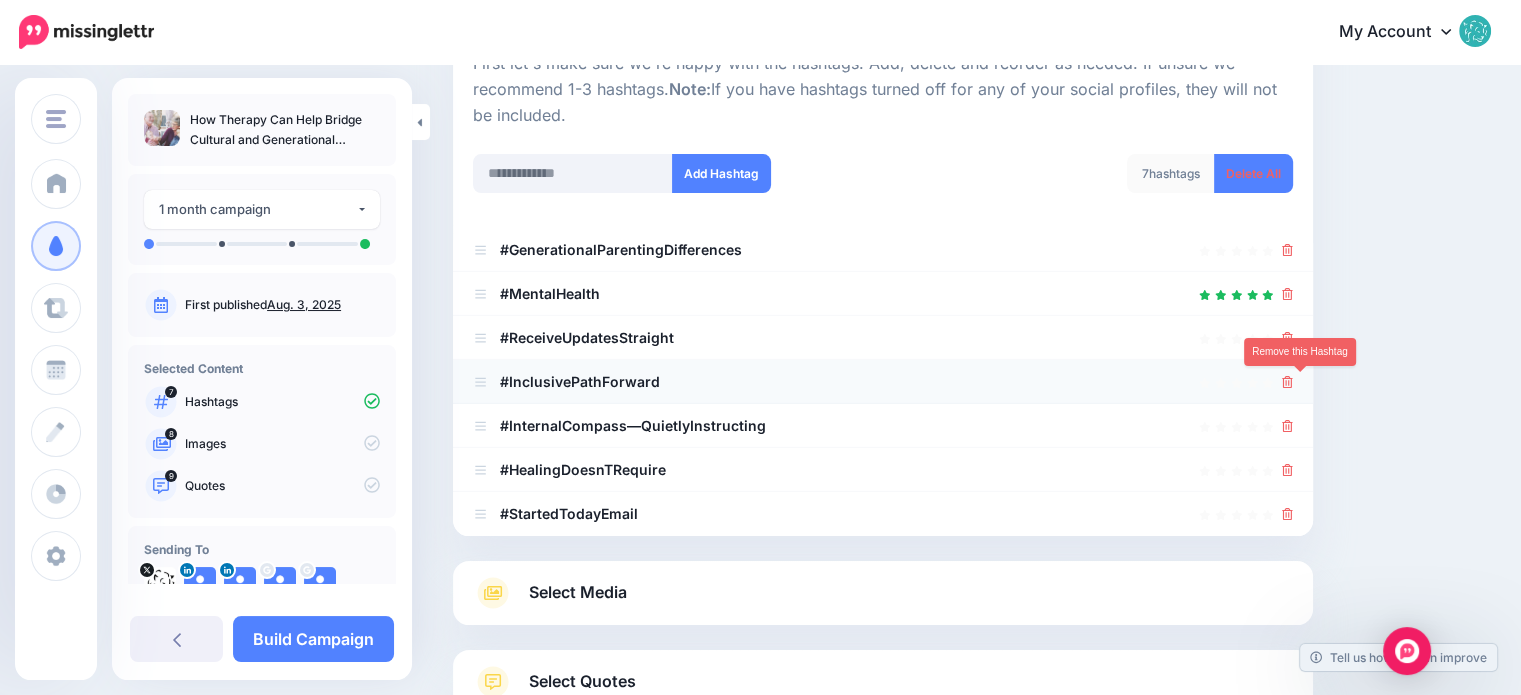 click 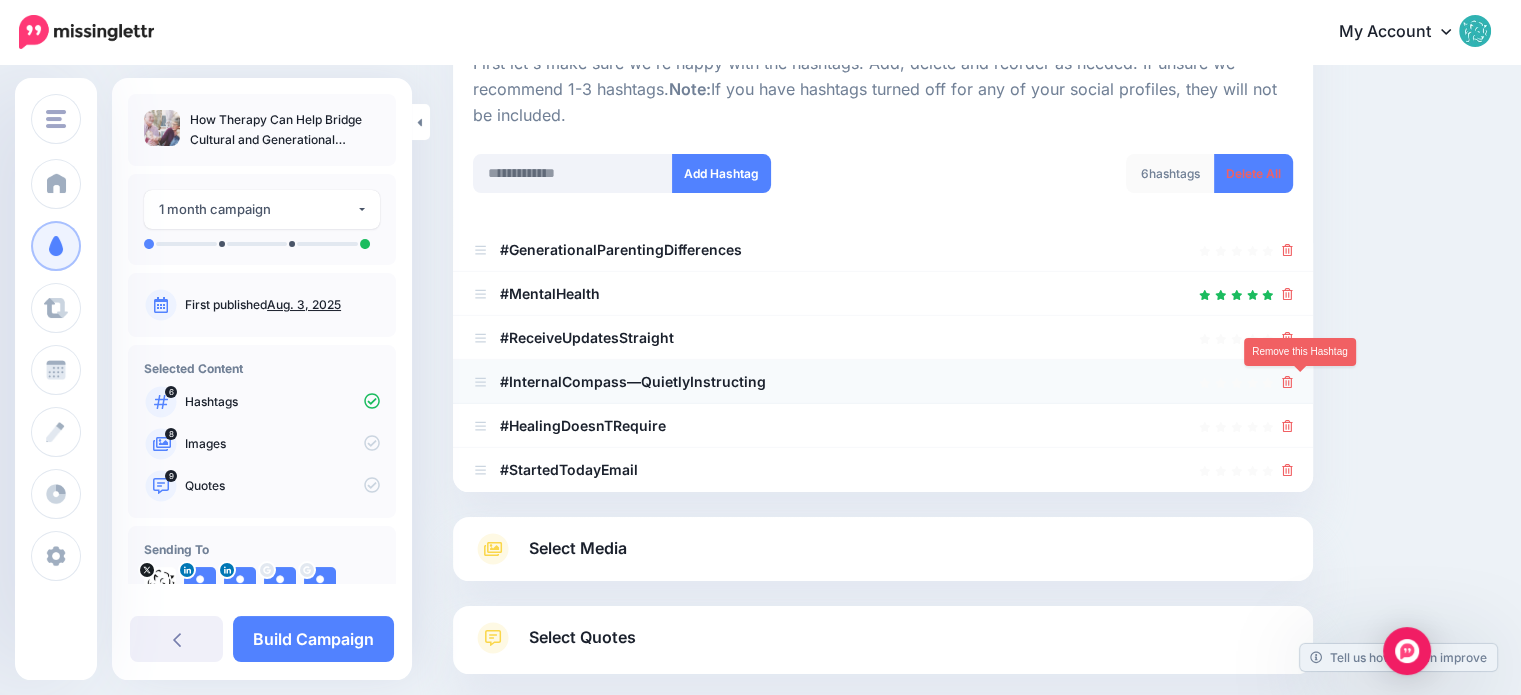click 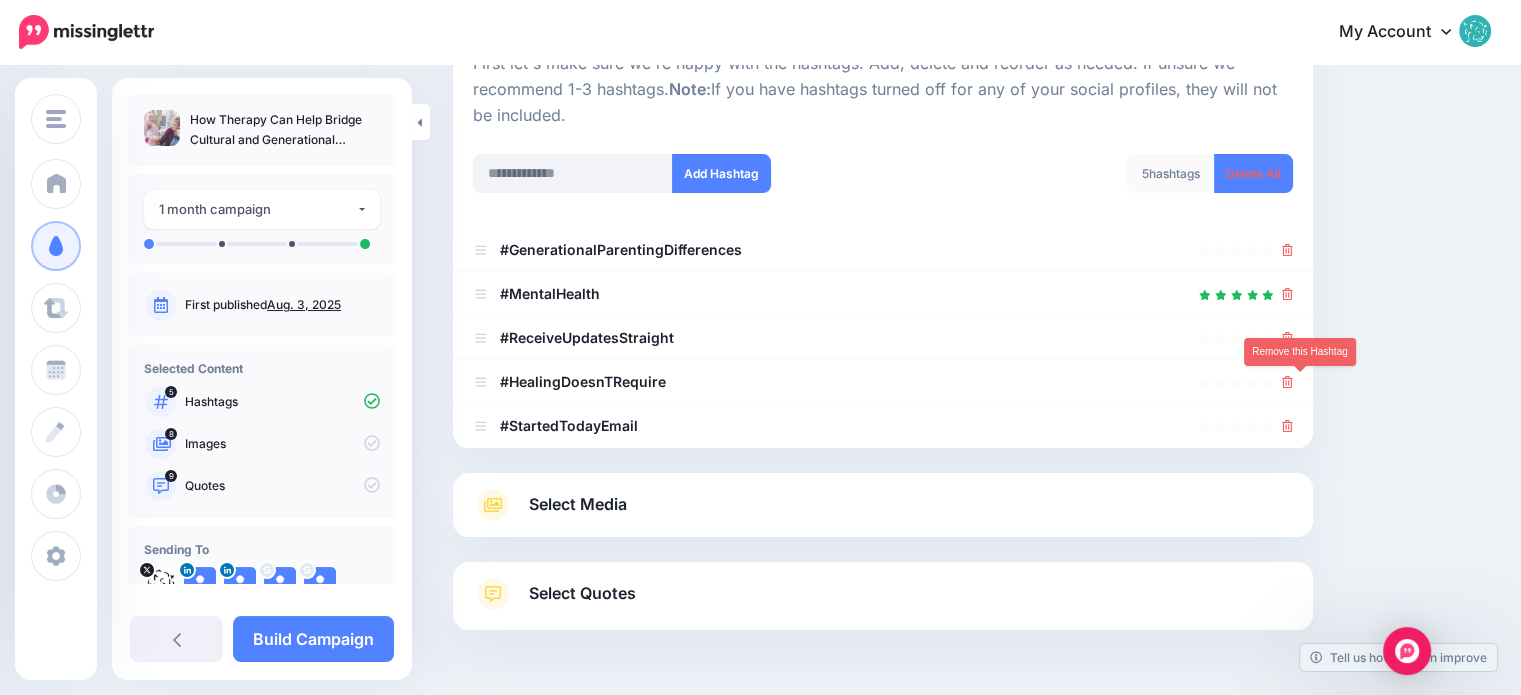 click 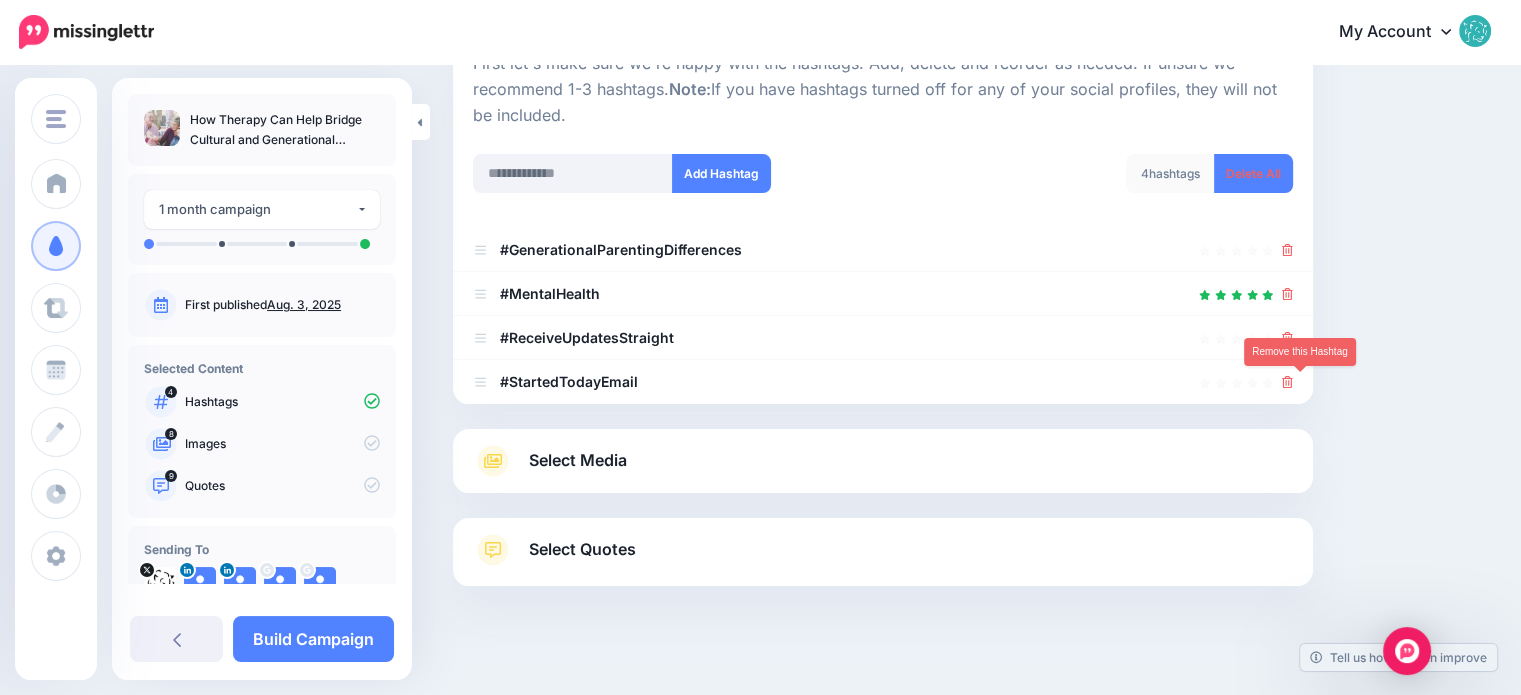 click 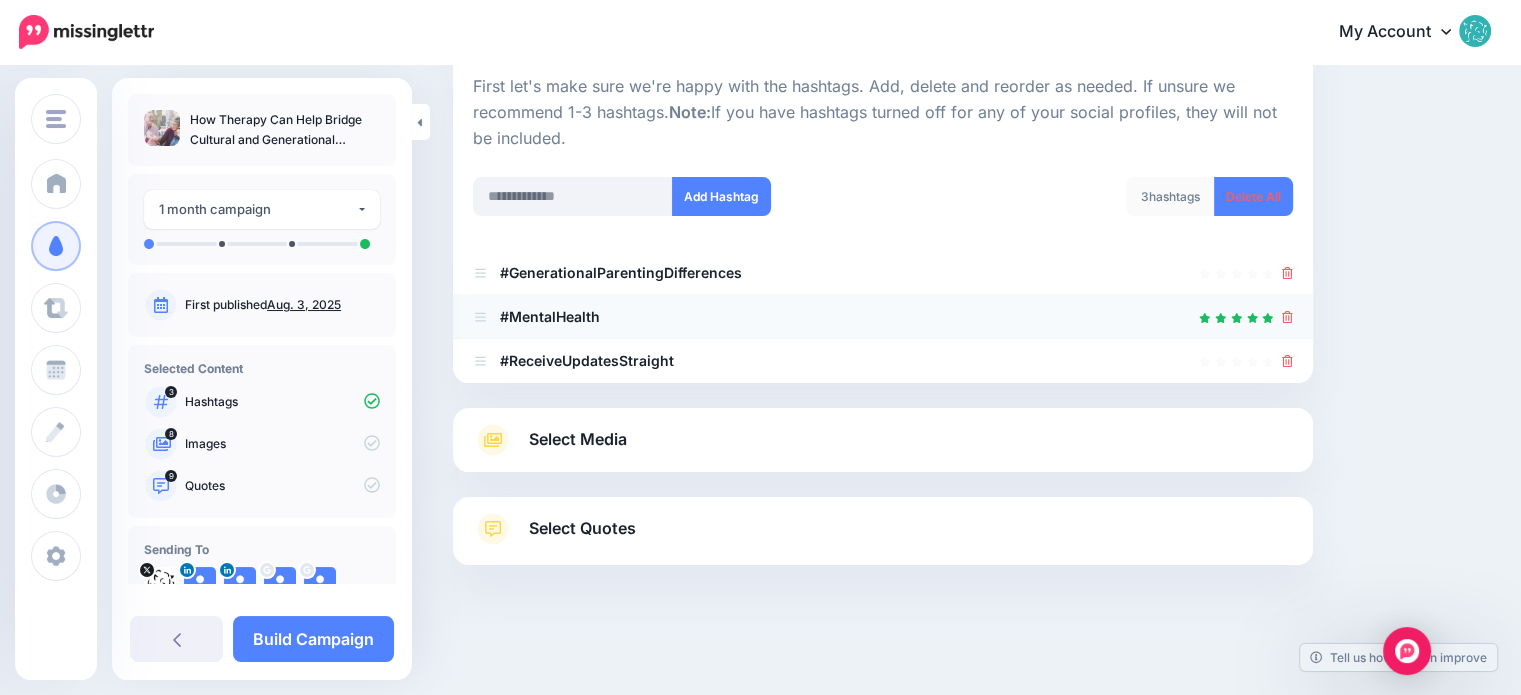 scroll, scrollTop: 197, scrollLeft: 0, axis: vertical 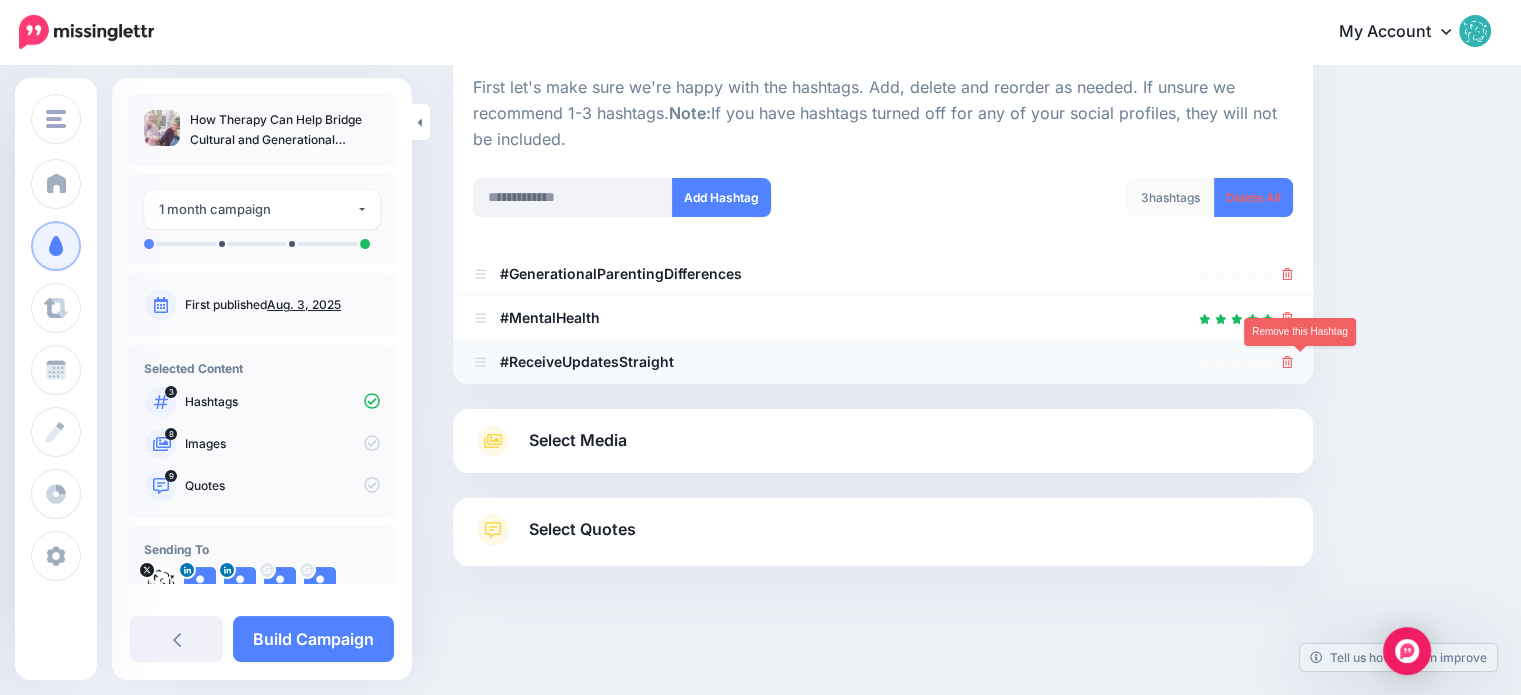 click 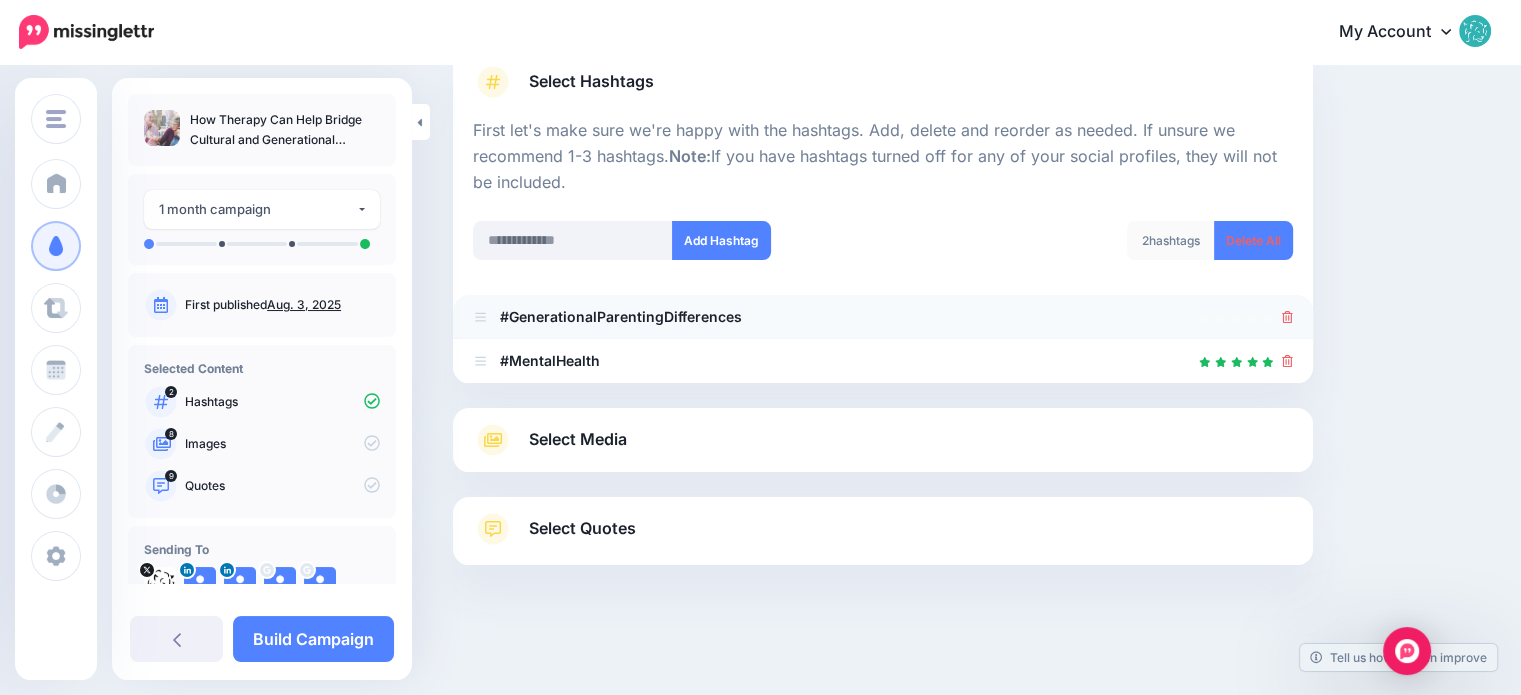 scroll, scrollTop: 153, scrollLeft: 0, axis: vertical 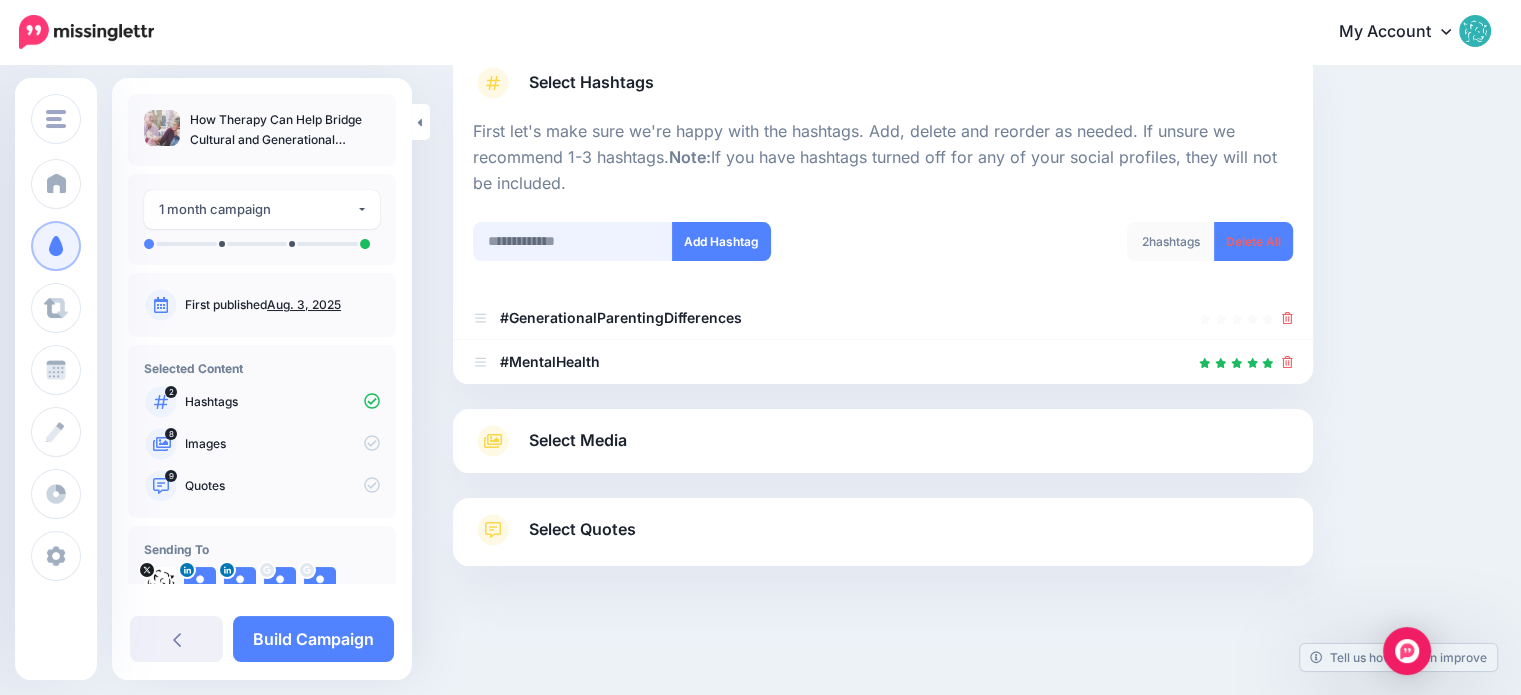 click at bounding box center (573, 241) 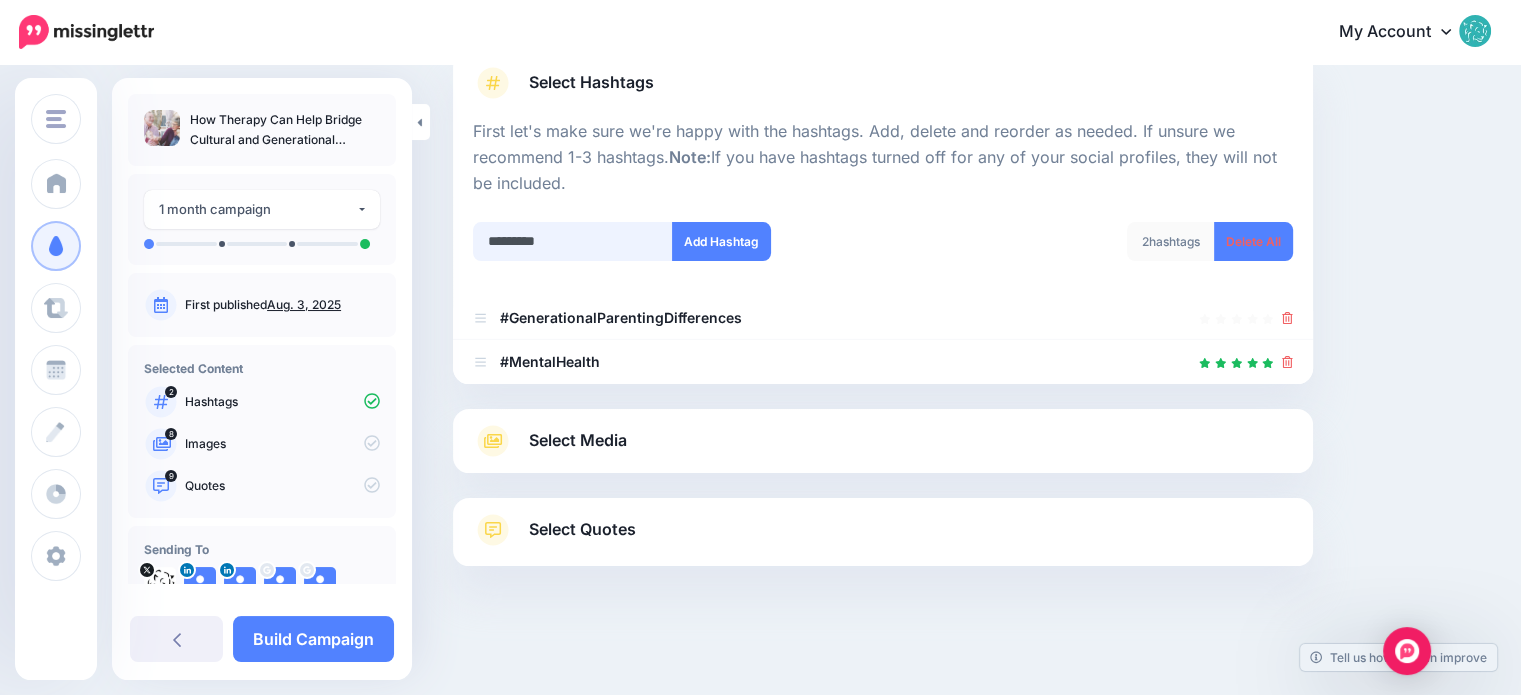 type on "**********" 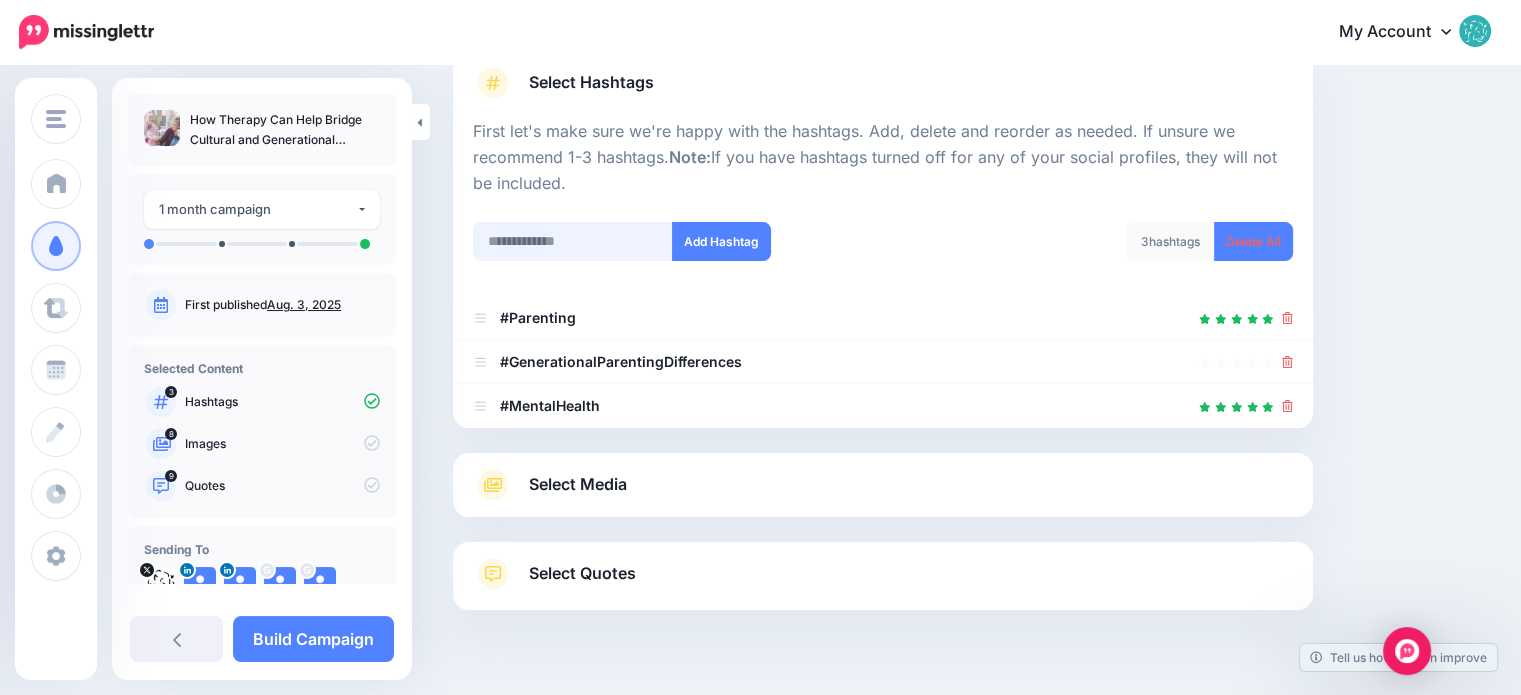scroll, scrollTop: 197, scrollLeft: 0, axis: vertical 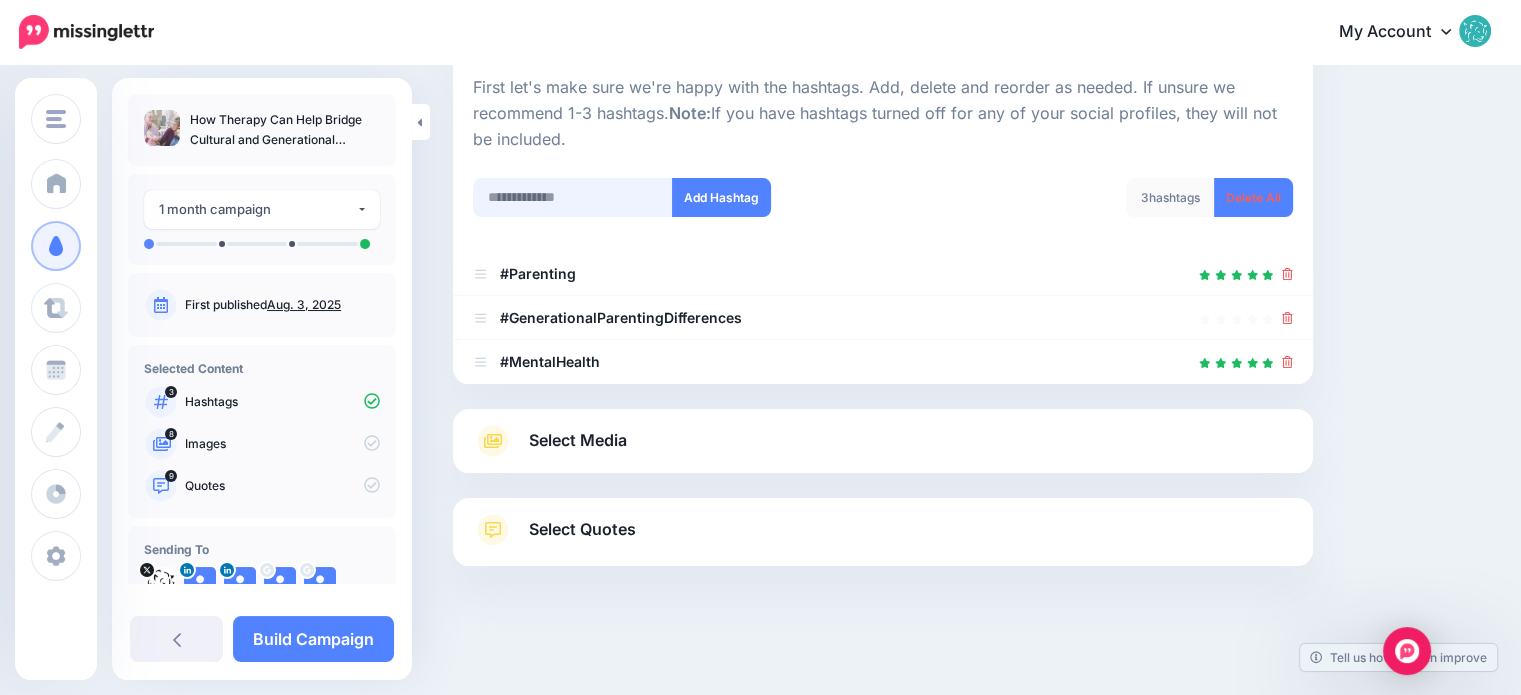 click at bounding box center (573, 197) 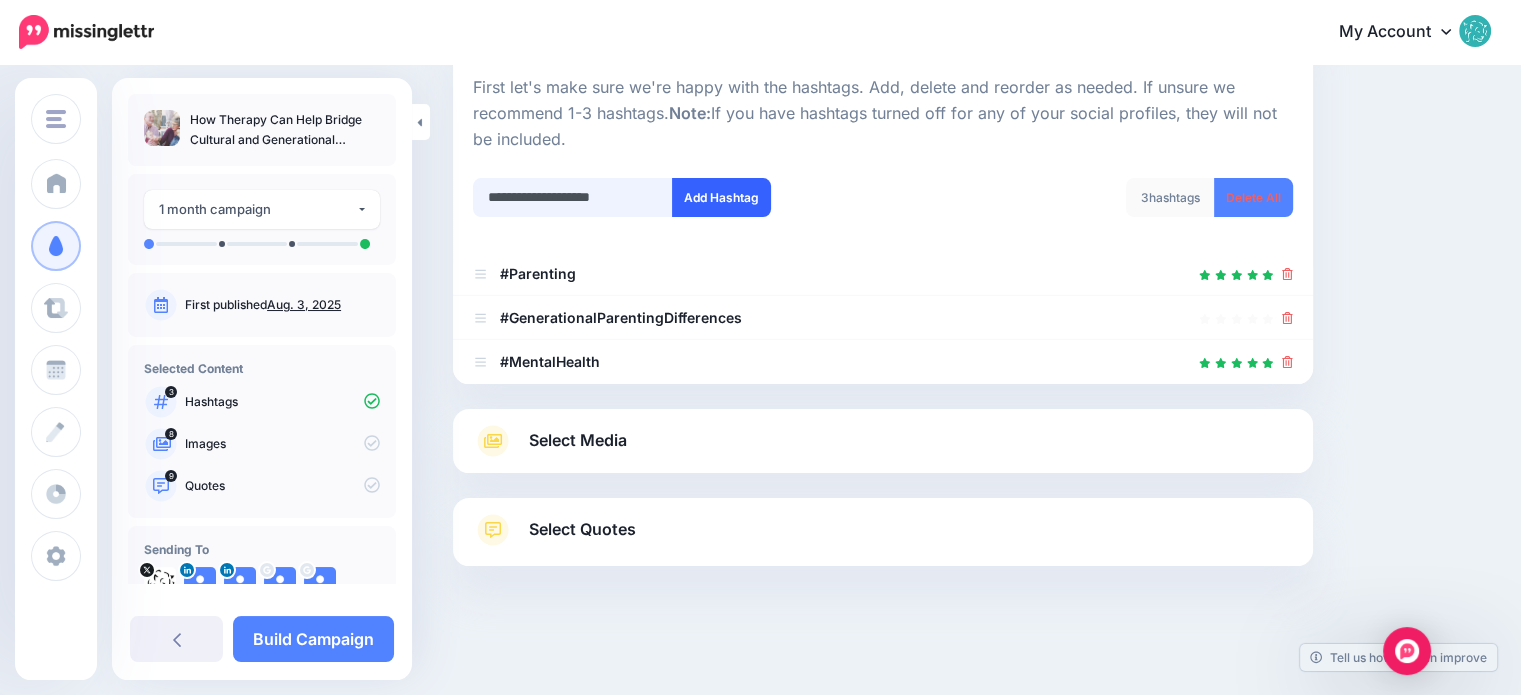 type on "**********" 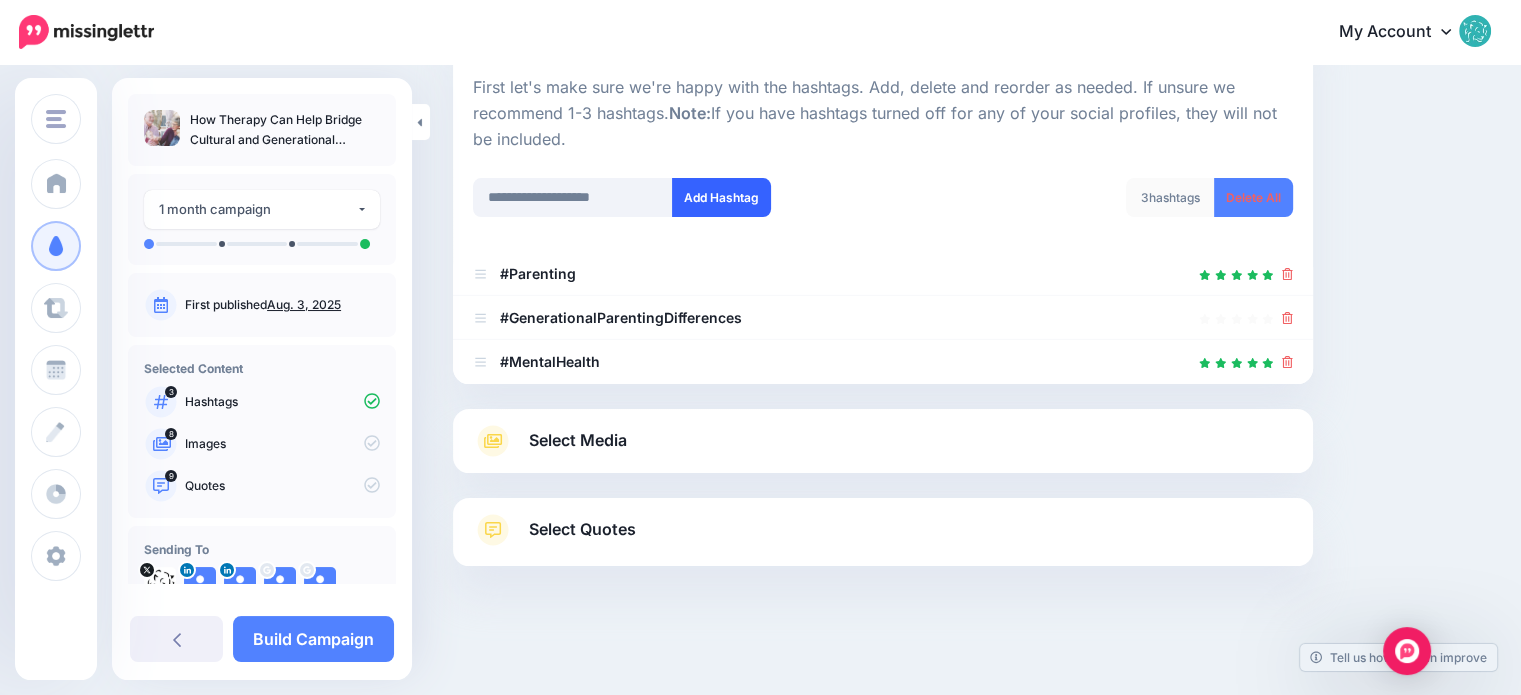 click on "Add Hashtag" at bounding box center [721, 197] 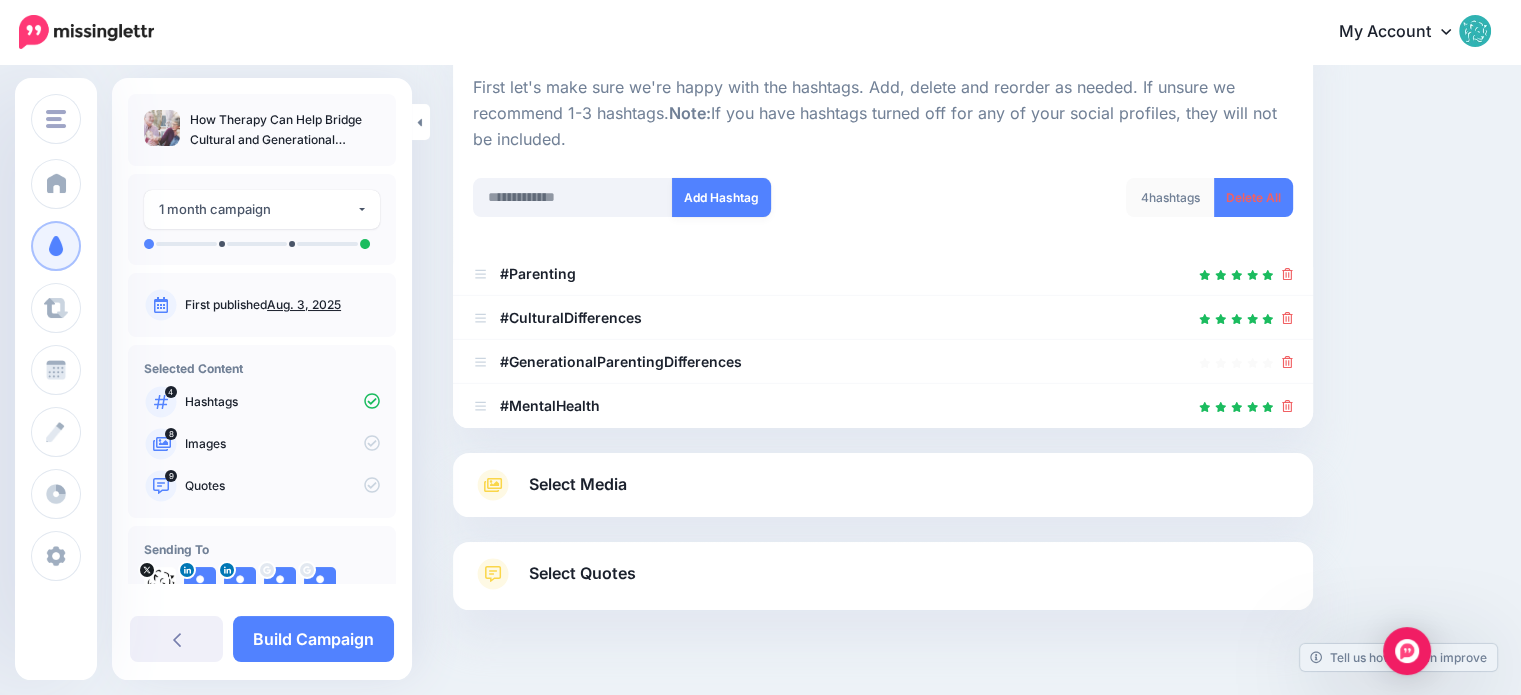 scroll, scrollTop: 241, scrollLeft: 0, axis: vertical 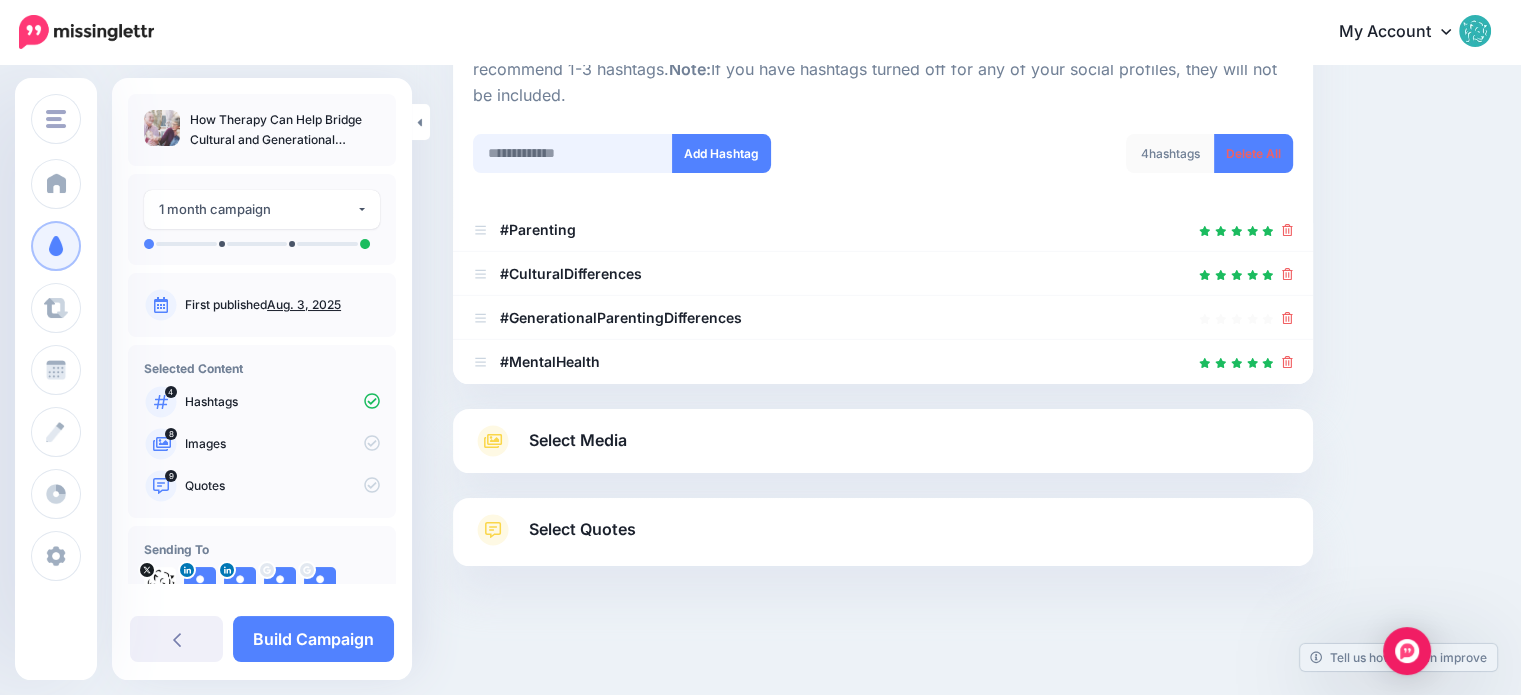 click at bounding box center [573, 153] 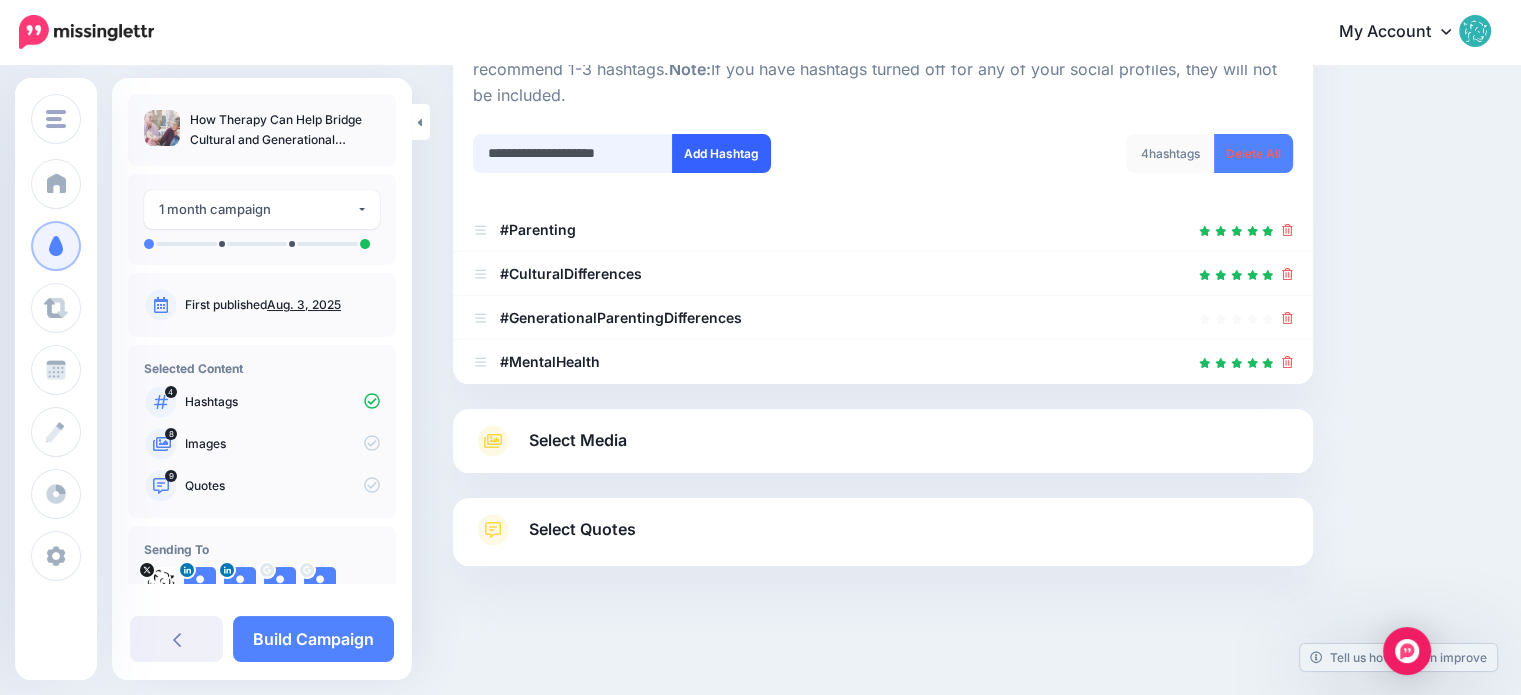 type on "**********" 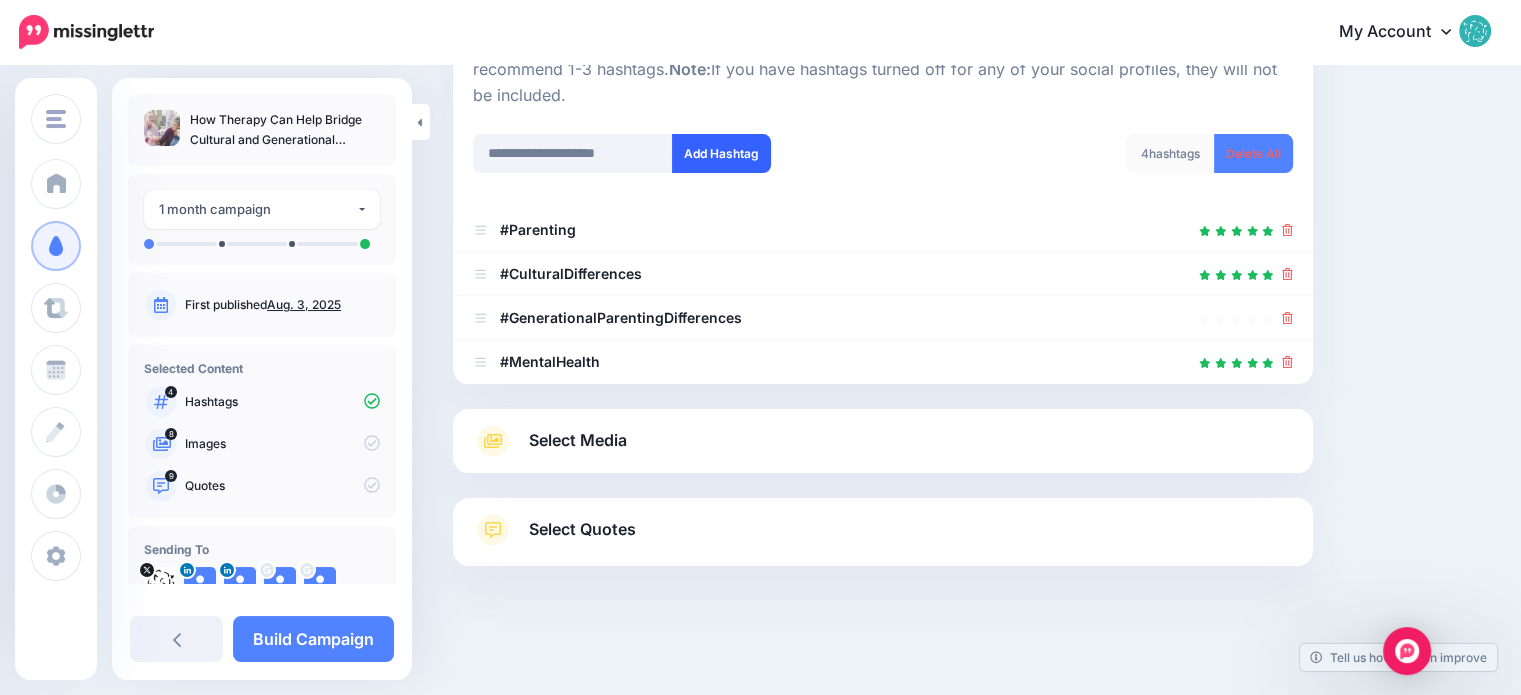 click on "Add Hashtag" at bounding box center [721, 153] 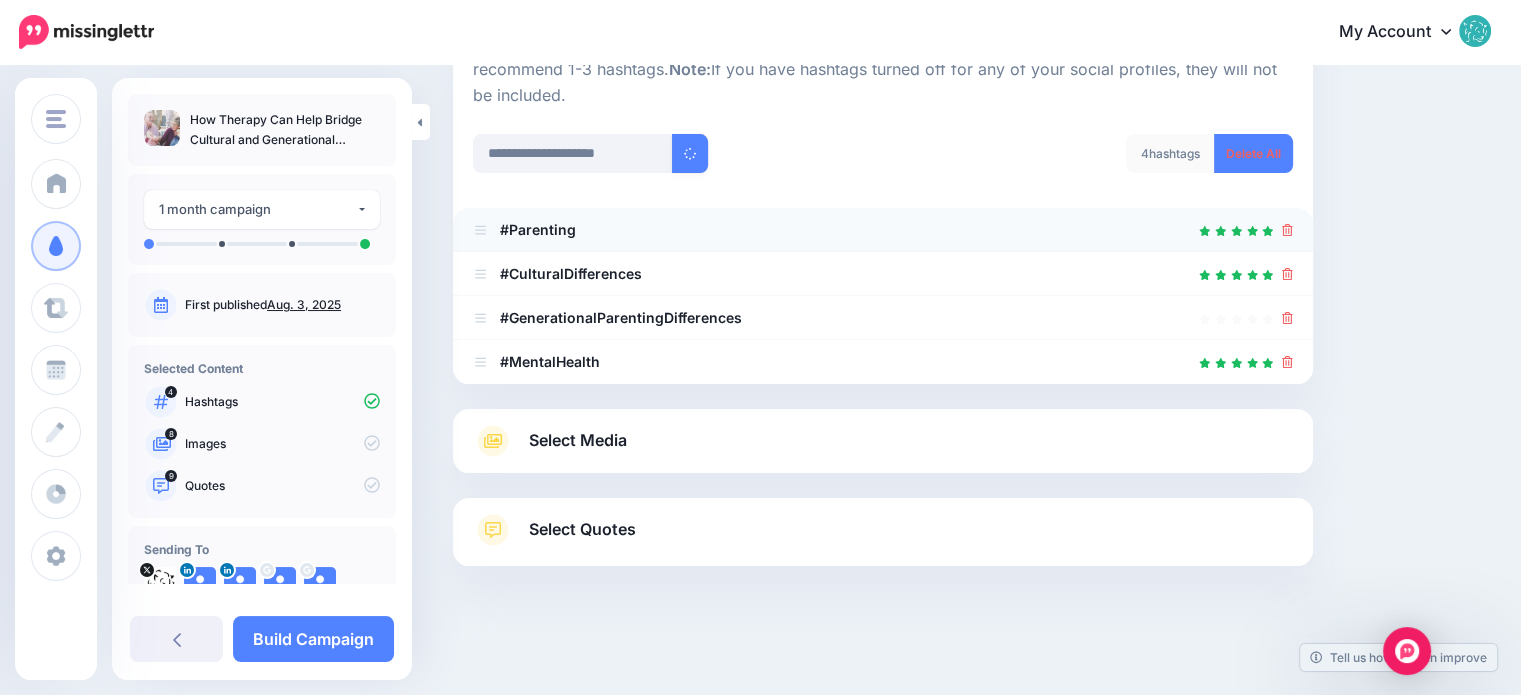 type 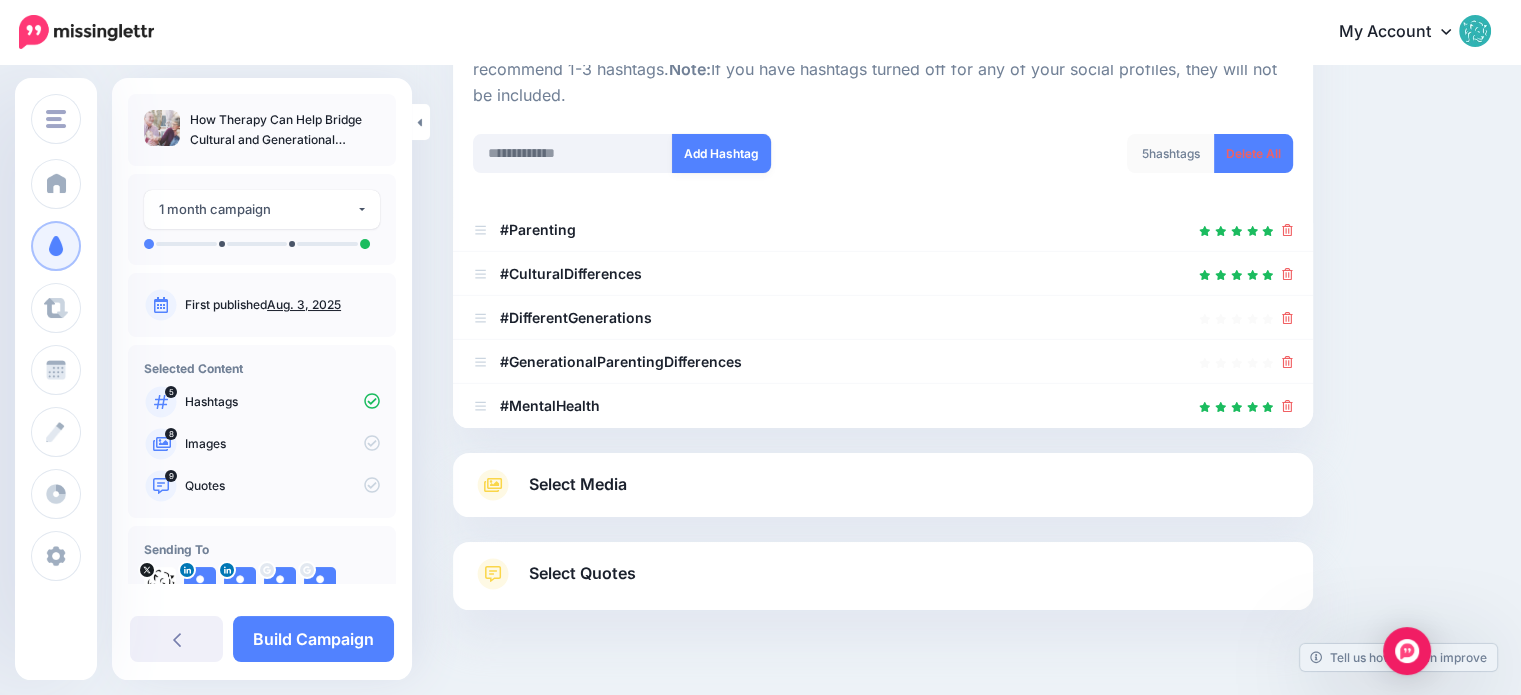 scroll, scrollTop: 285, scrollLeft: 0, axis: vertical 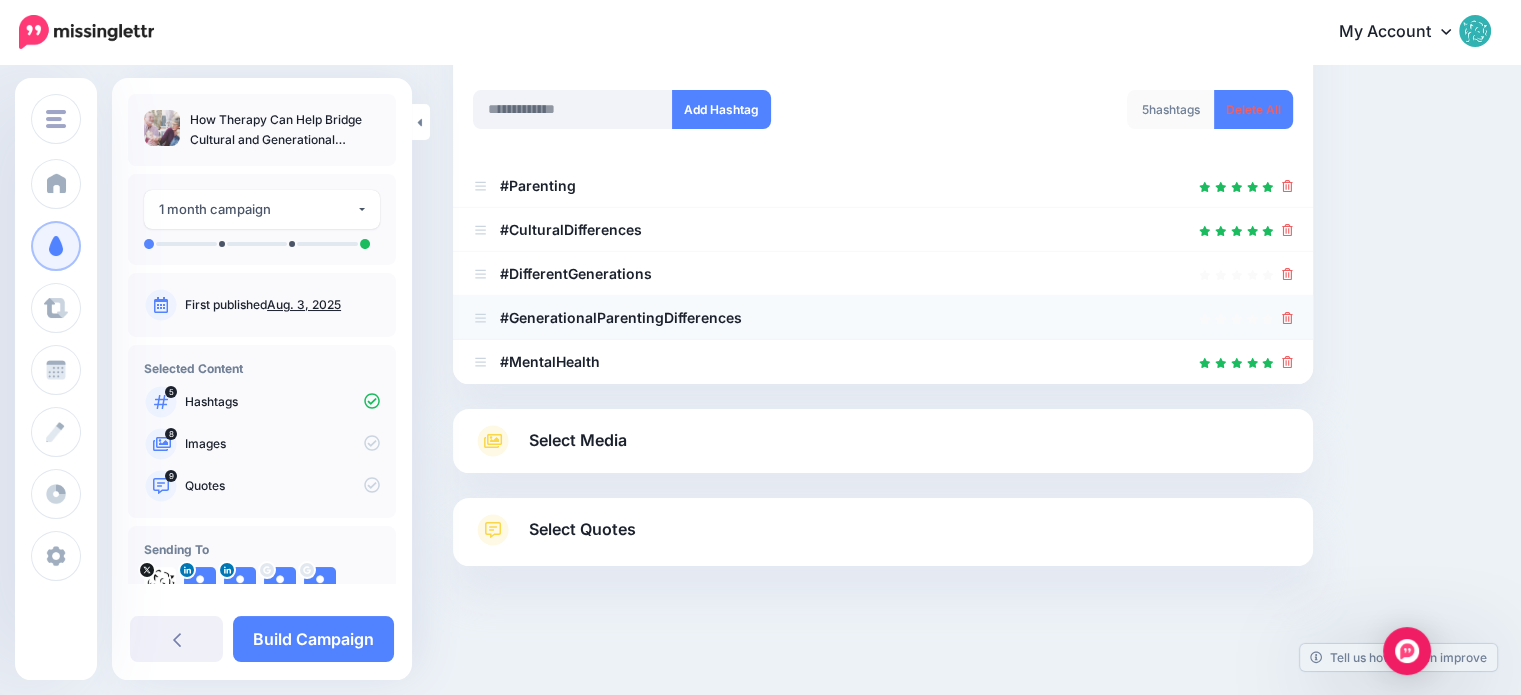 click 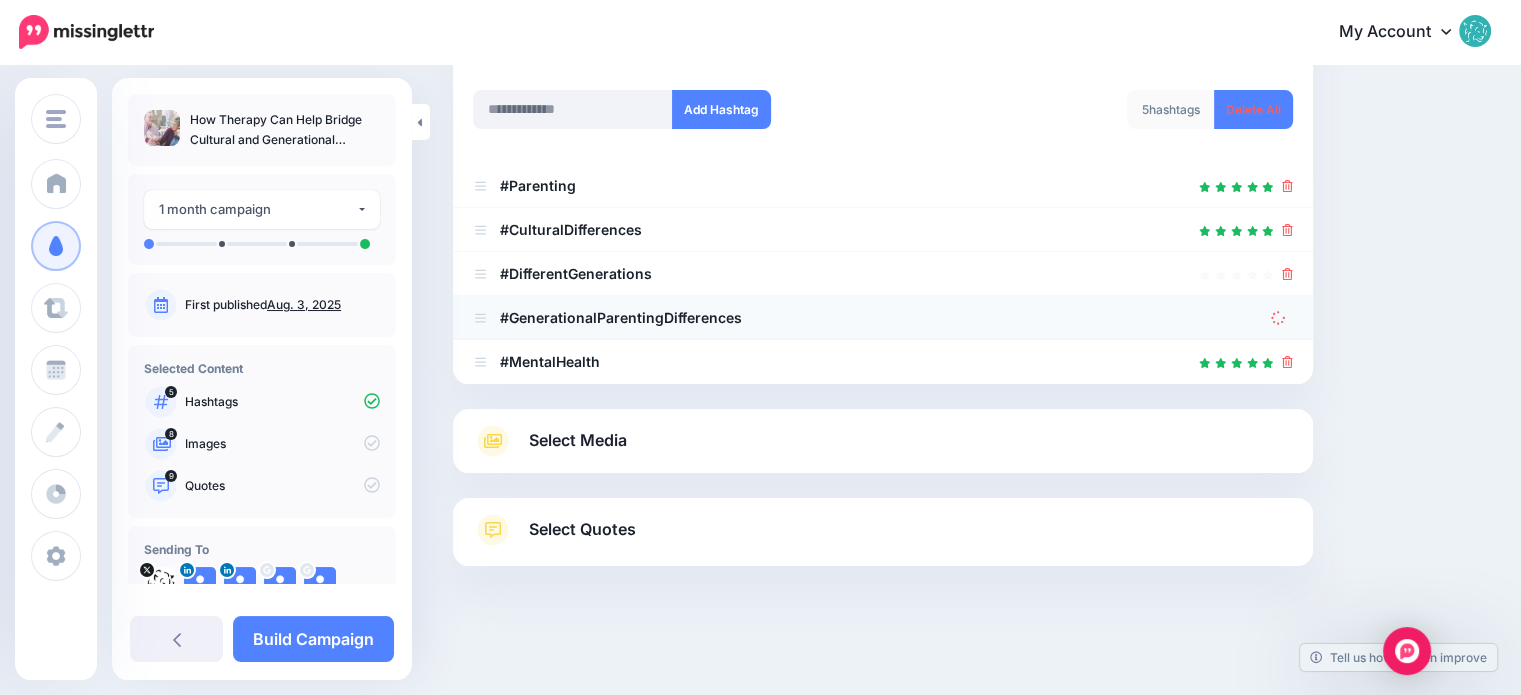 scroll, scrollTop: 241, scrollLeft: 0, axis: vertical 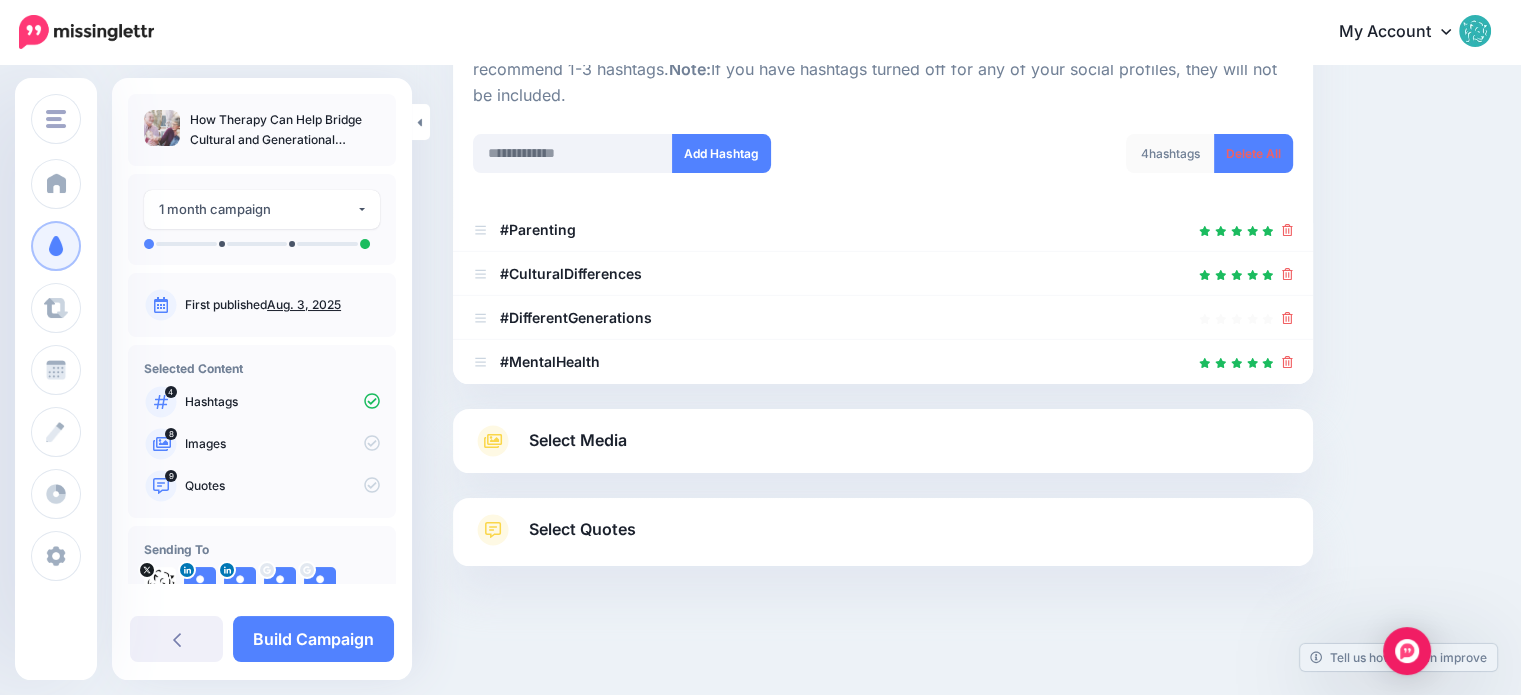 click on "Select Media" at bounding box center (883, 441) 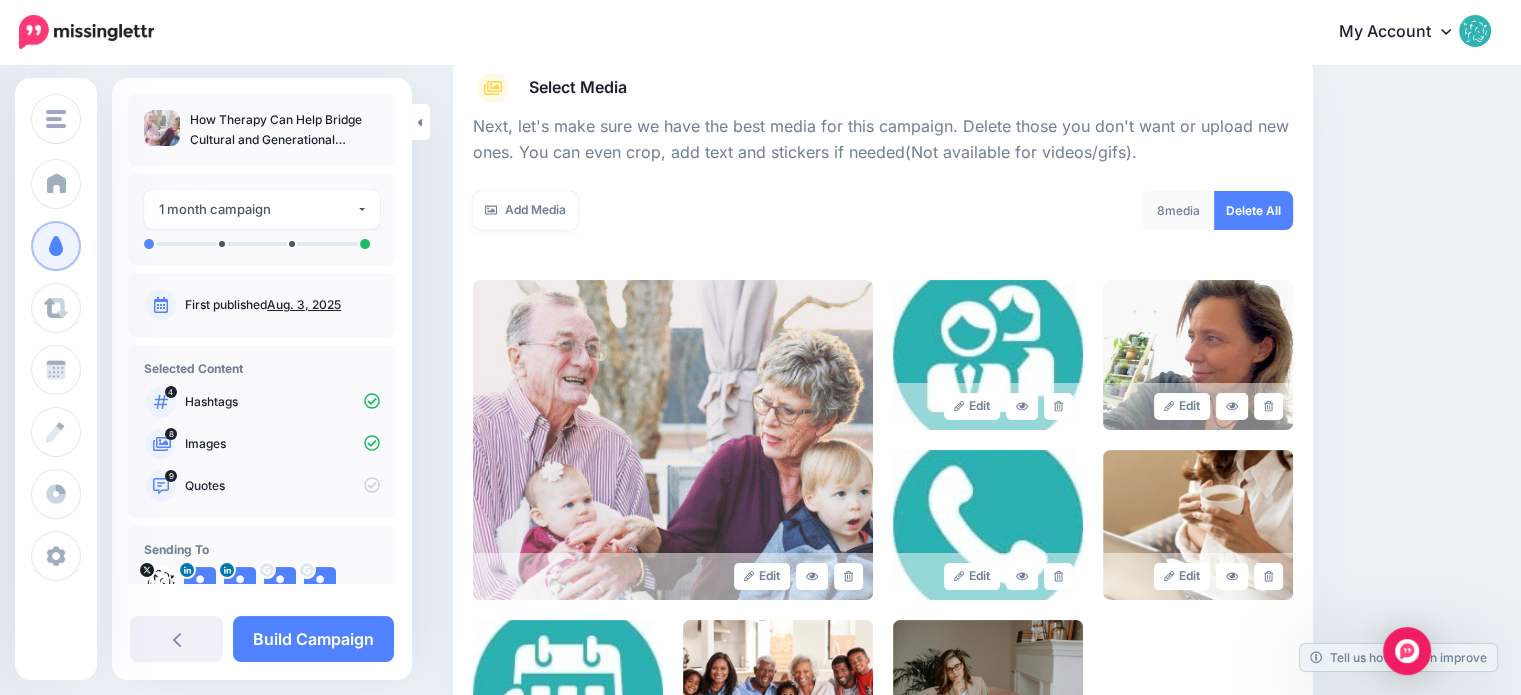 scroll, scrollTop: 0, scrollLeft: 0, axis: both 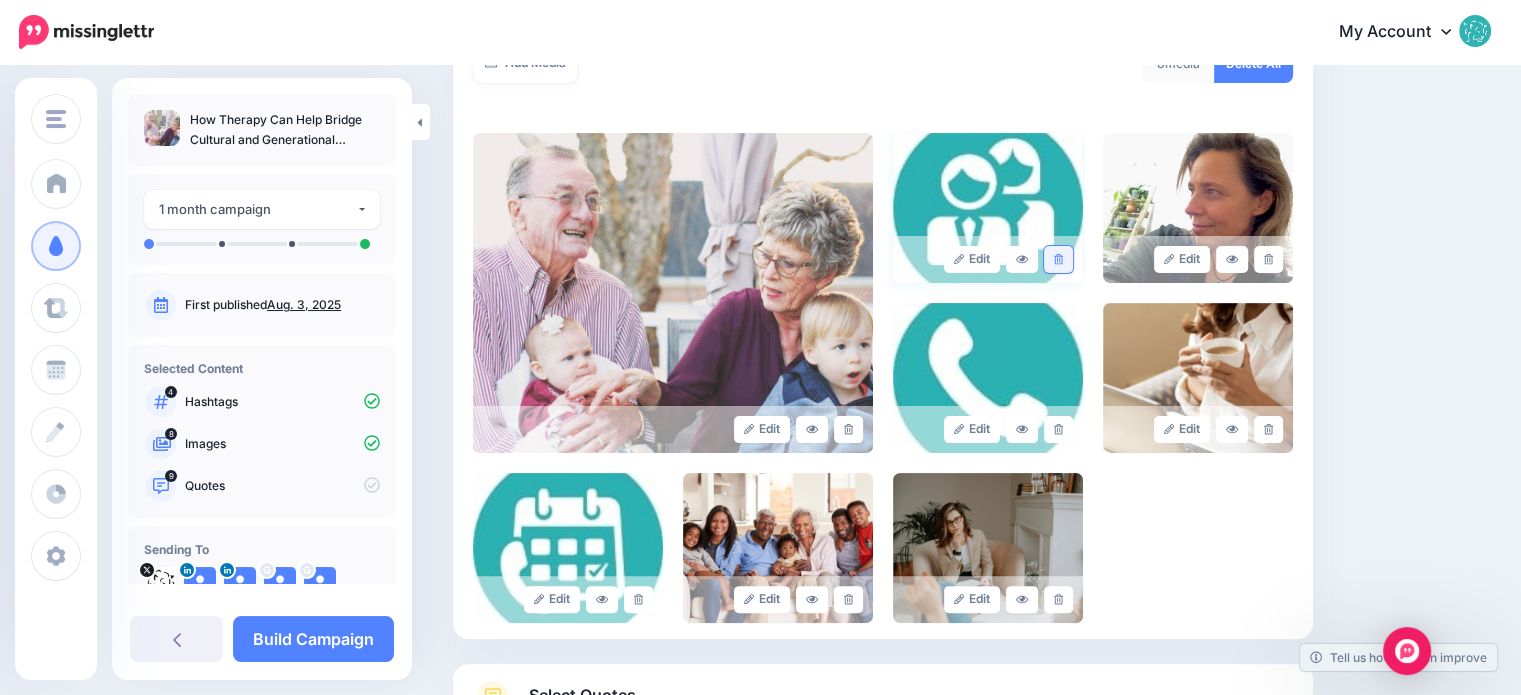 click at bounding box center [1058, 259] 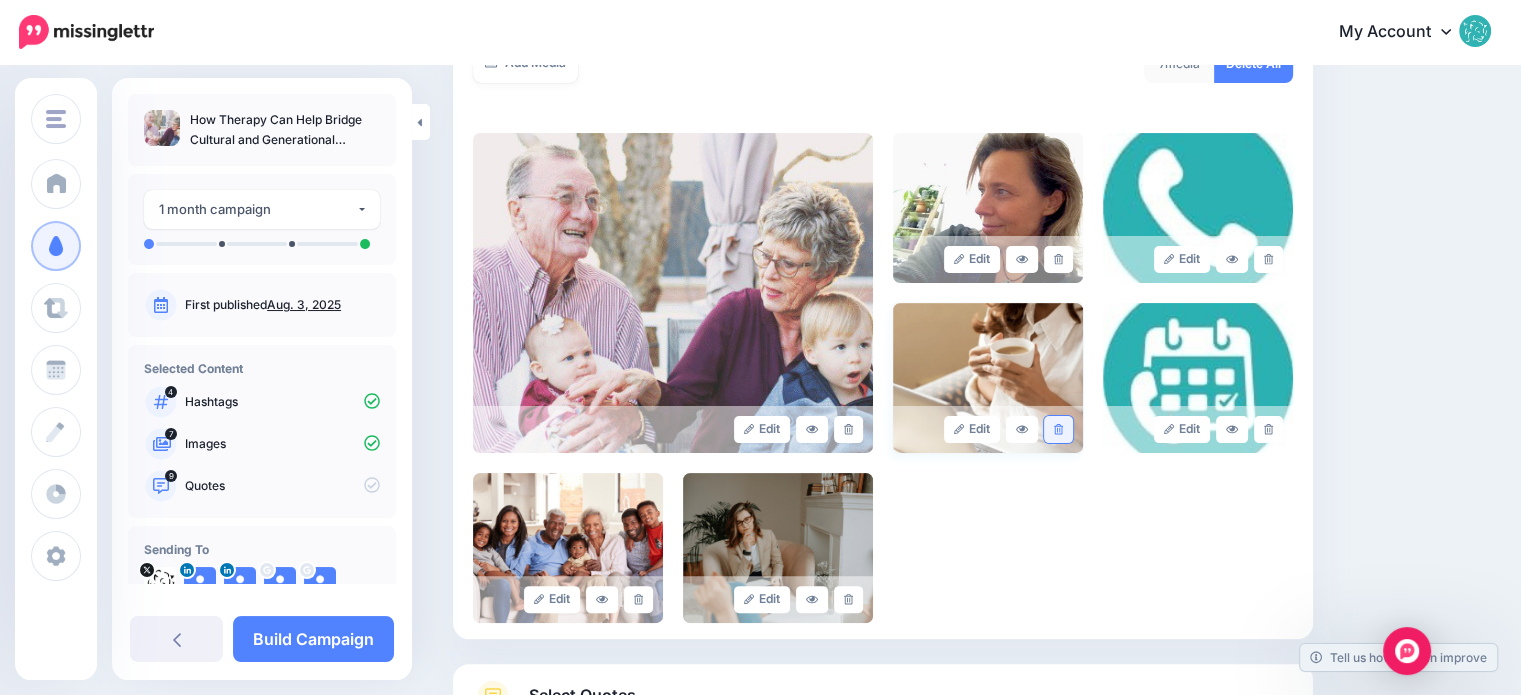 click 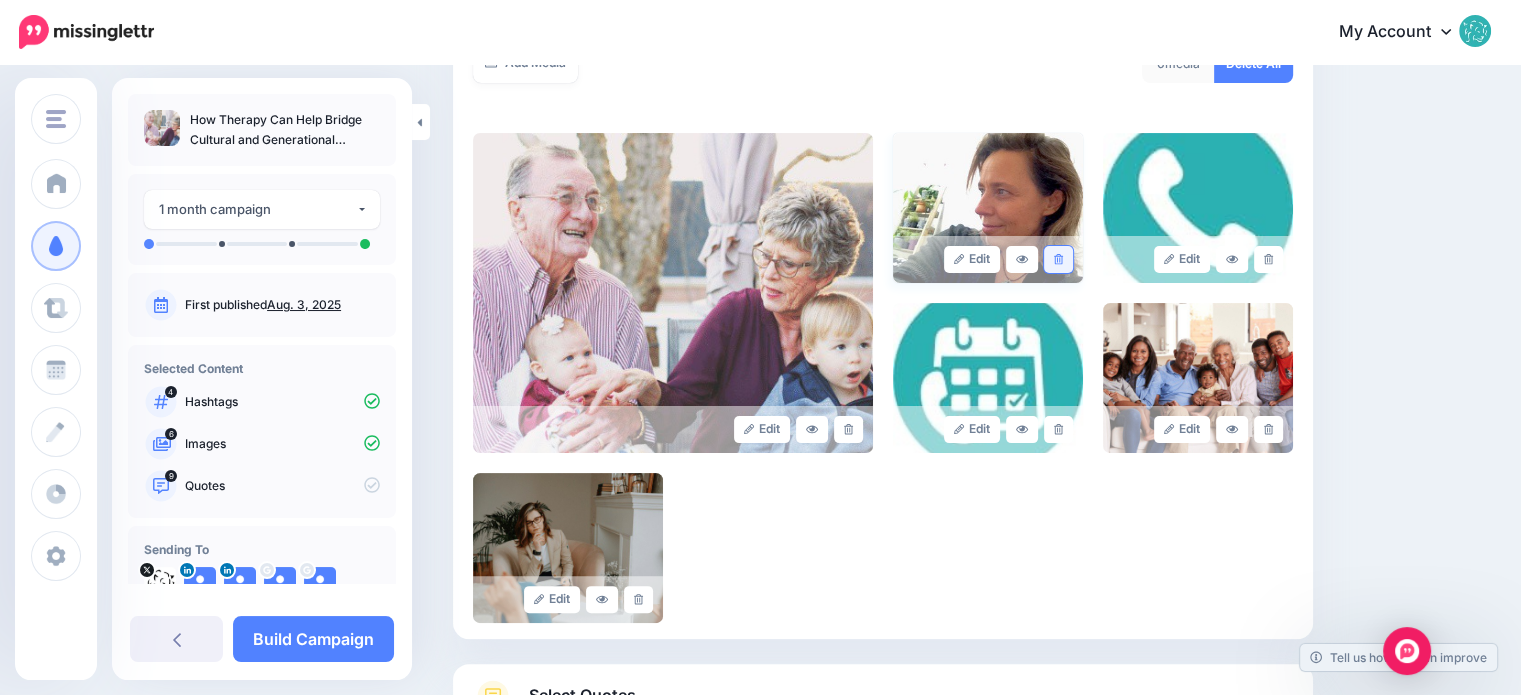 click 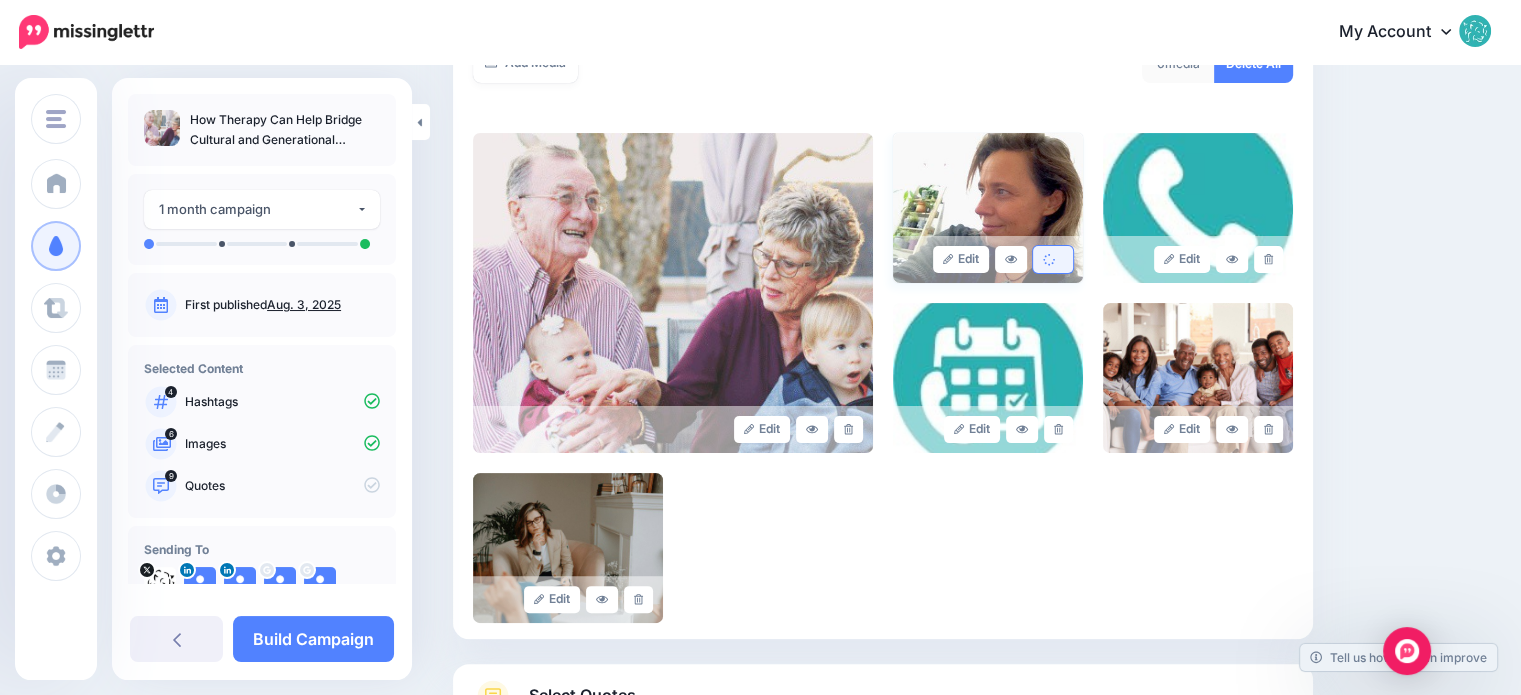 scroll, scrollTop: 384, scrollLeft: 0, axis: vertical 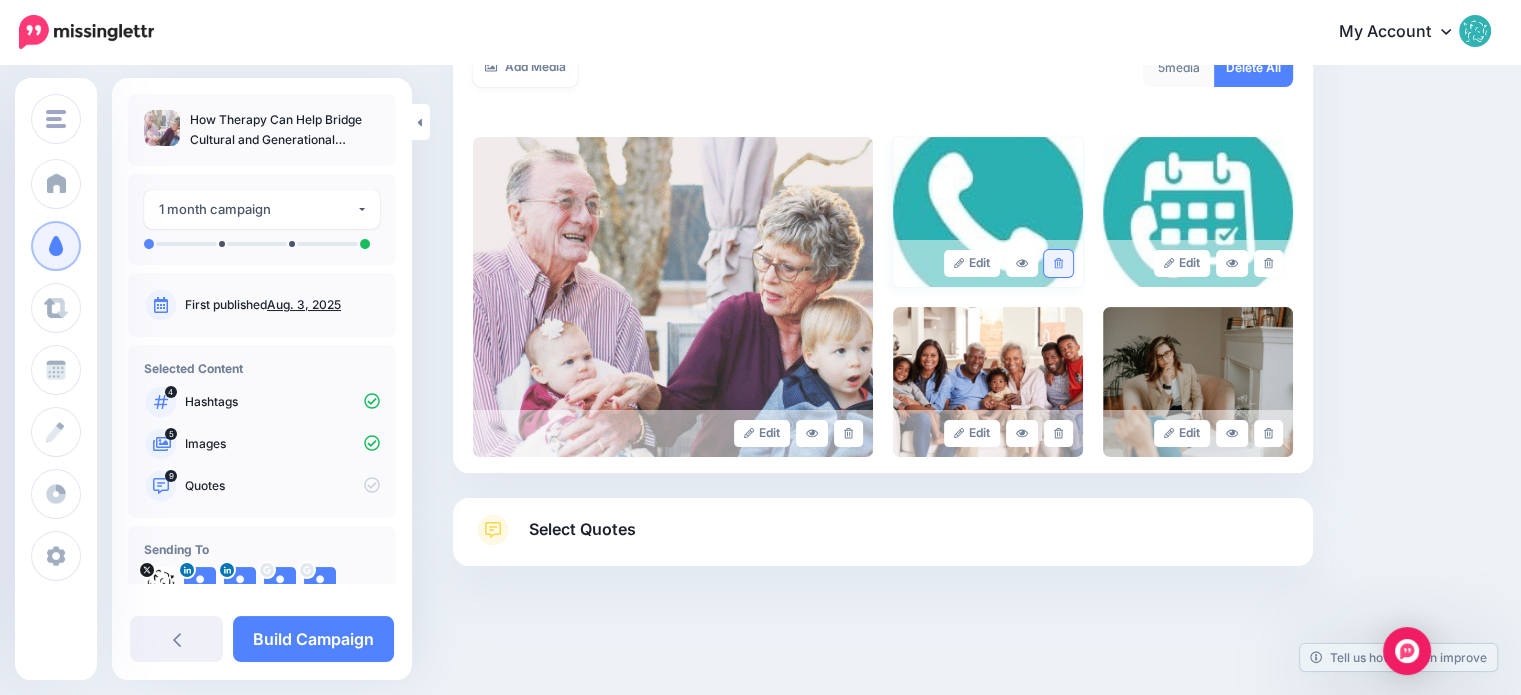 click 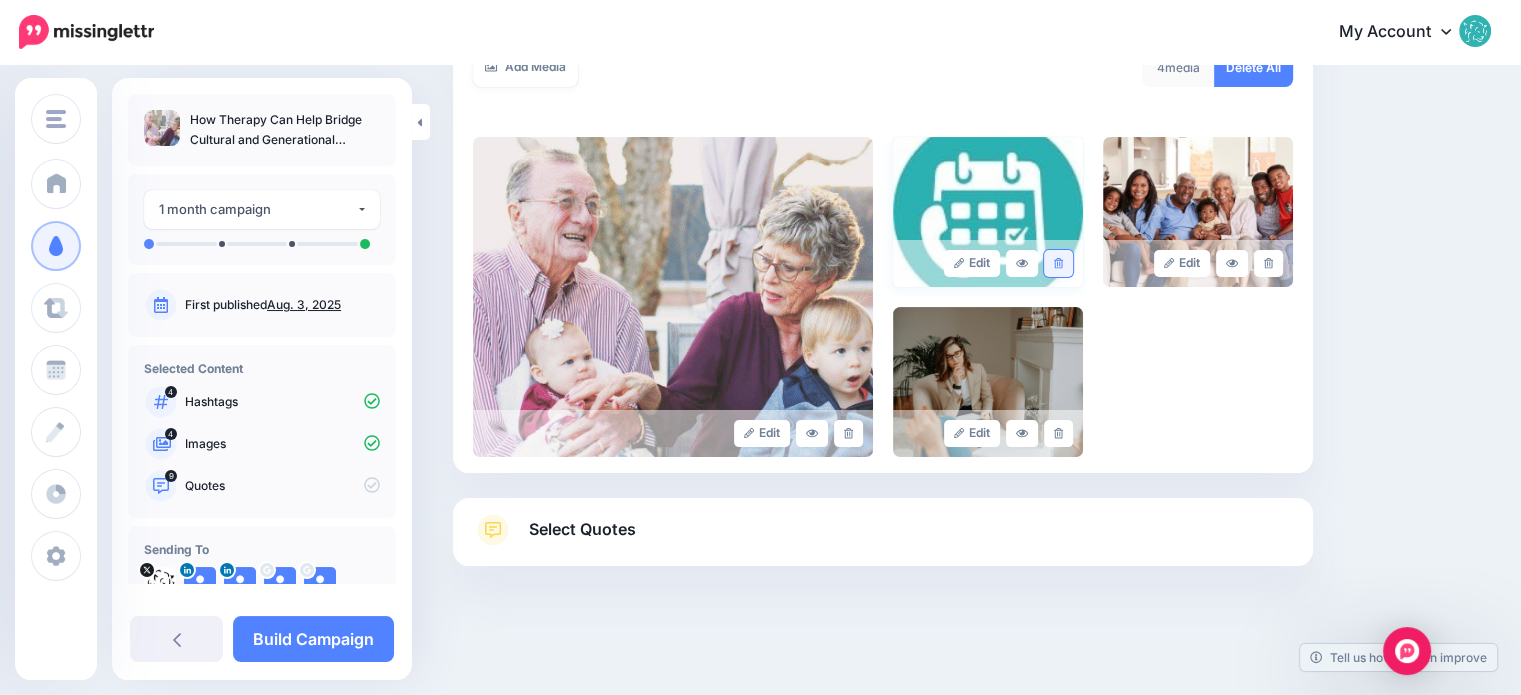 click at bounding box center [1058, 263] 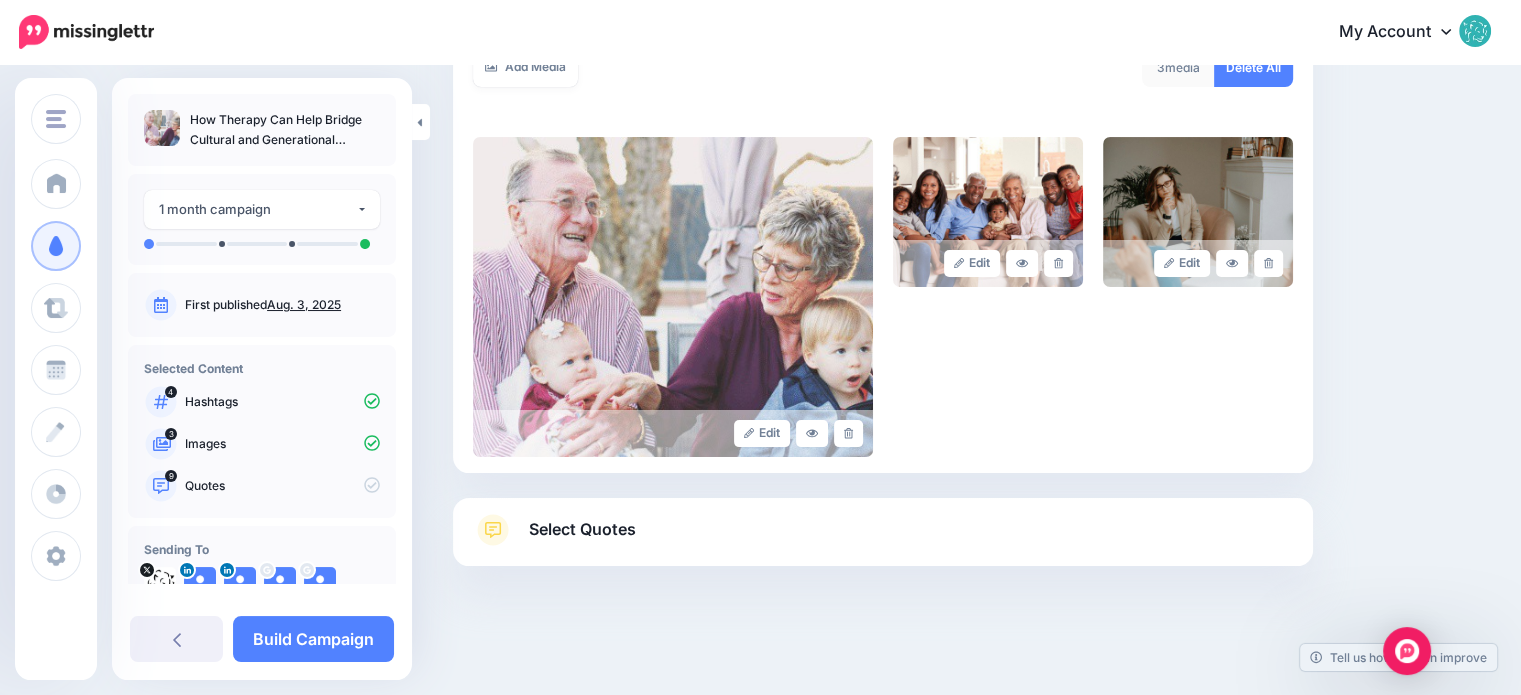 click on "Select Quotes" at bounding box center [883, 540] 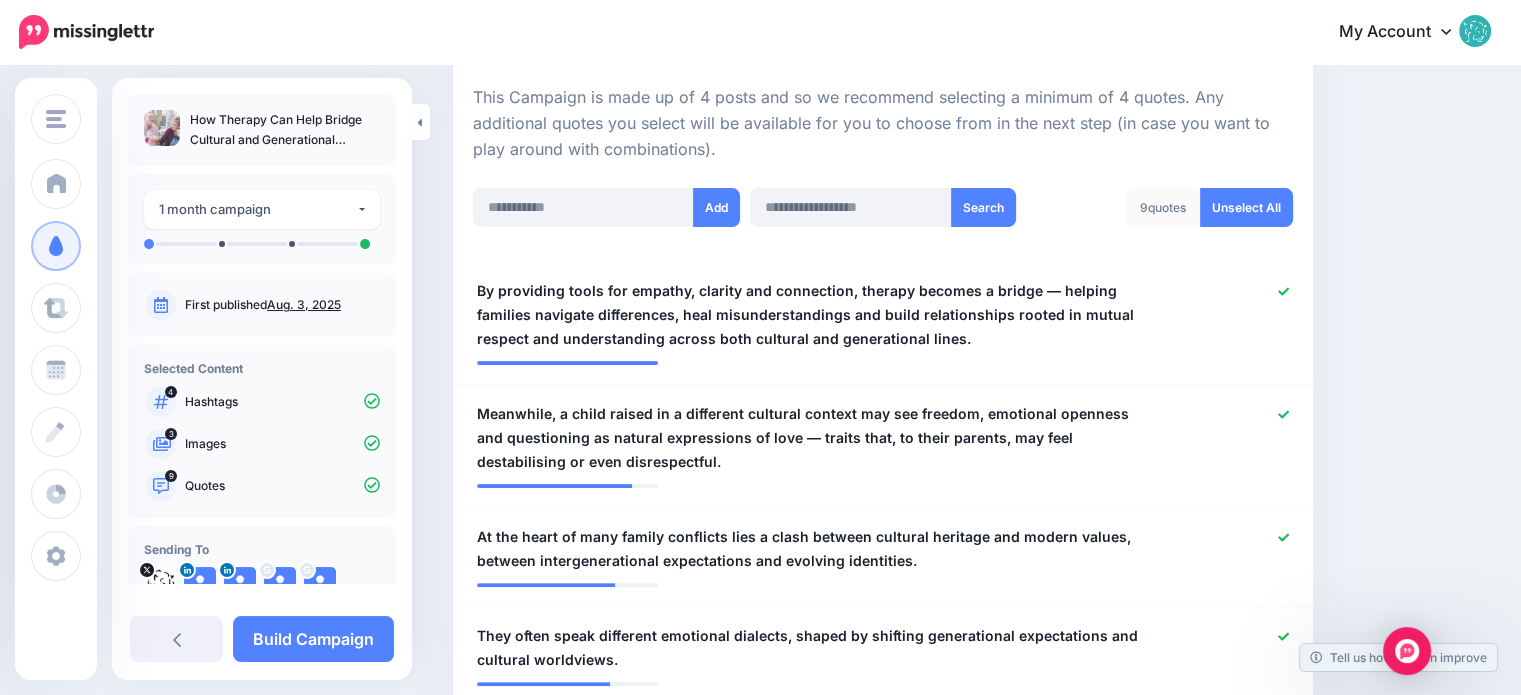 scroll, scrollTop: 425, scrollLeft: 0, axis: vertical 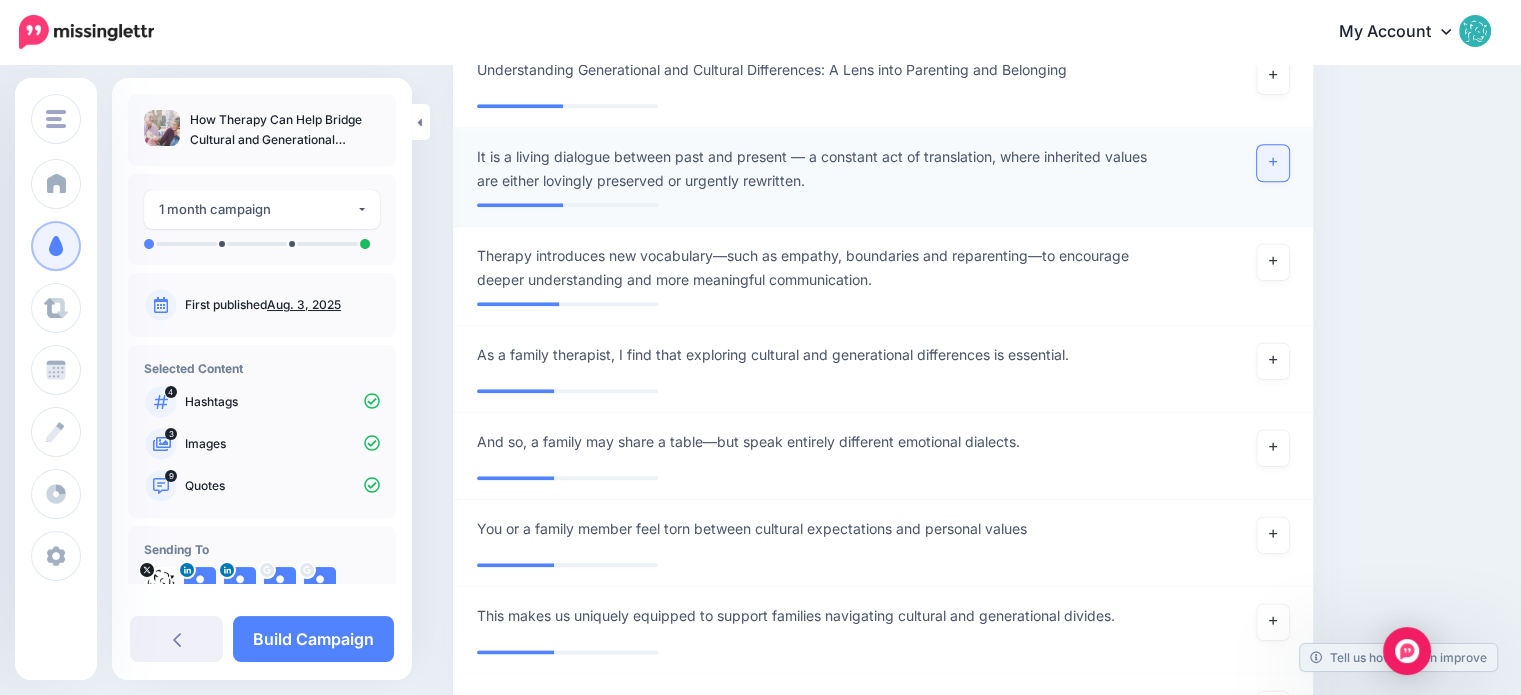 click 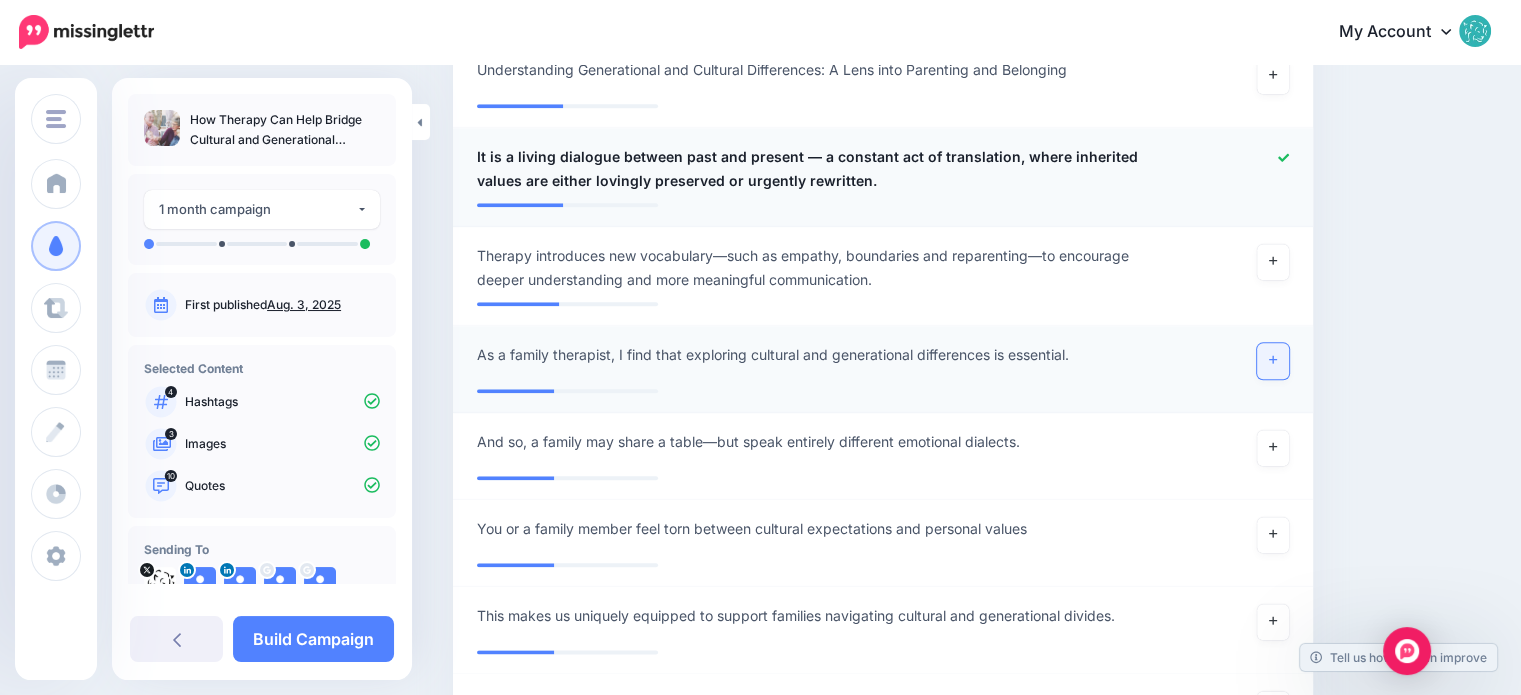 click 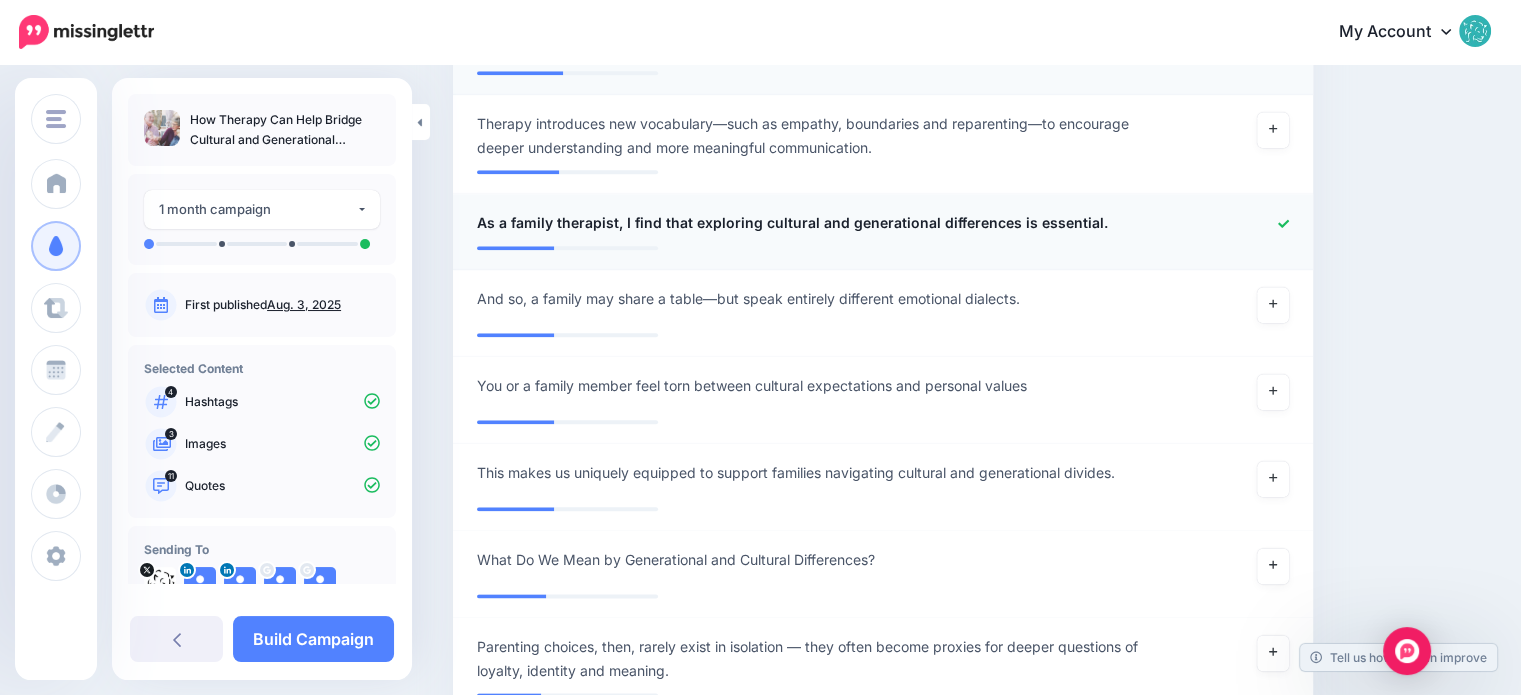 scroll, scrollTop: 2312, scrollLeft: 0, axis: vertical 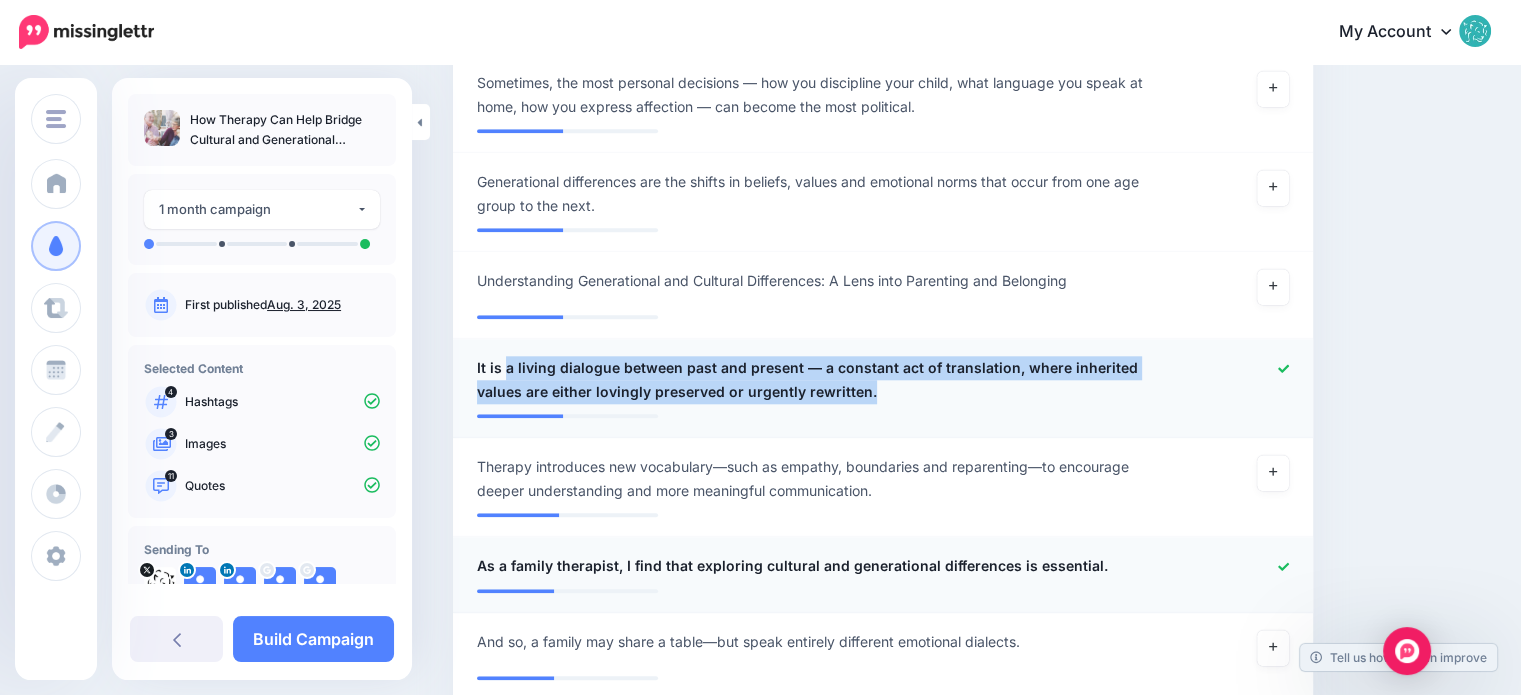 drag, startPoint x: 880, startPoint y: 391, endPoint x: 505, endPoint y: 366, distance: 375.8324 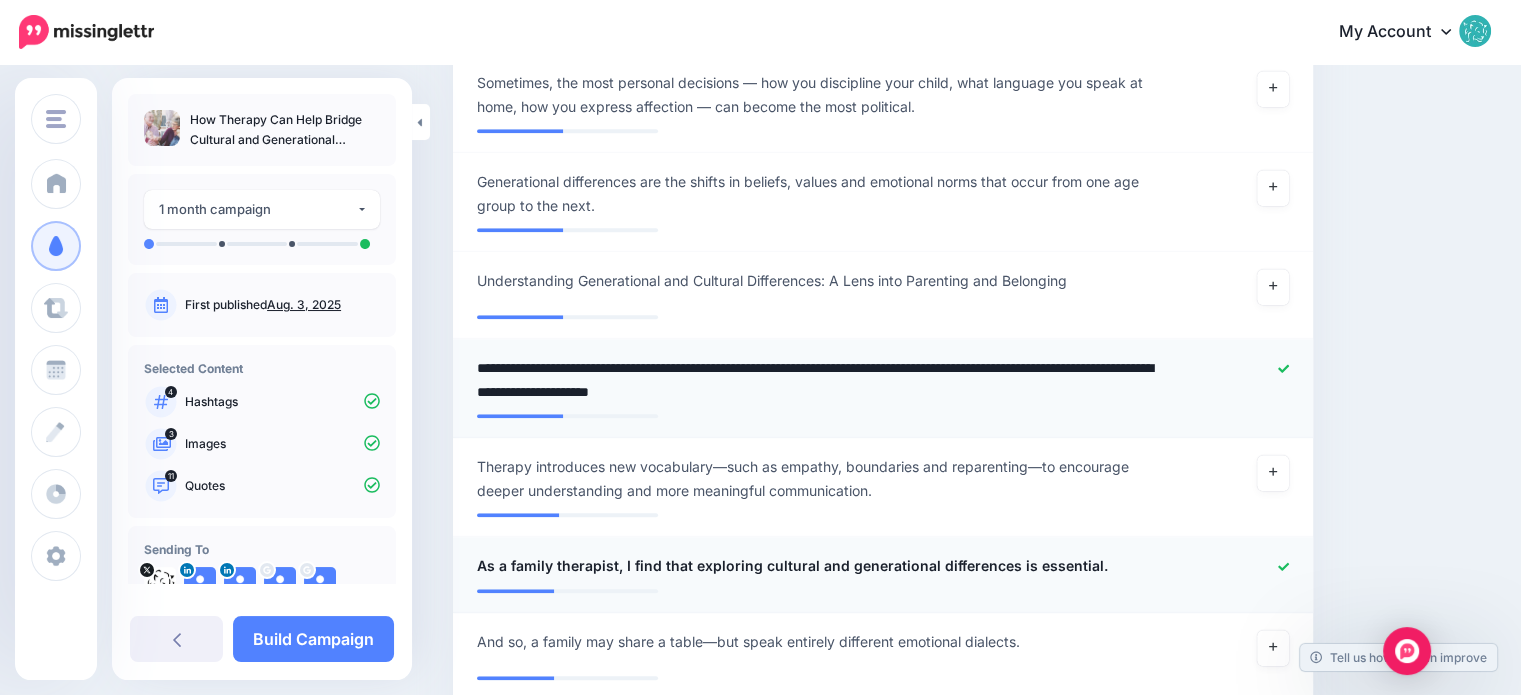 drag, startPoint x: 505, startPoint y: 366, endPoint x: 796, endPoint y: 365, distance: 291.0017 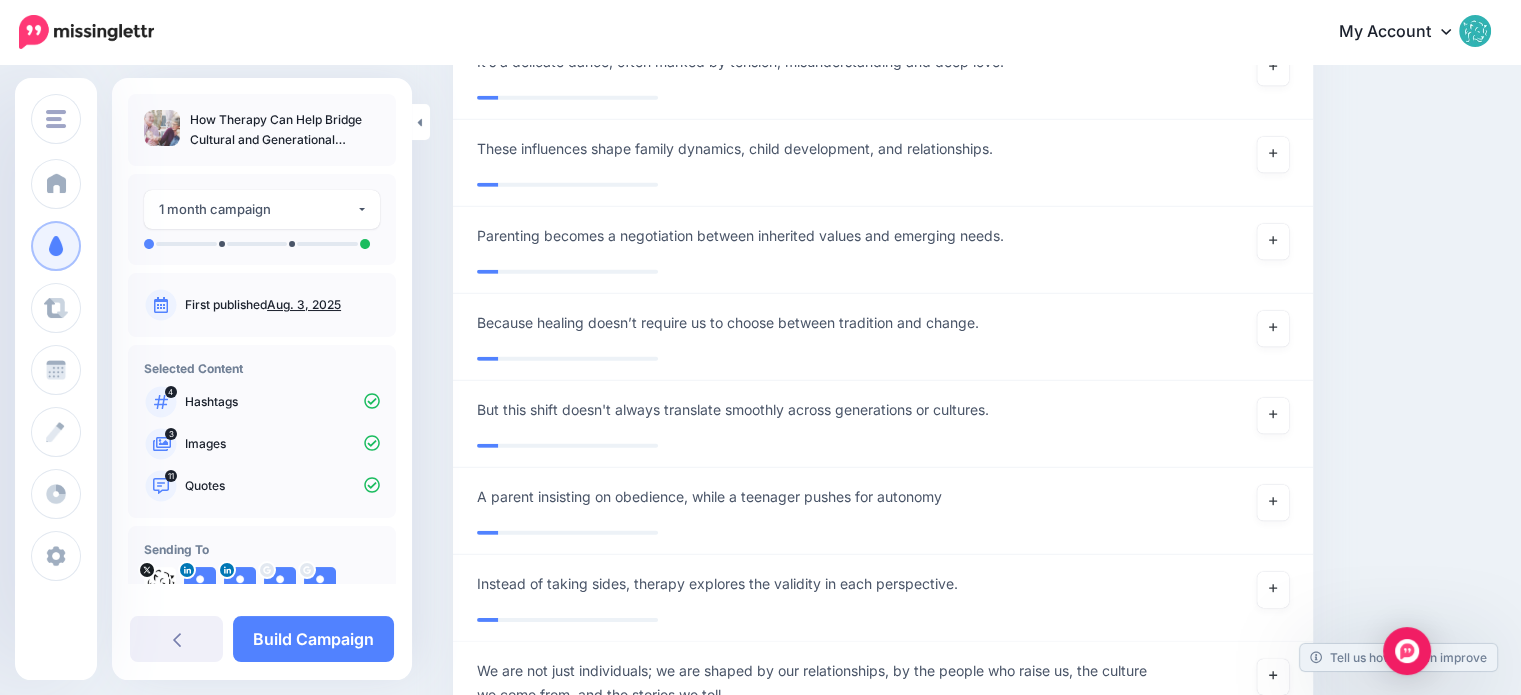 scroll, scrollTop: 7148, scrollLeft: 0, axis: vertical 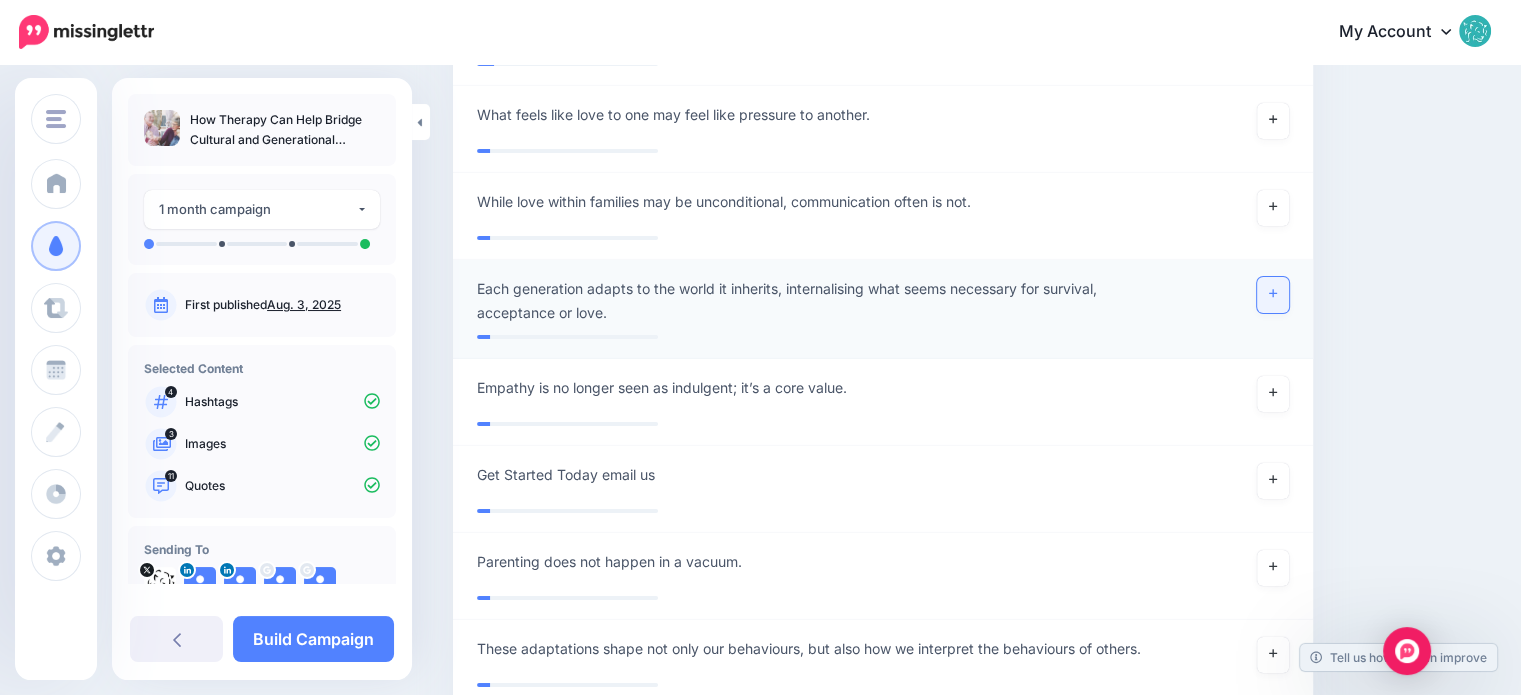 click at bounding box center [1273, 295] 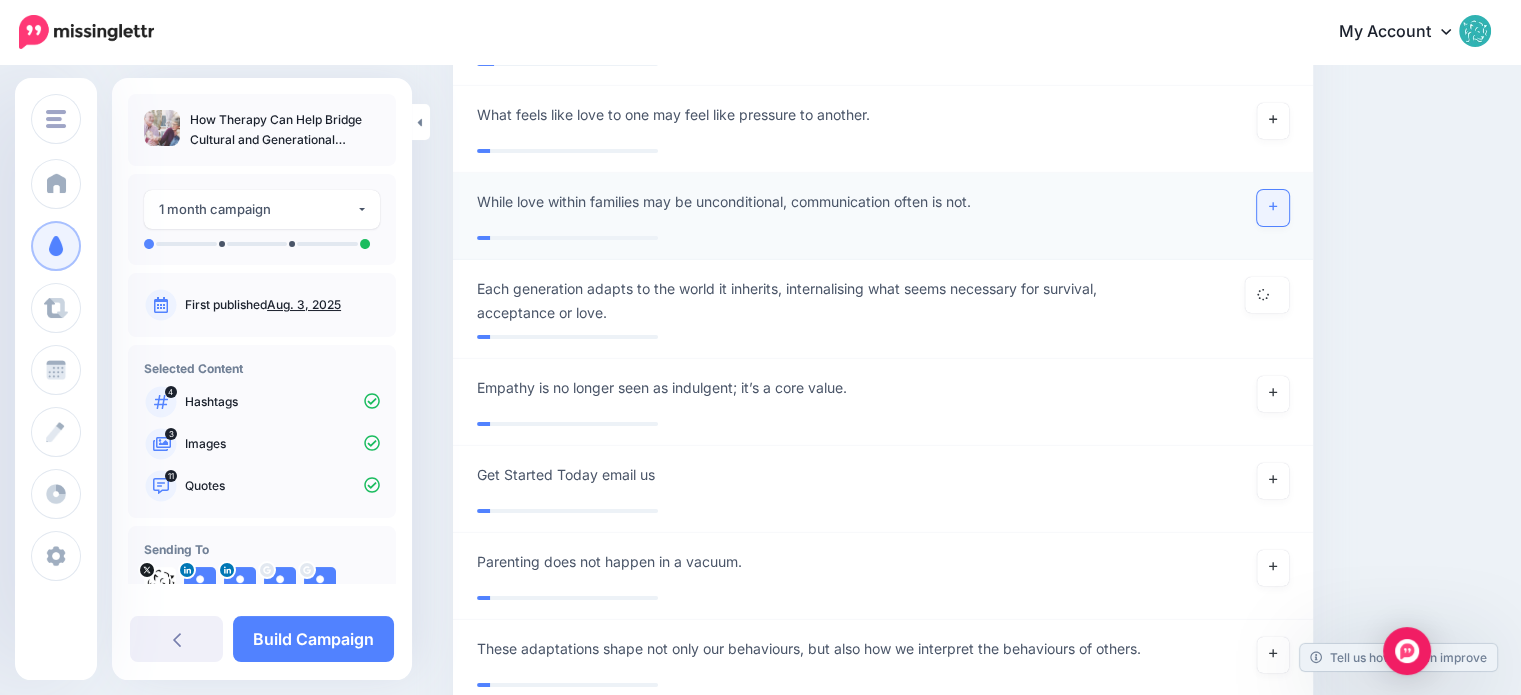 click 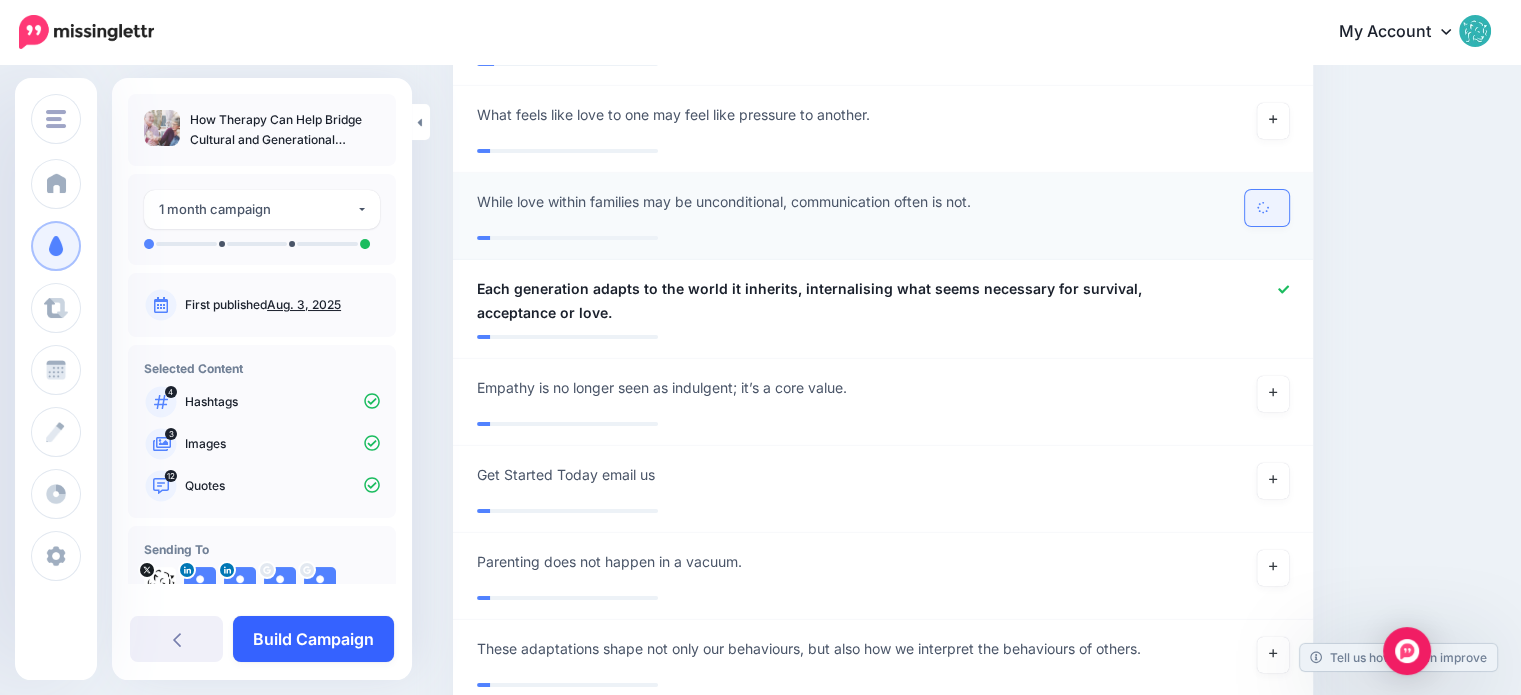 click on "Build Campaign" at bounding box center (313, 639) 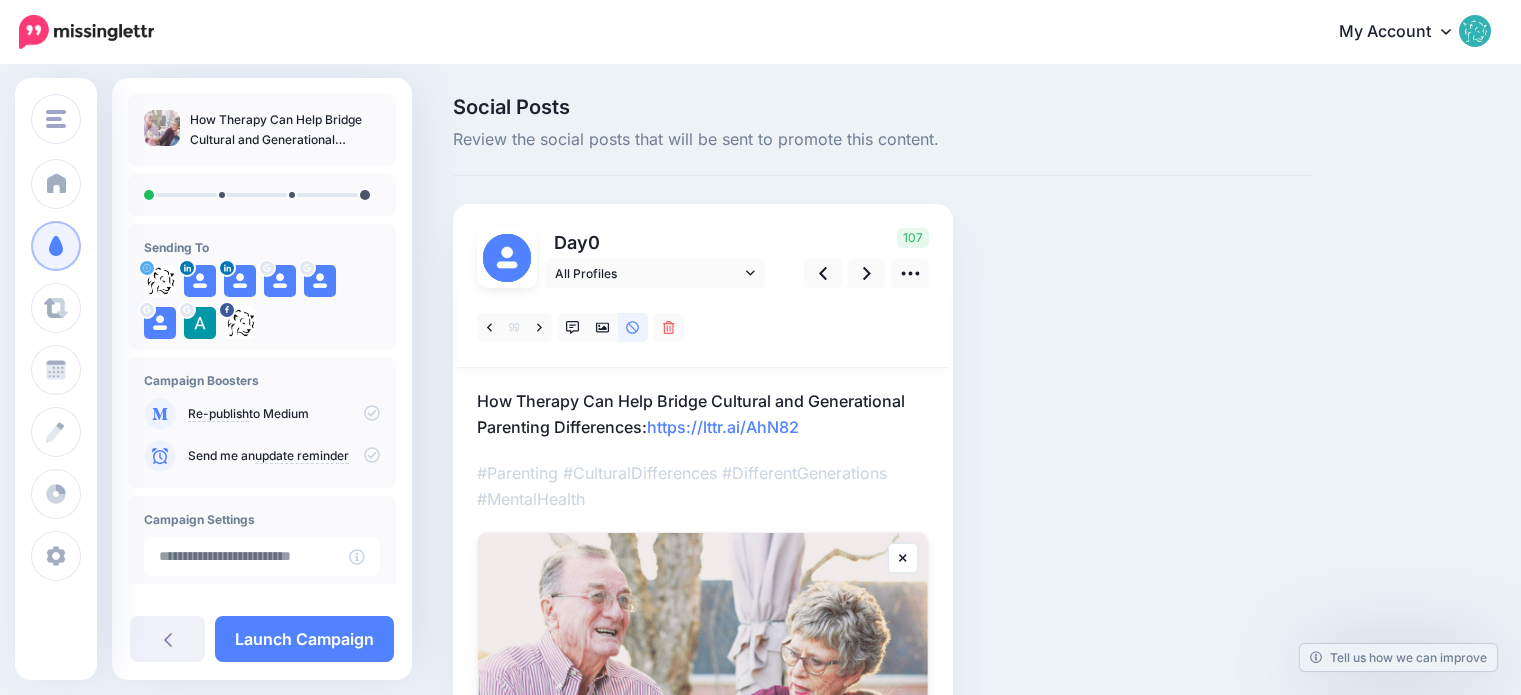 scroll, scrollTop: 0, scrollLeft: 0, axis: both 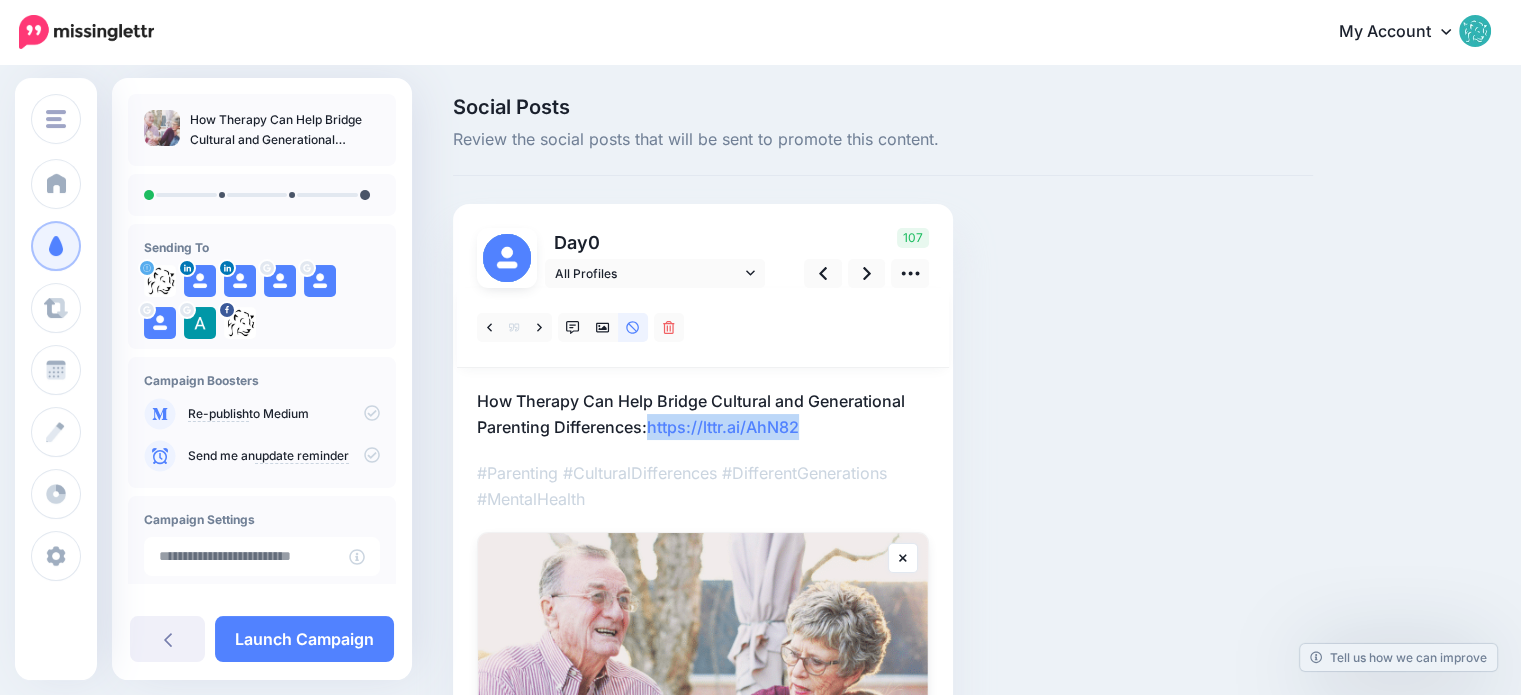 click on "How Therapy Can Help Bridge Cultural and Generational Parenting Differences:  https://lttr.ai/AhN82" at bounding box center [703, 414] 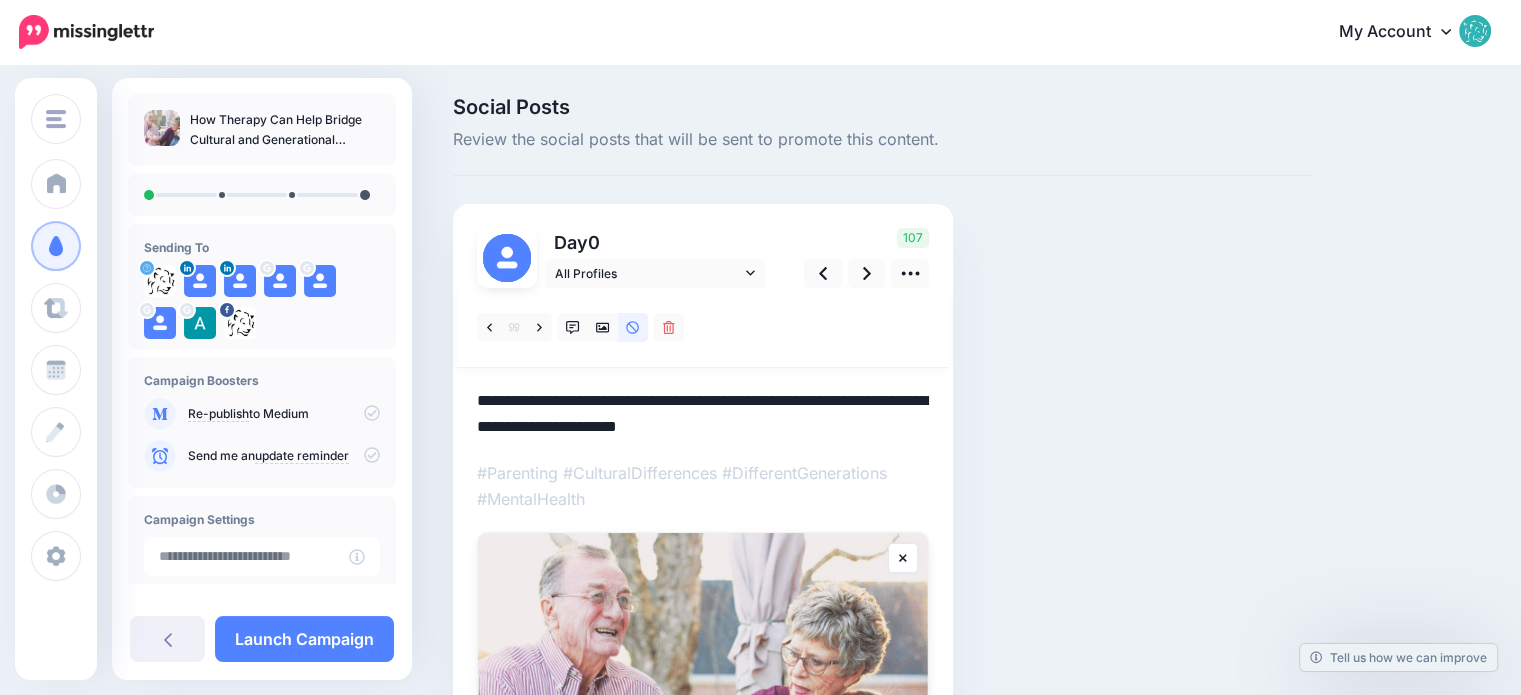scroll, scrollTop: 0, scrollLeft: 0, axis: both 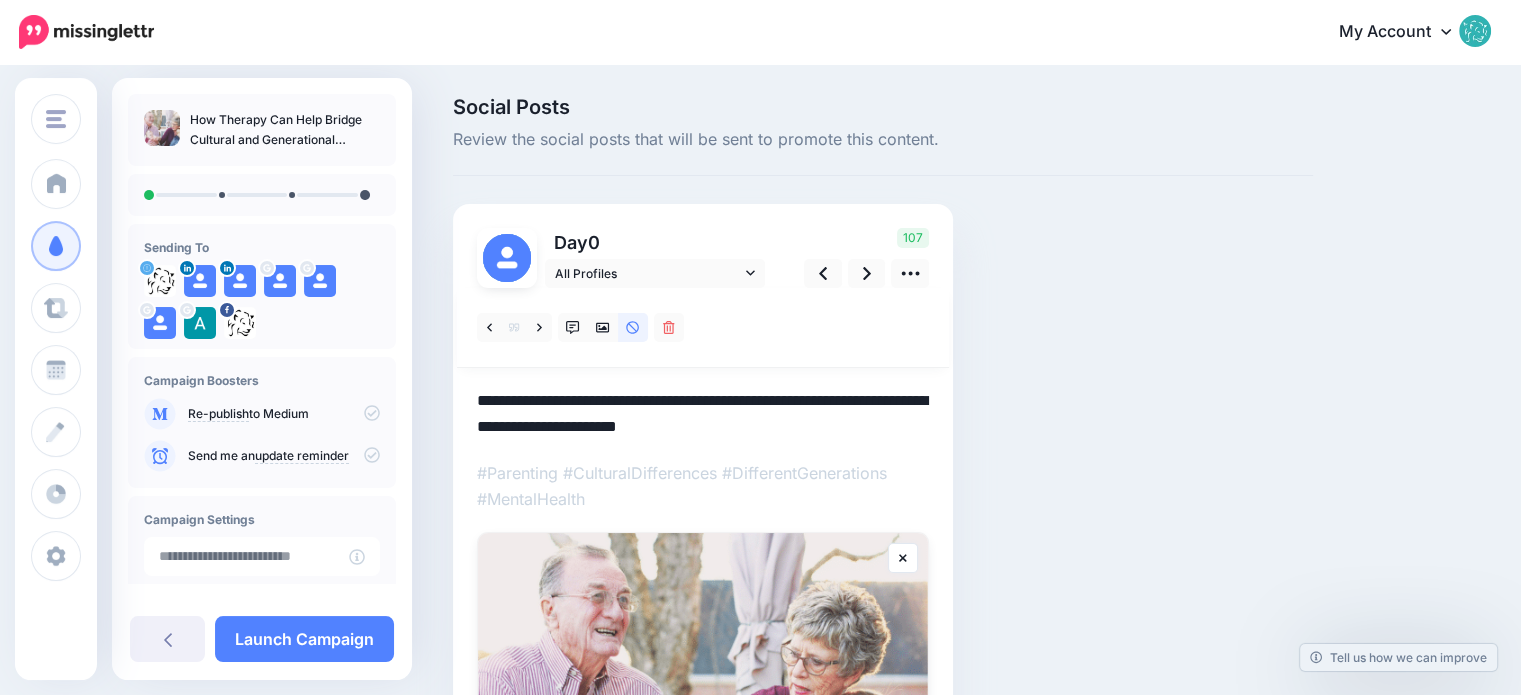 drag, startPoint x: 824, startPoint y: 427, endPoint x: 653, endPoint y: 419, distance: 171.18703 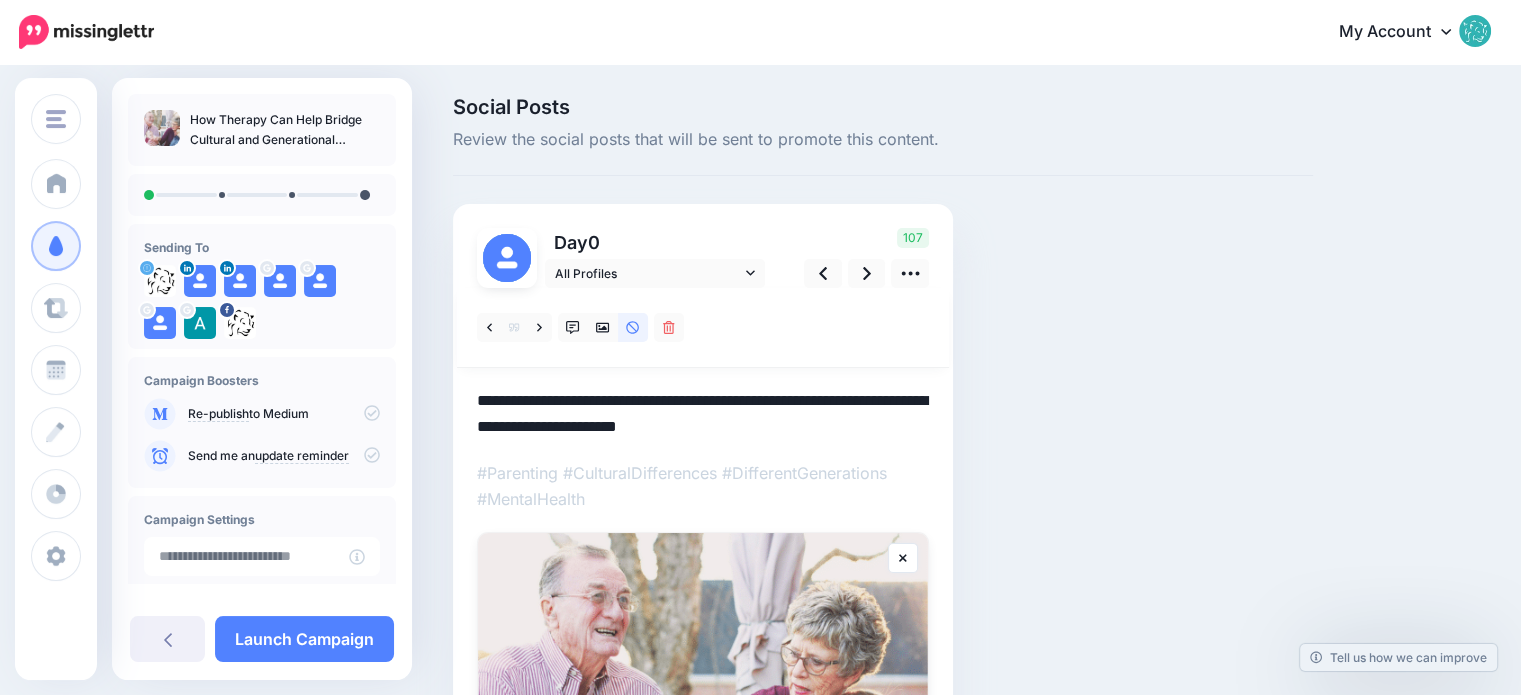 click on "**********" at bounding box center [703, 414] 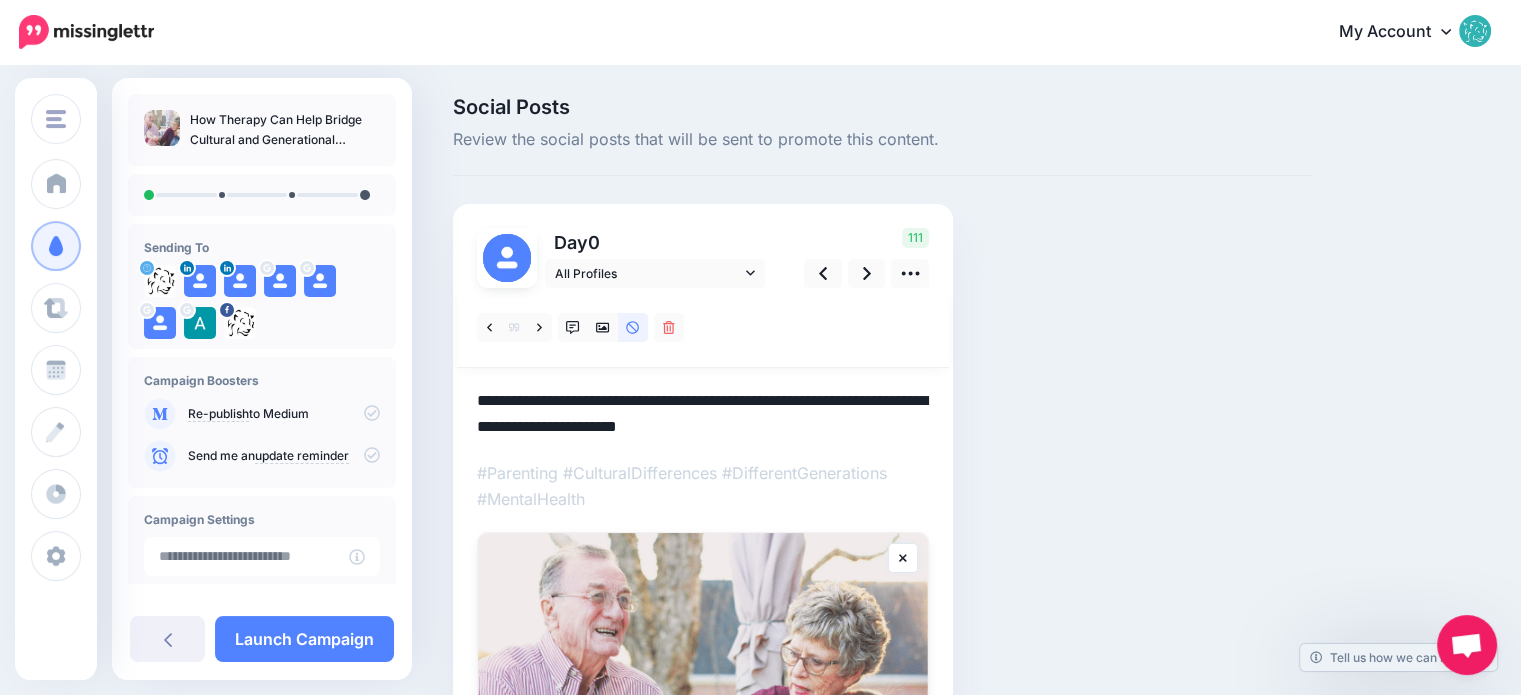 click on "**********" at bounding box center [703, 414] 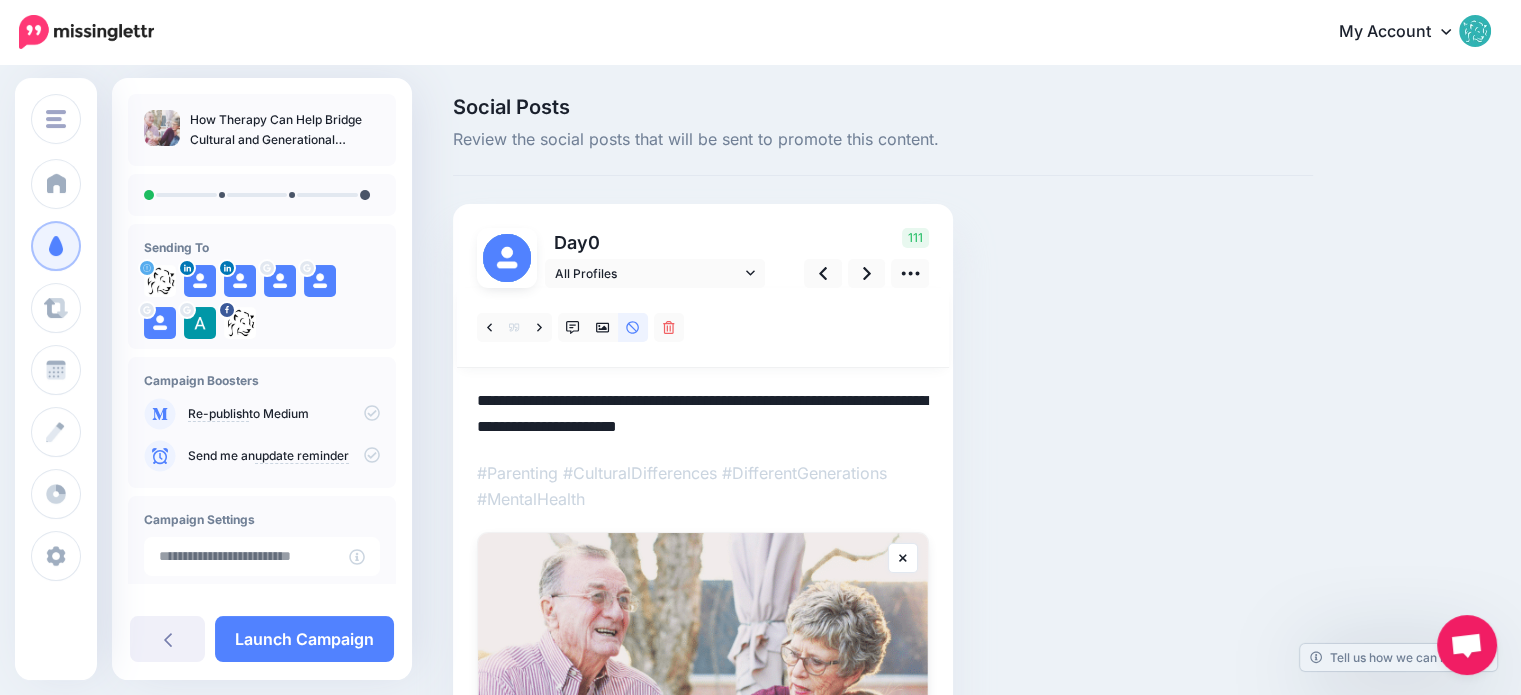 drag, startPoint x: 752, startPoint y: 422, endPoint x: 433, endPoint y: 390, distance: 320.601 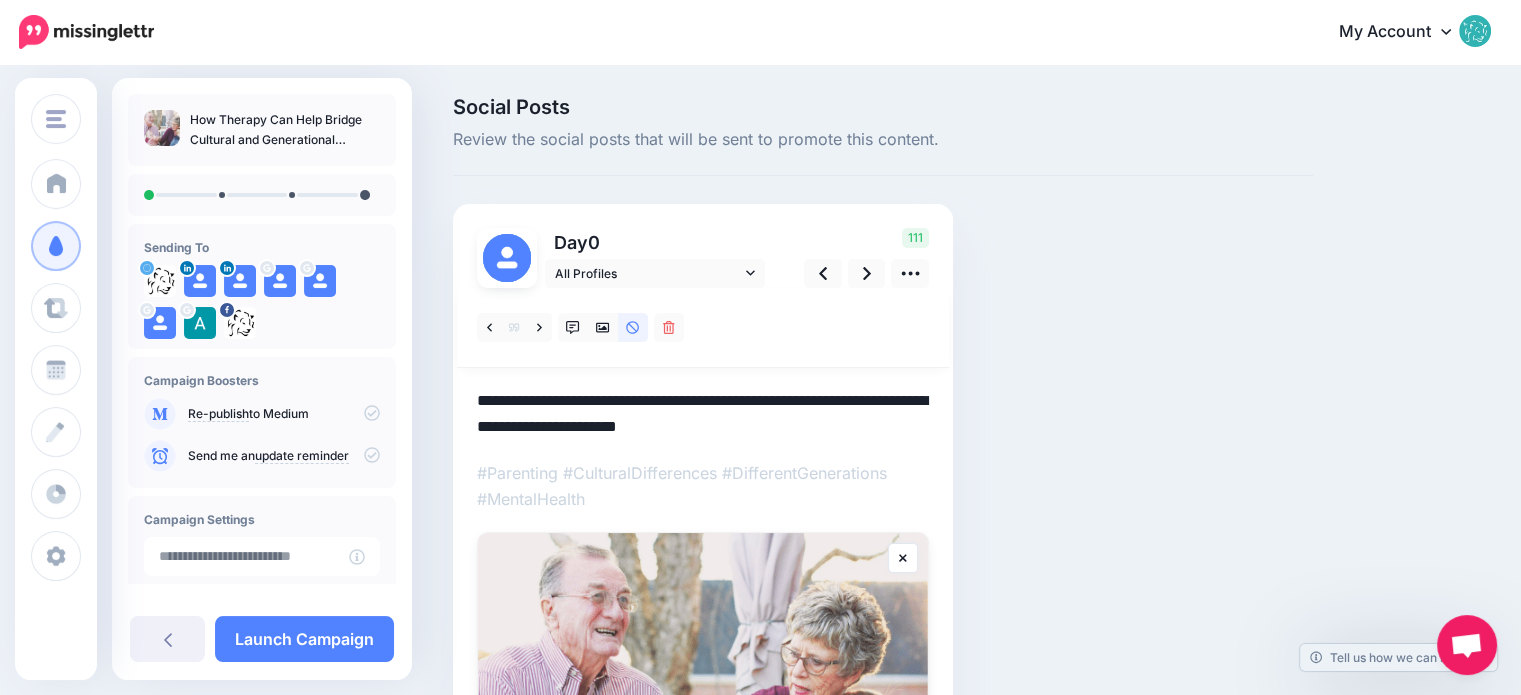 click on "Social Posts
Review the social posts that will be sent to promote this content." at bounding box center (760, 552) 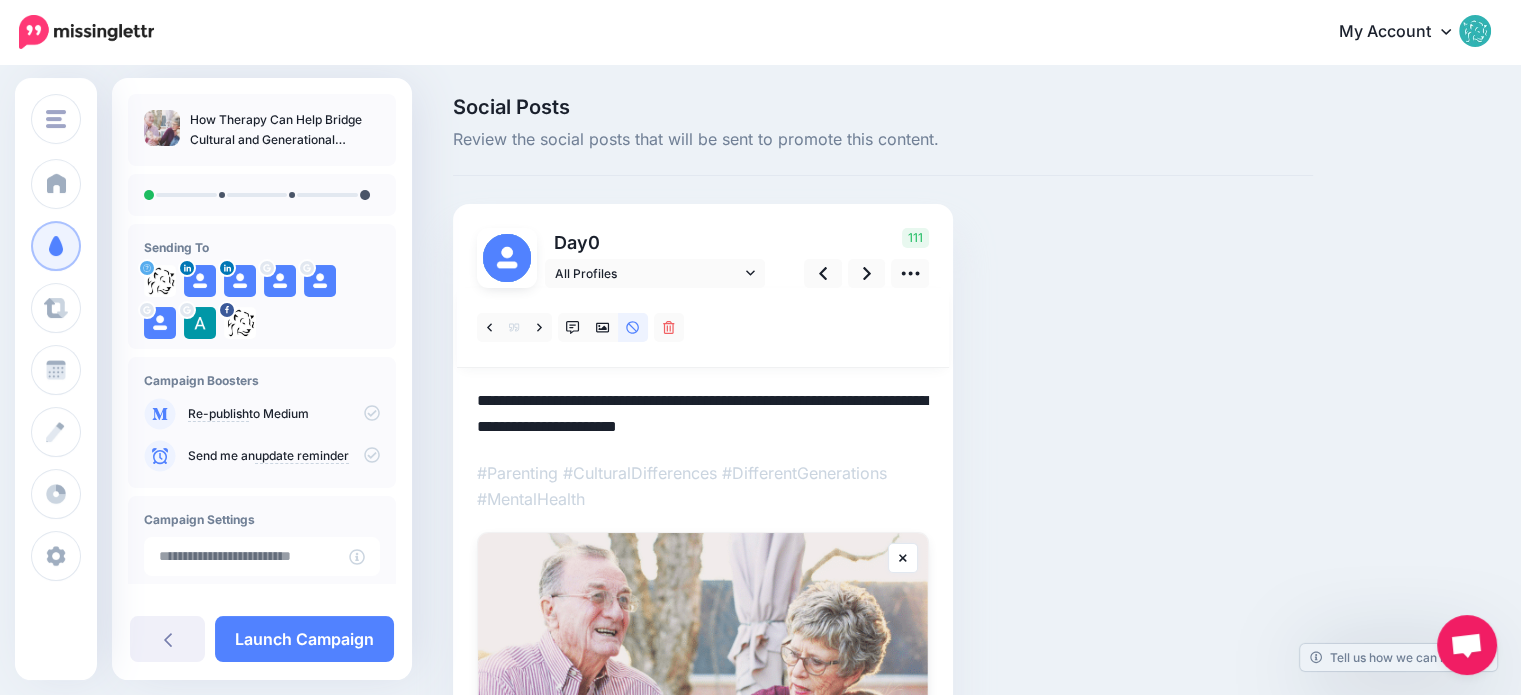 paste on "**********" 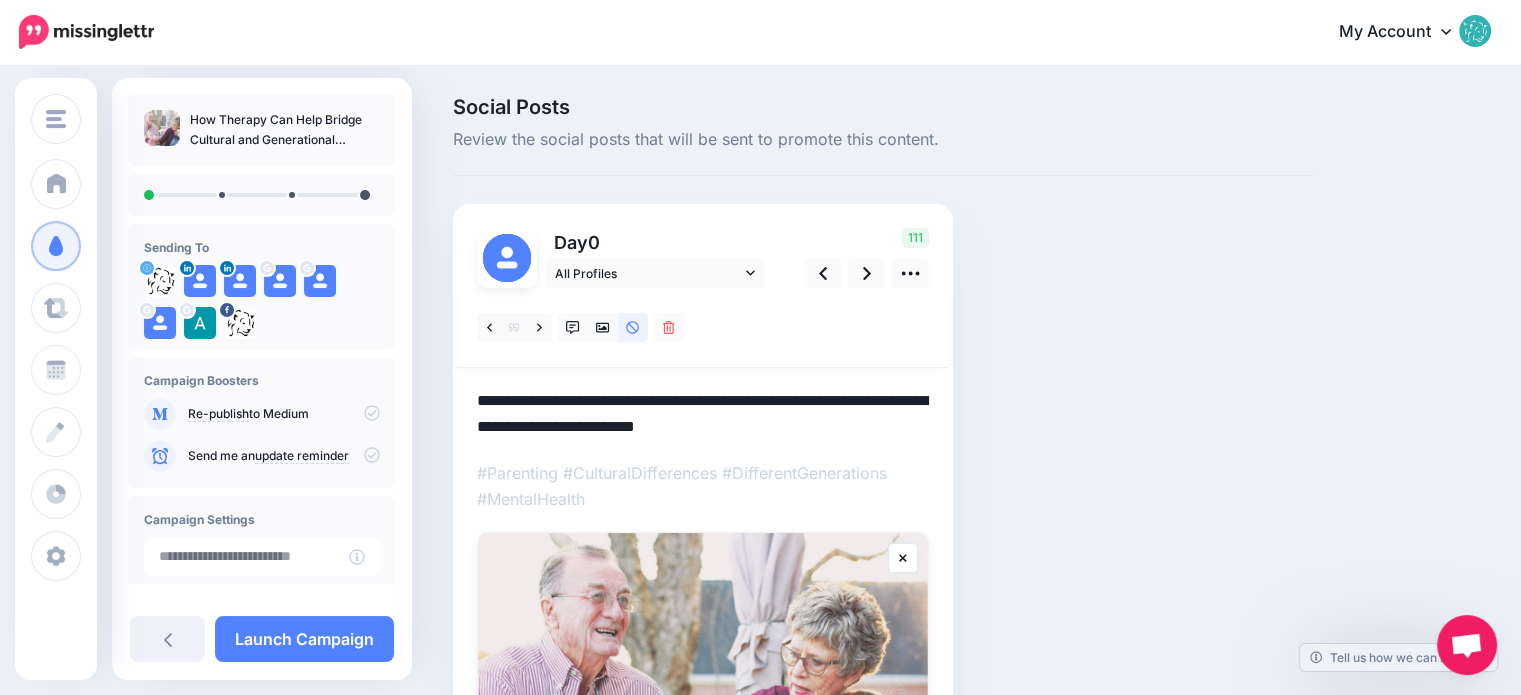 scroll, scrollTop: 651, scrollLeft: 0, axis: vertical 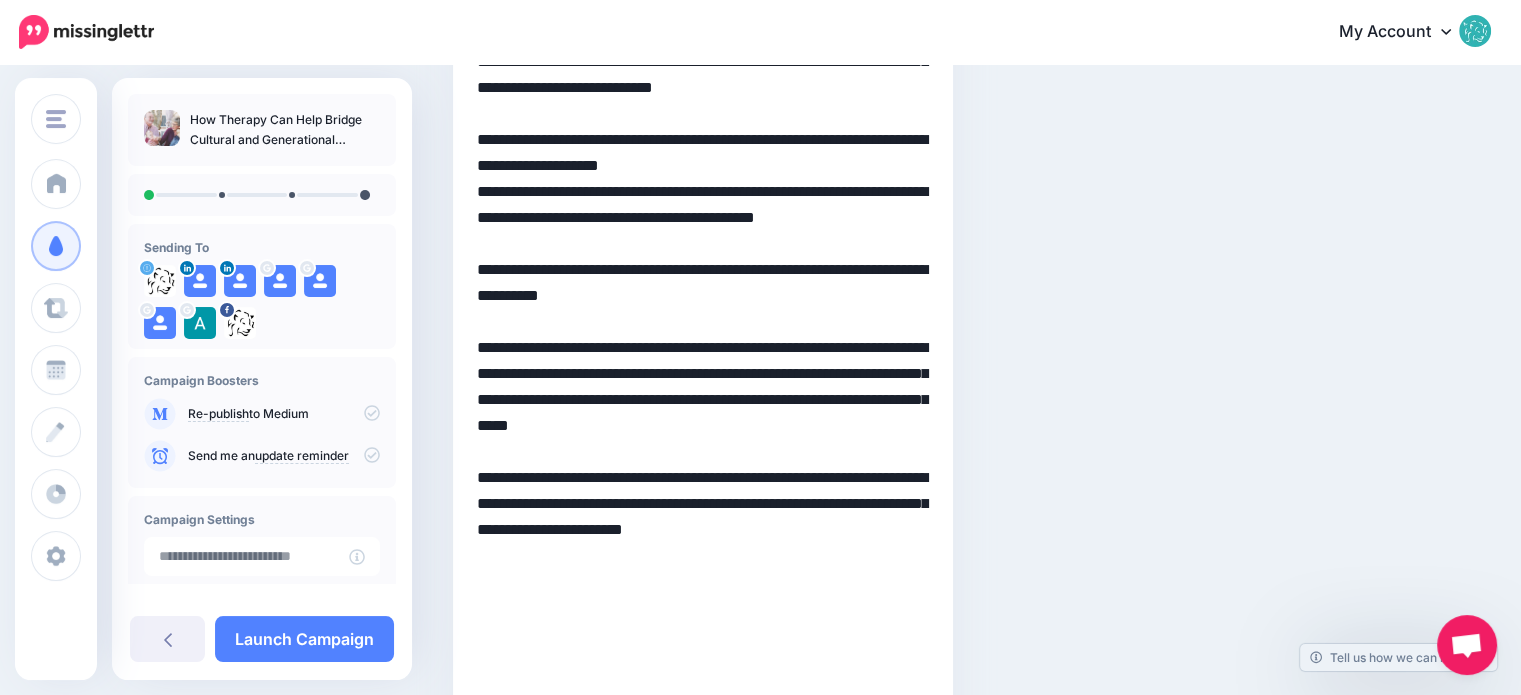 click at bounding box center (703, 218) 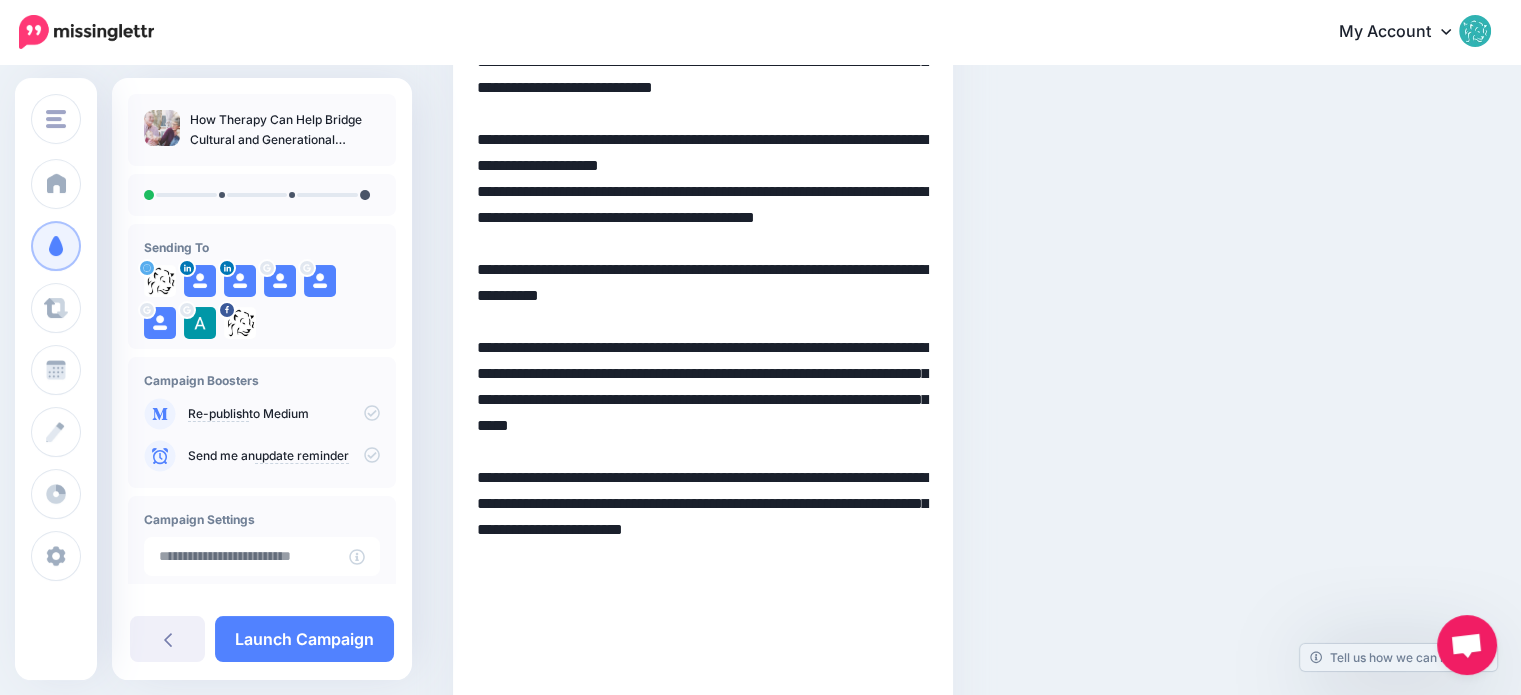 click at bounding box center [703, 218] 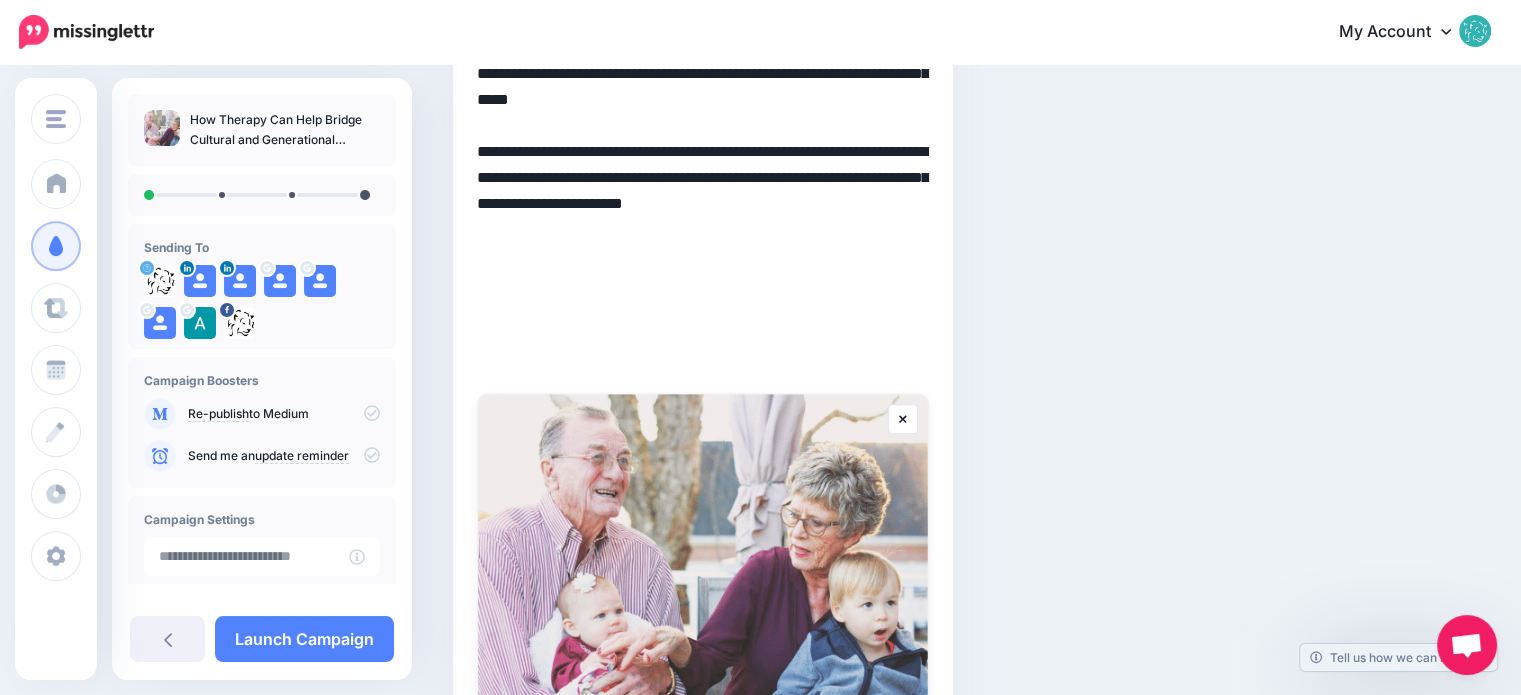 scroll, scrollTop: 1180, scrollLeft: 0, axis: vertical 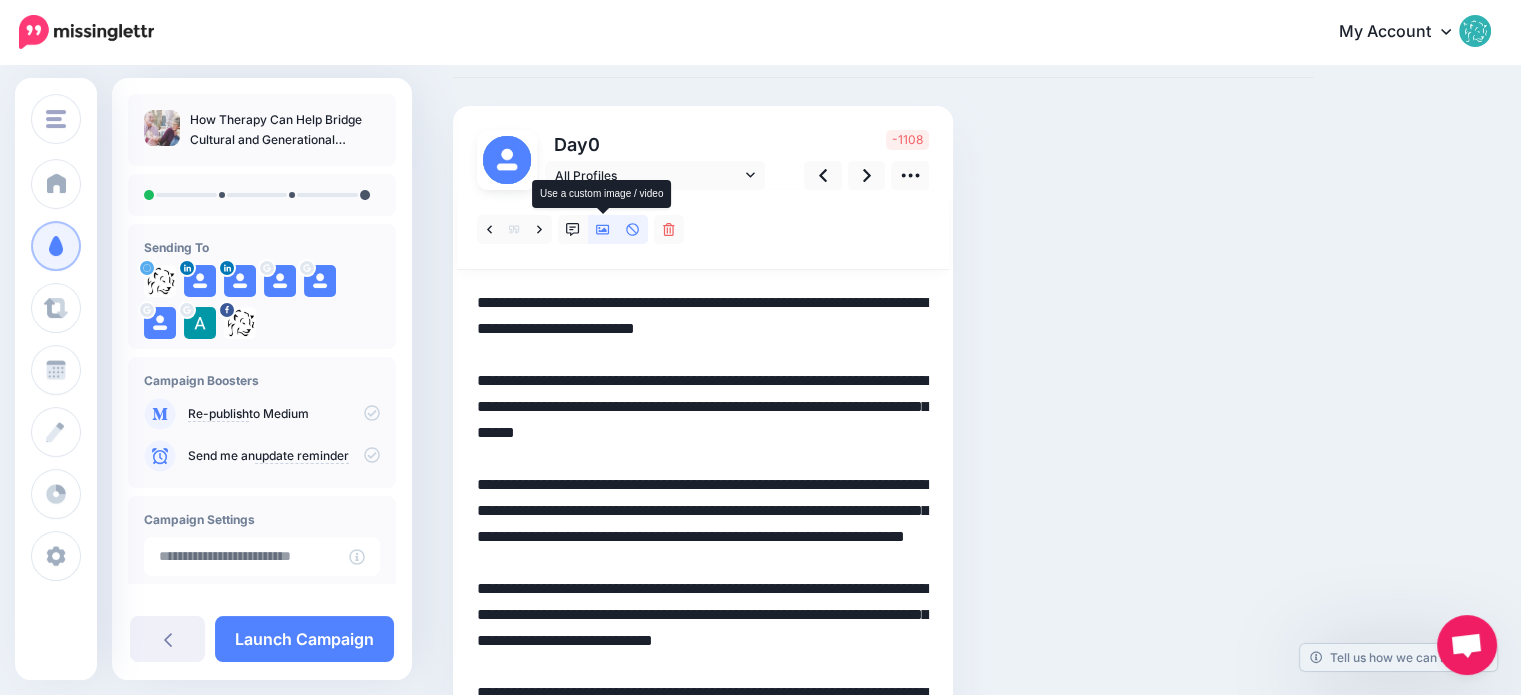 click 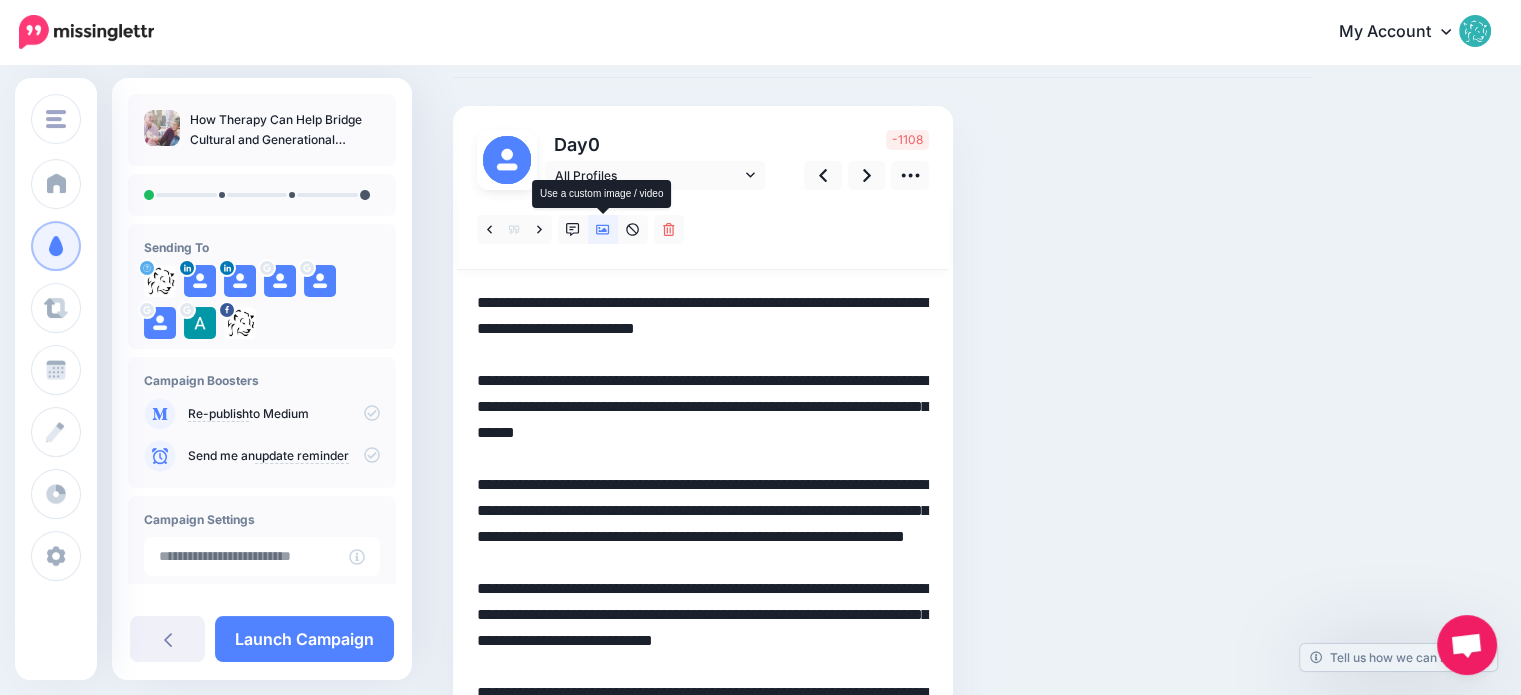 click 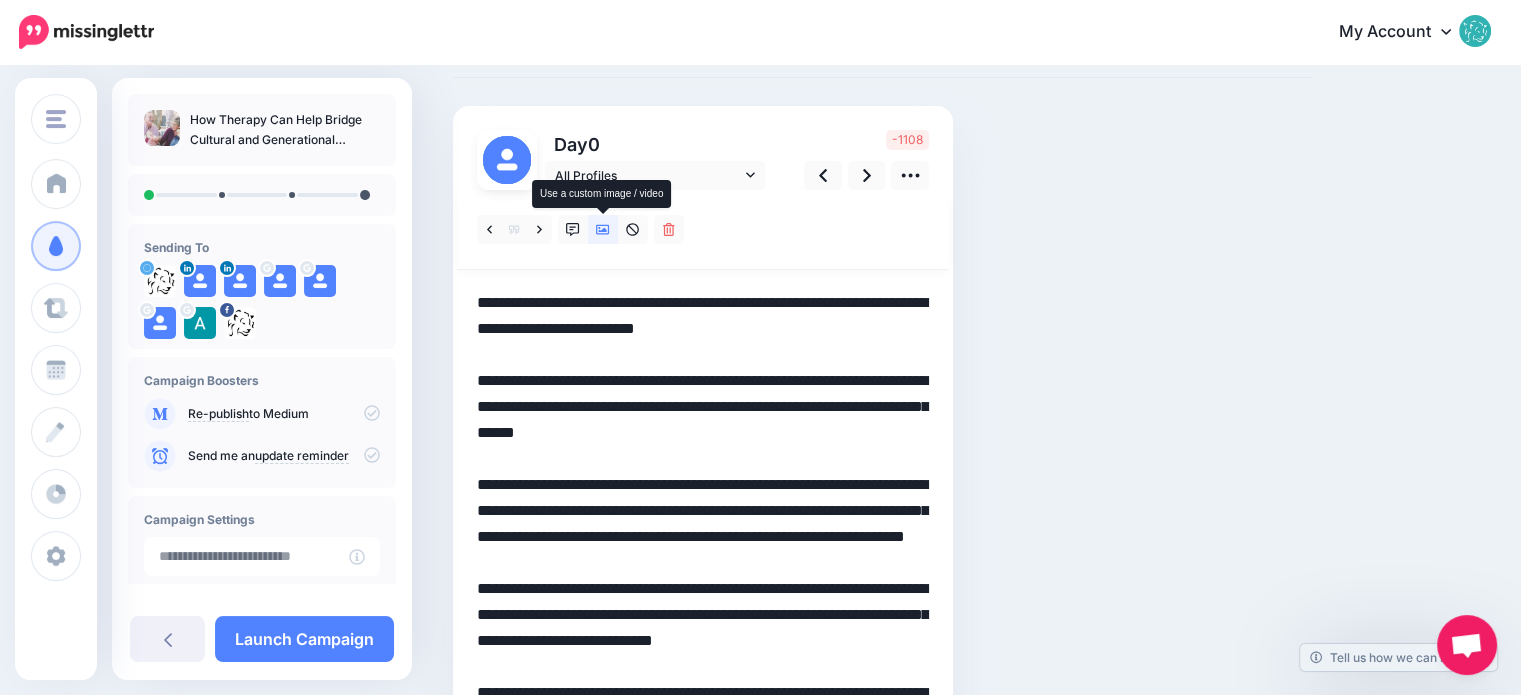 click 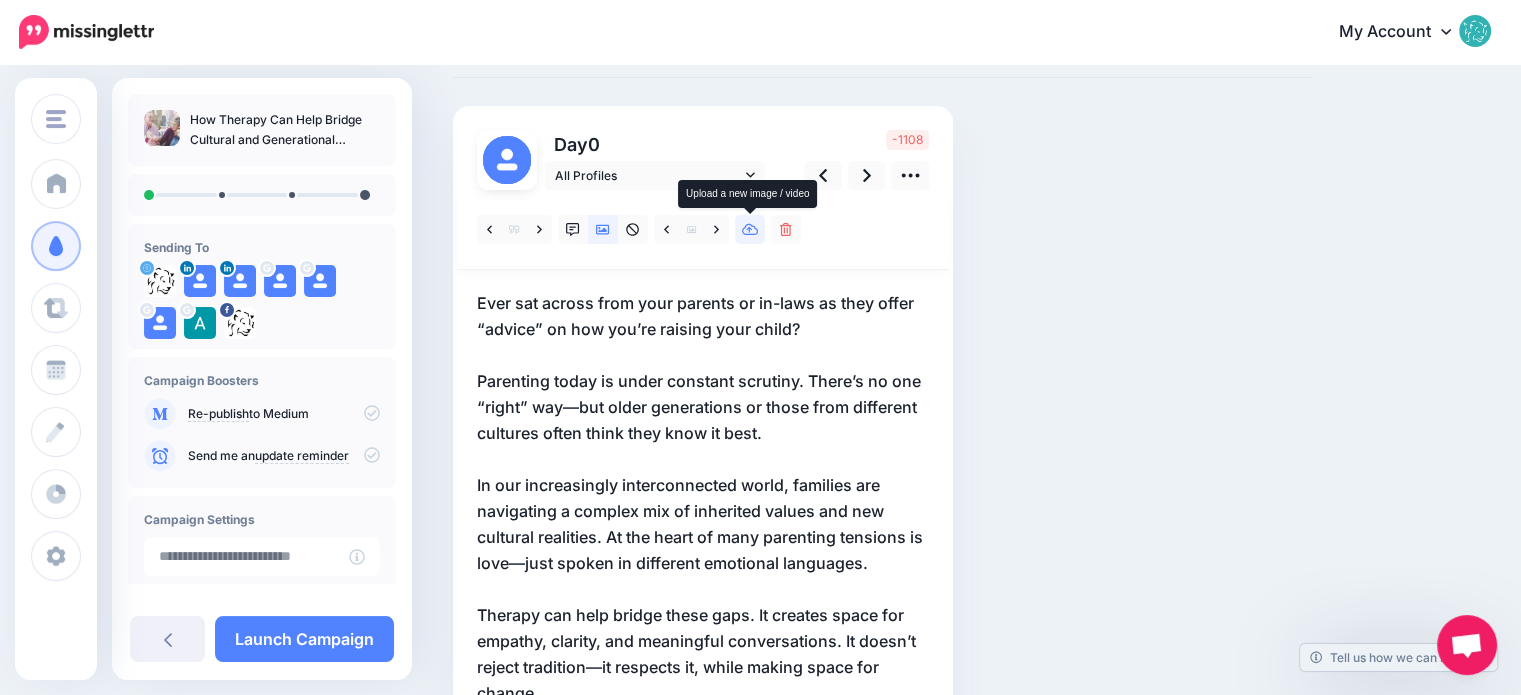 click 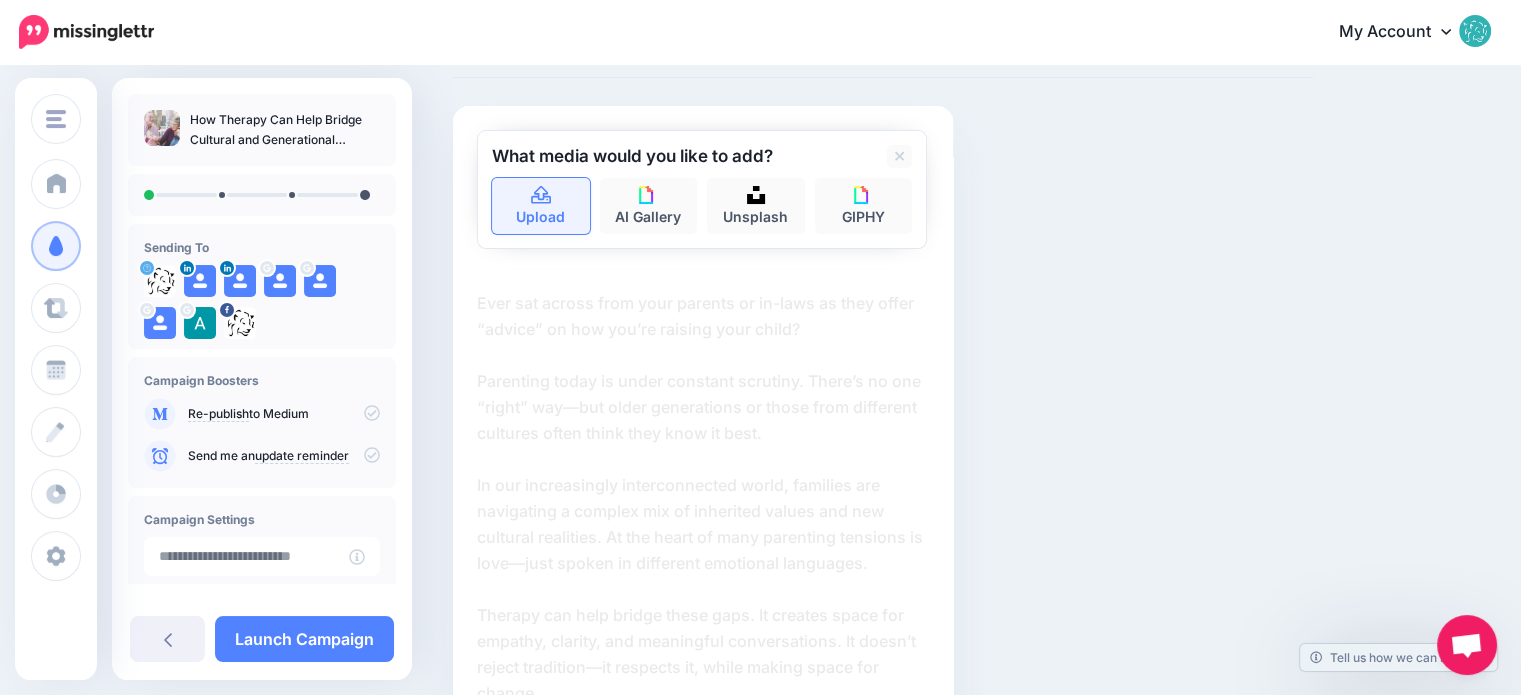 click on "Upload" at bounding box center (541, 206) 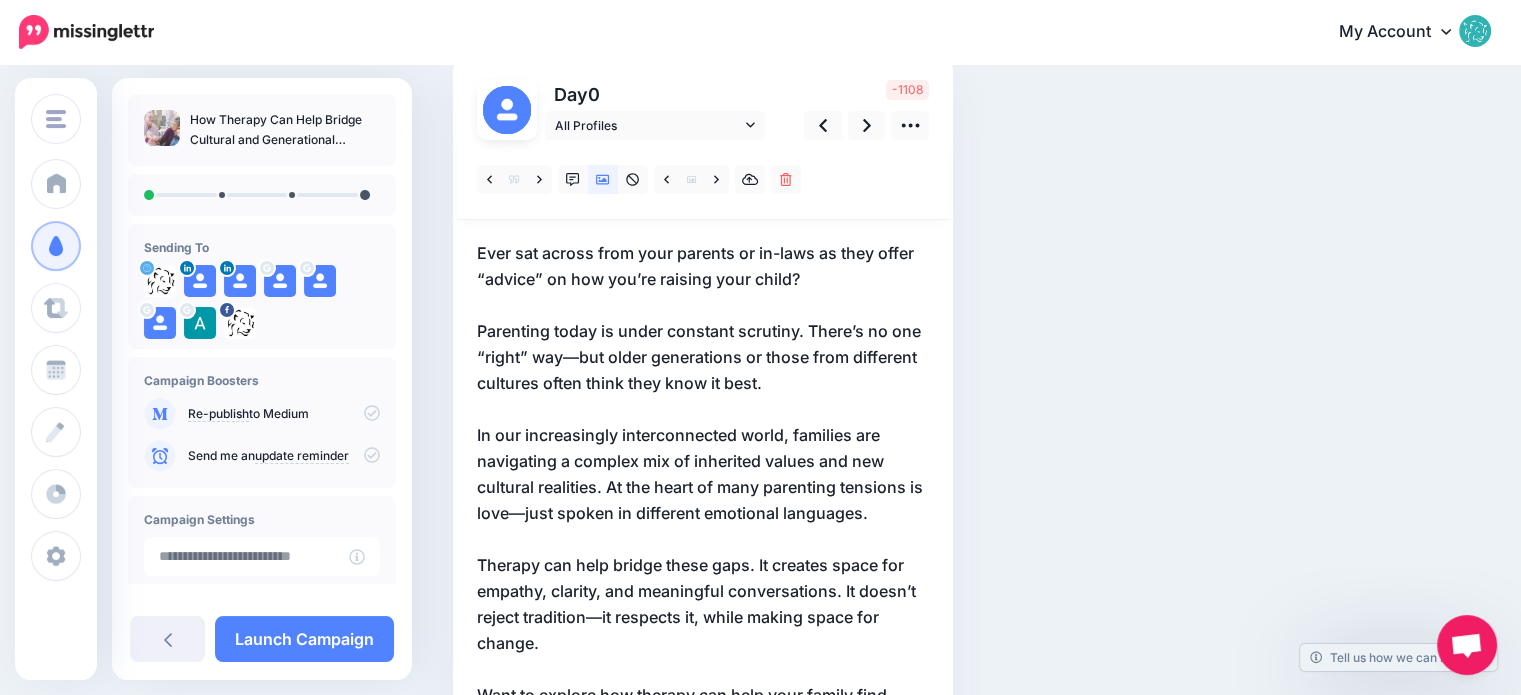 scroll, scrollTop: 0, scrollLeft: 0, axis: both 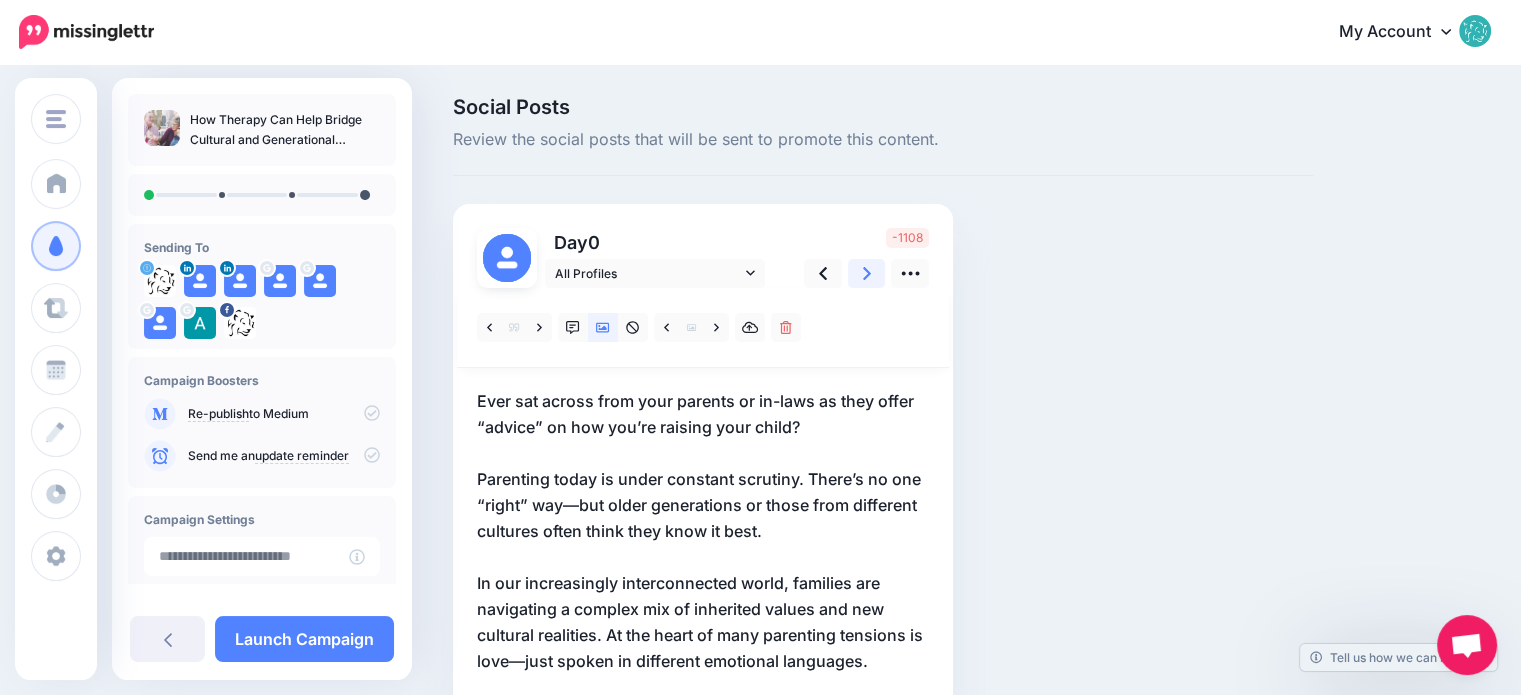 click at bounding box center (867, 273) 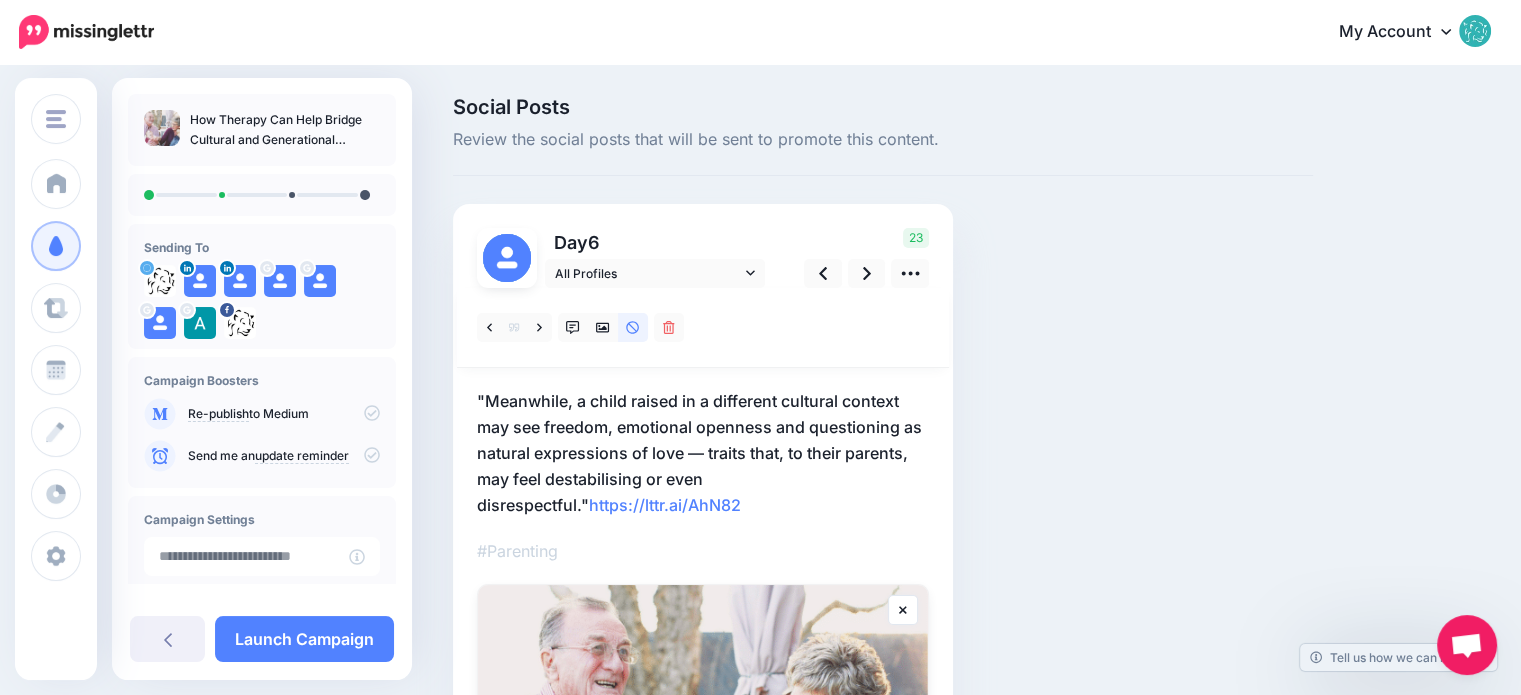 click on ""Meanwhile, a child raised in a different cultural context may see freedom, emotional openness and questioning as natural expressions of love — traits that, to their parents, may feel destabilising or even disrespectful."  https://lttr.ai/AhN82" at bounding box center [703, 453] 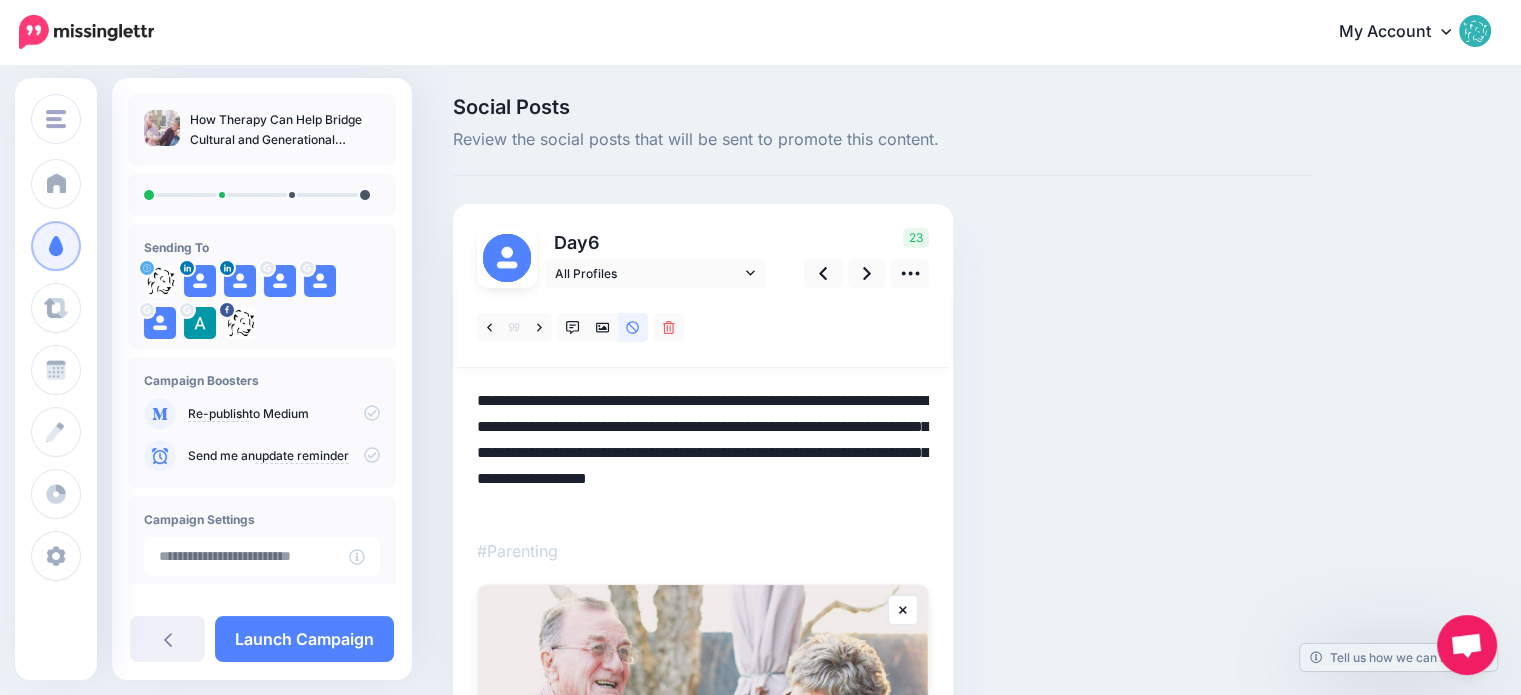 drag, startPoint x: 830, startPoint y: 476, endPoint x: 476, endPoint y: 385, distance: 365.50925 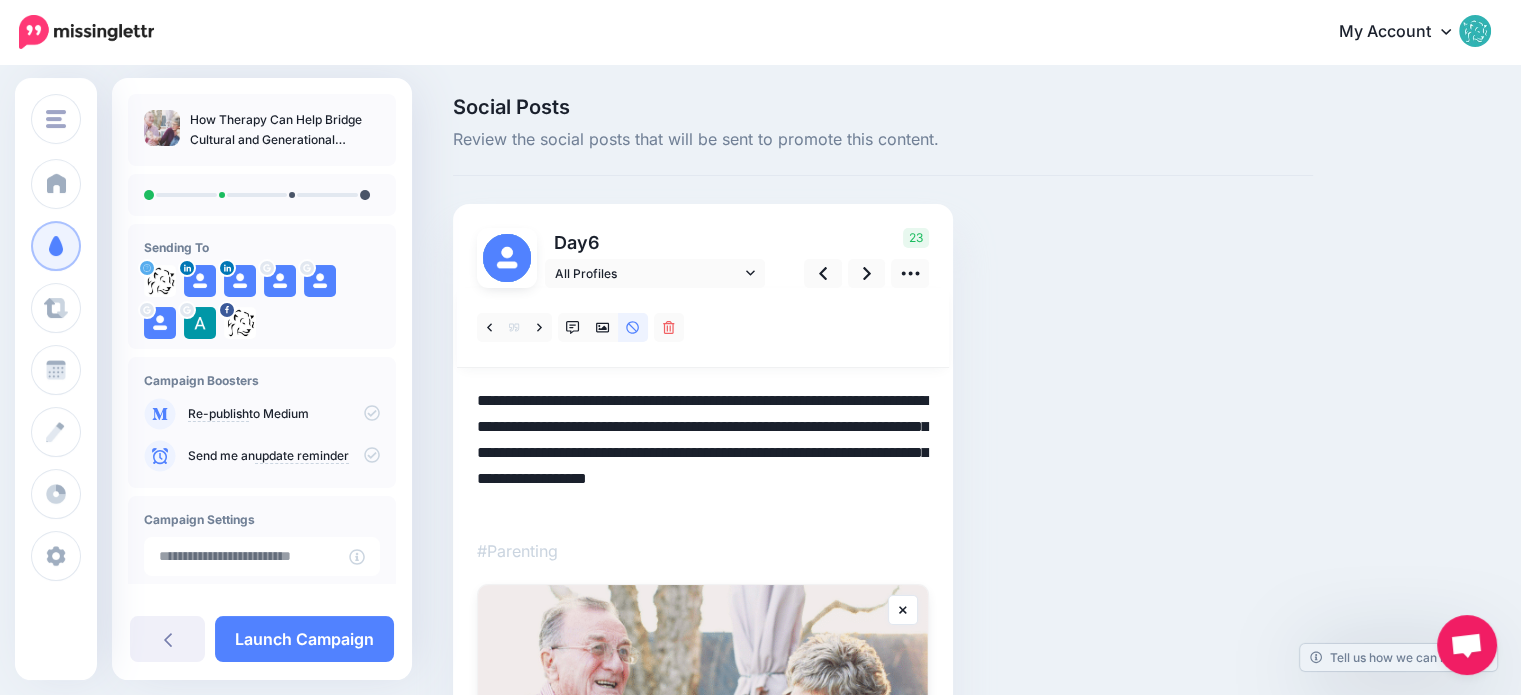 click on "Day  6" at bounding box center [703, 602] 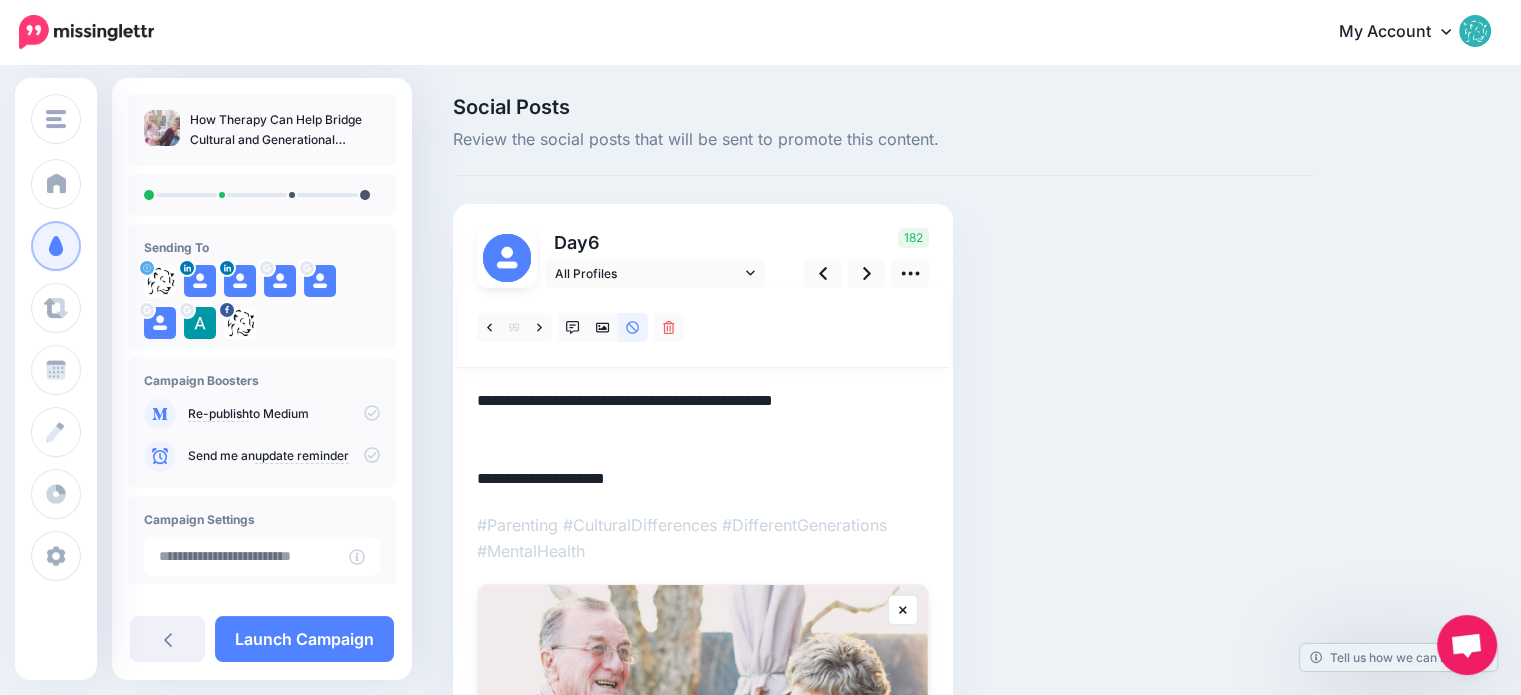 paste on "**********" 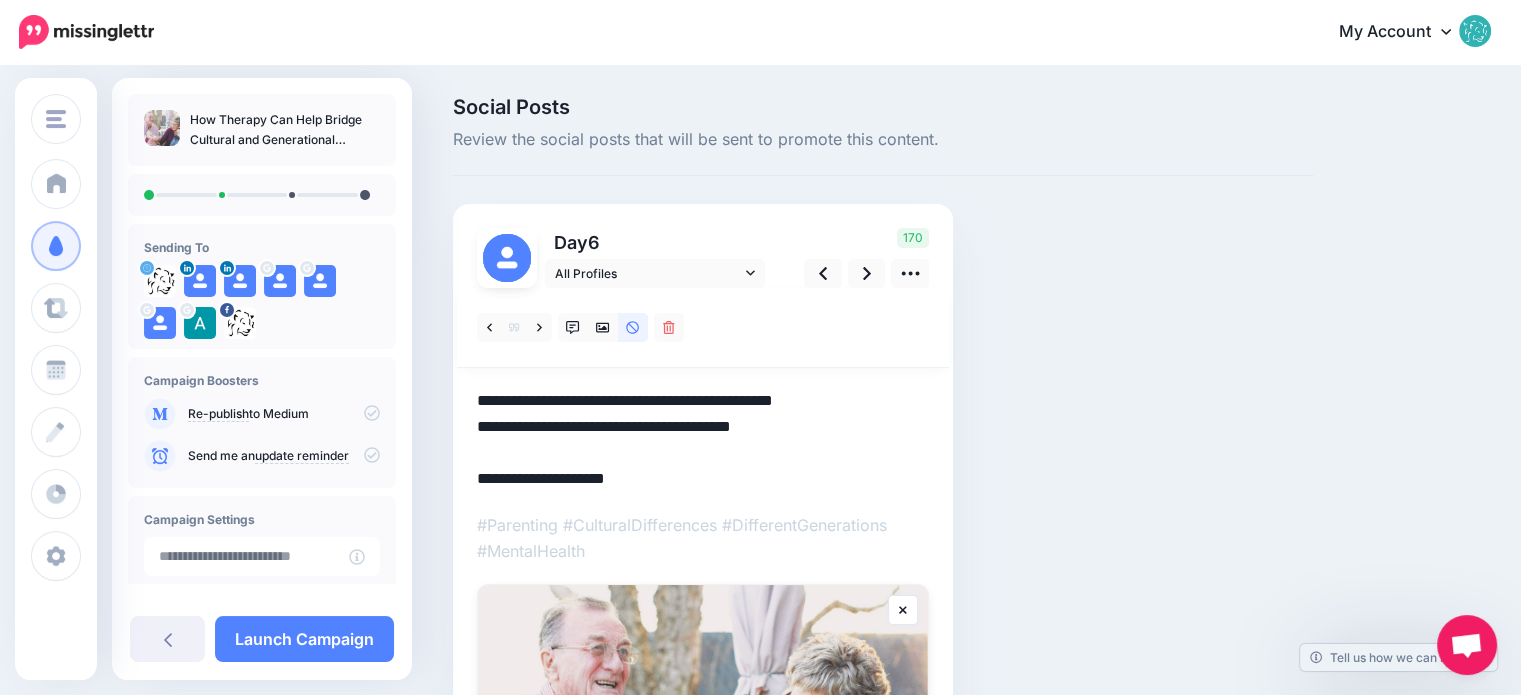 click on "**********" at bounding box center [703, 440] 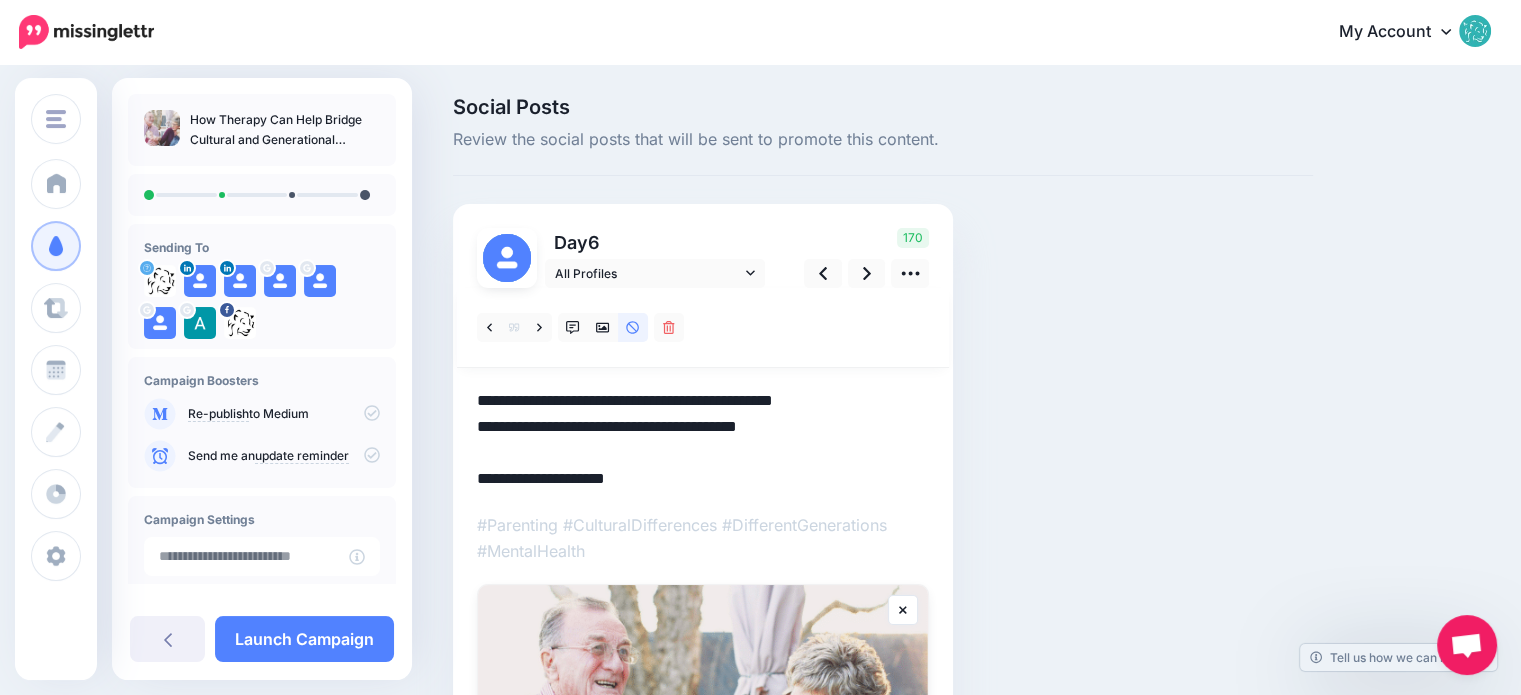 click on "**********" at bounding box center (703, 440) 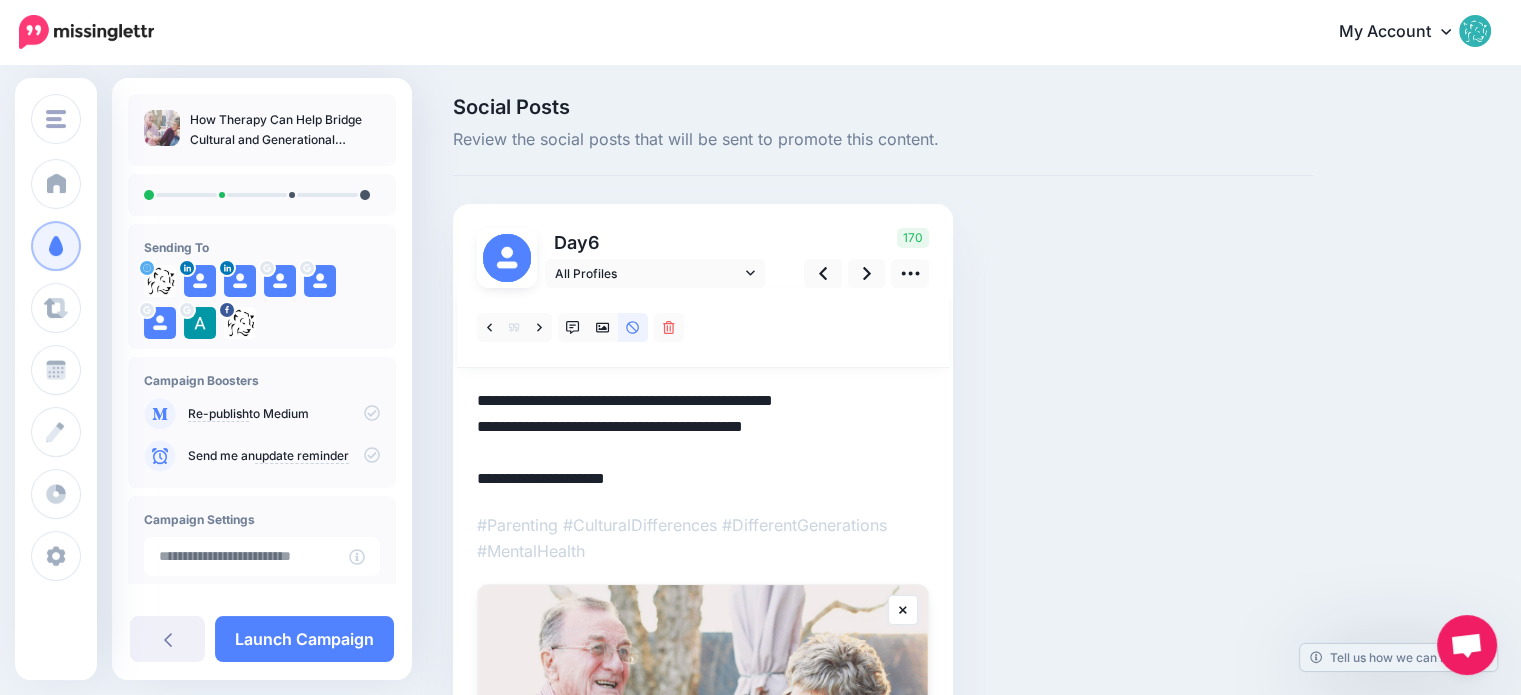 click on "**********" at bounding box center [703, 440] 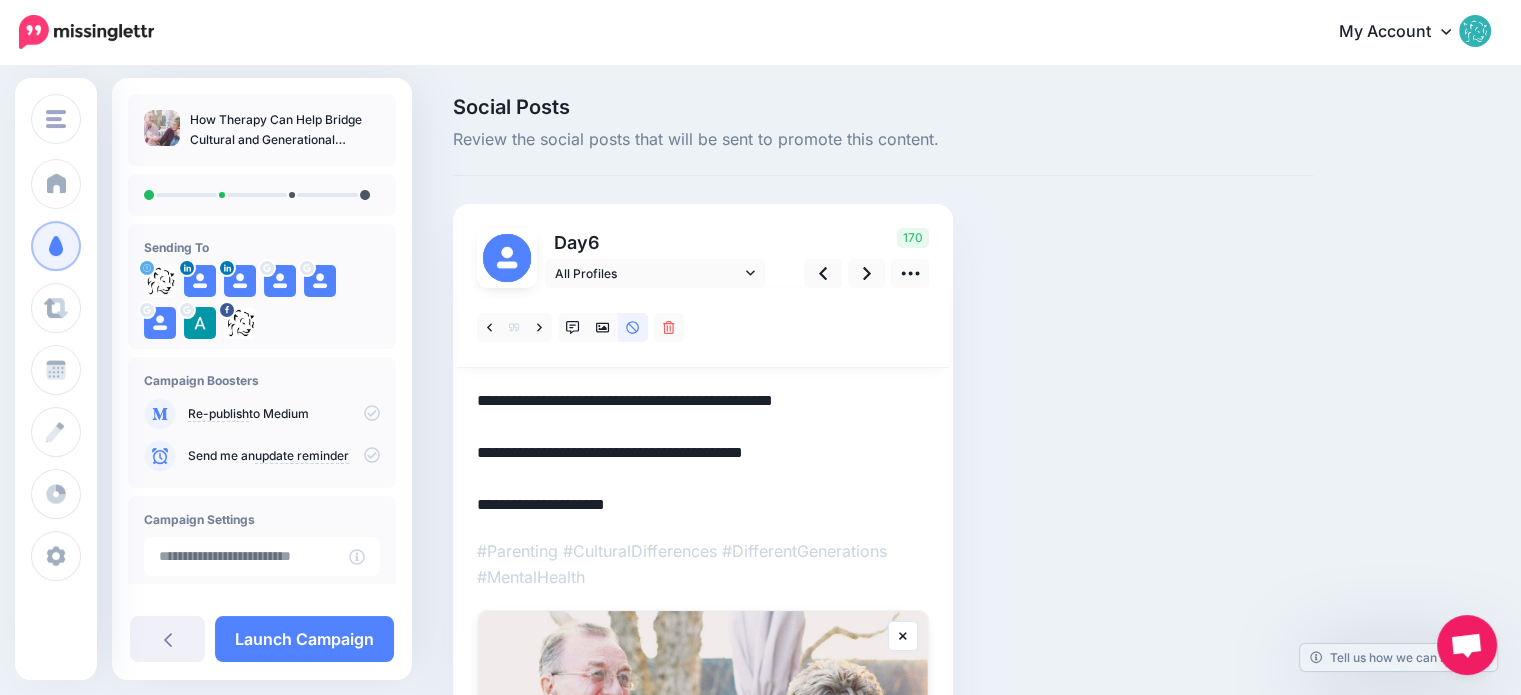 click on "**********" at bounding box center (703, 453) 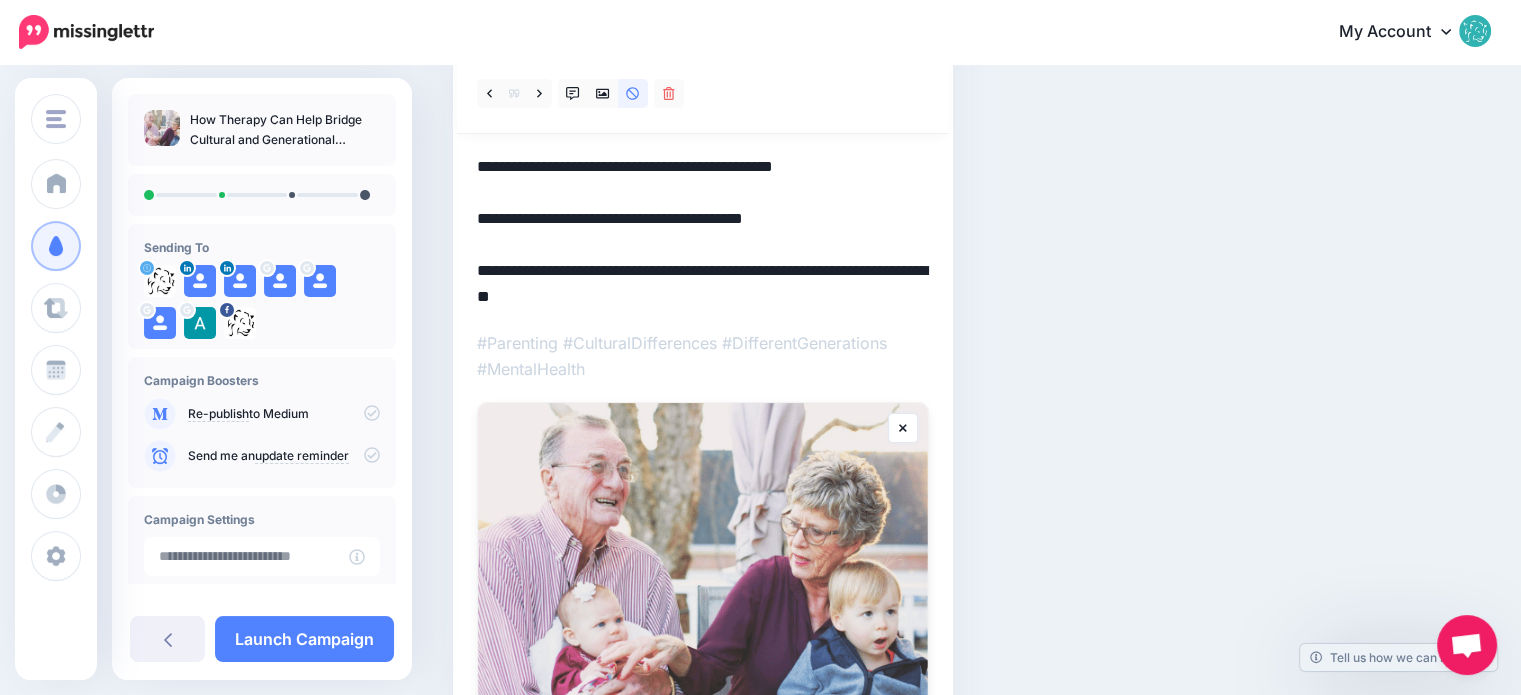 scroll, scrollTop: 236, scrollLeft: 0, axis: vertical 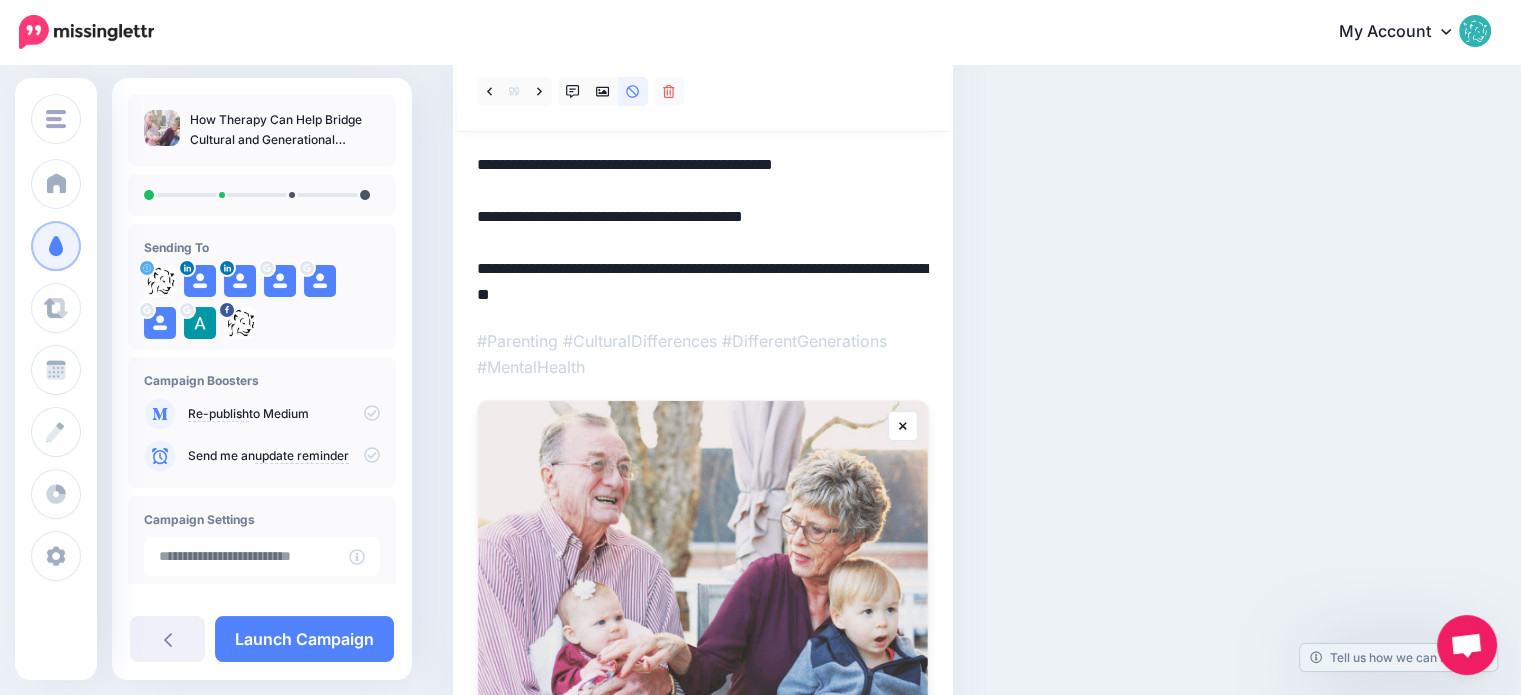 click on "**********" at bounding box center [703, 230] 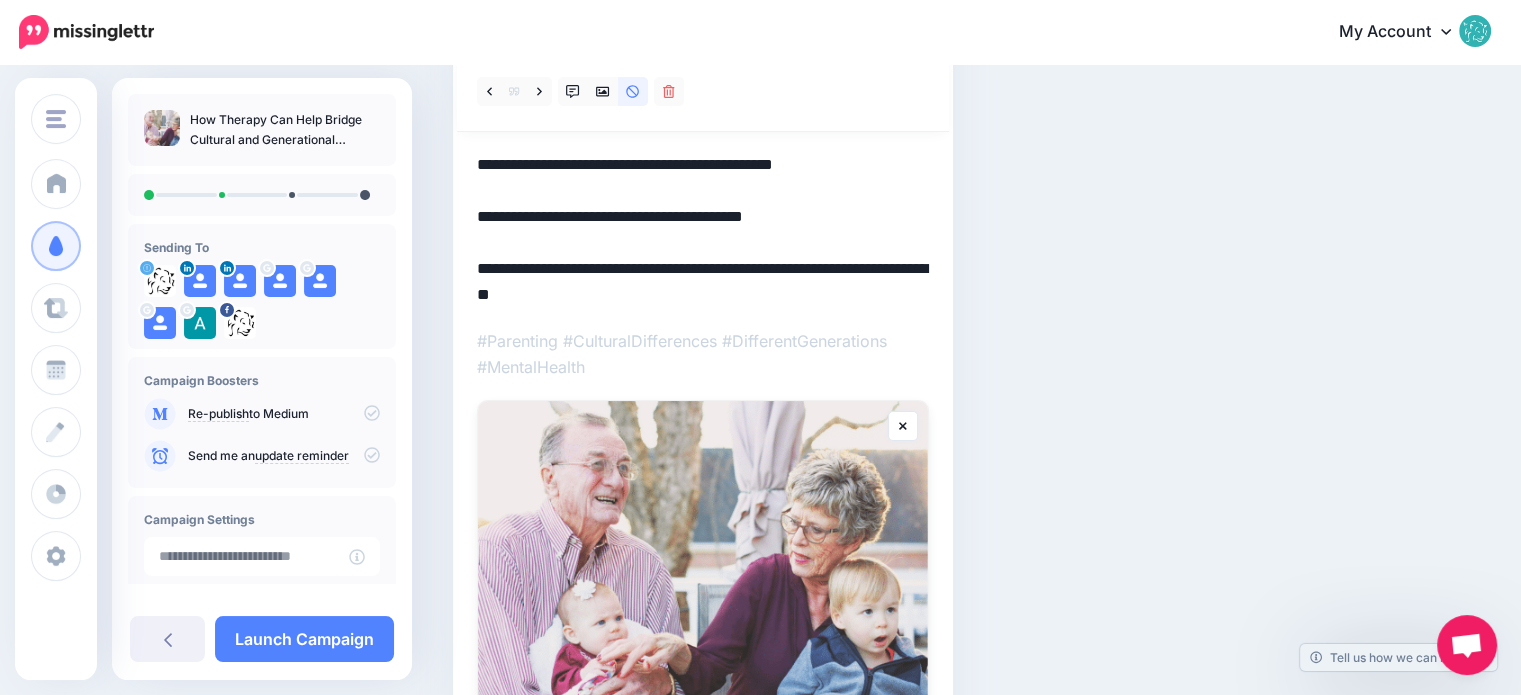 drag, startPoint x: 854, startPoint y: 164, endPoint x: 473, endPoint y: 155, distance: 381.1063 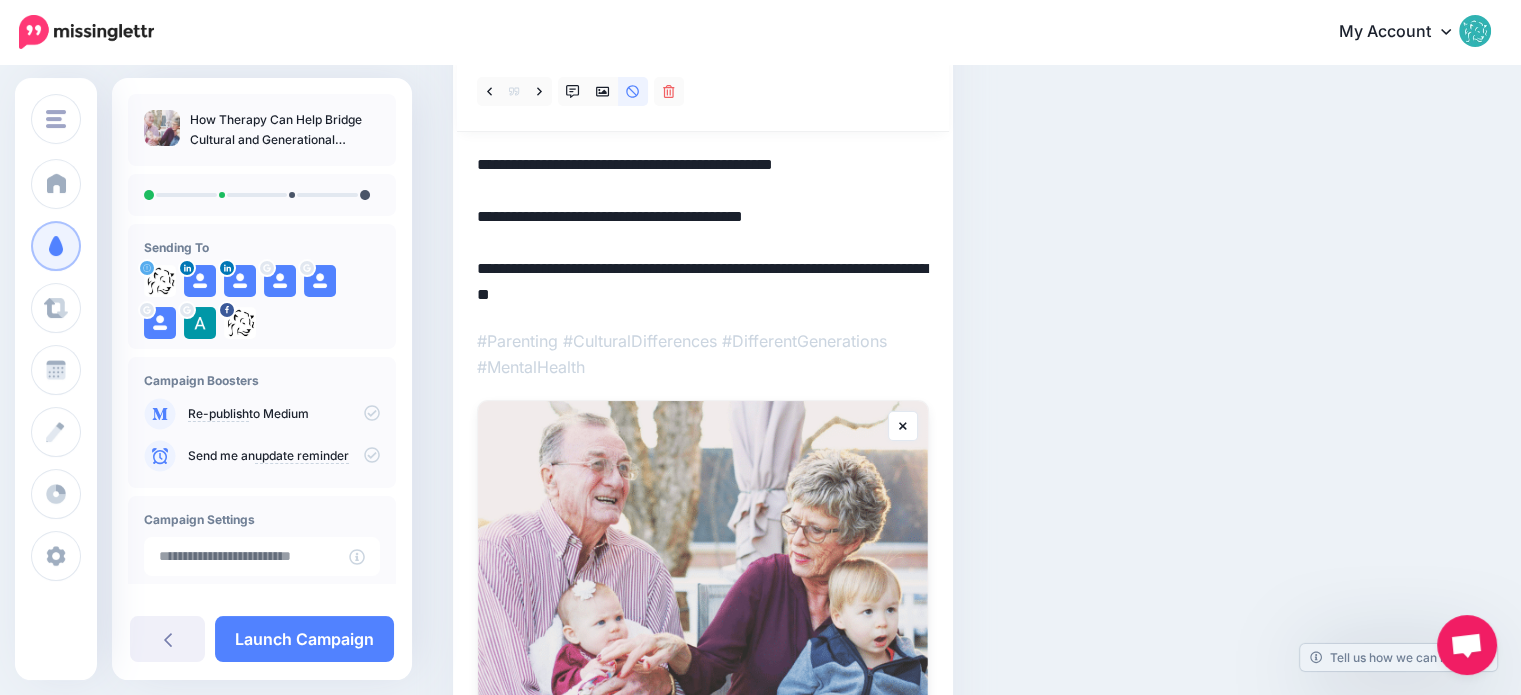 click on "Day  6" at bounding box center [703, 392] 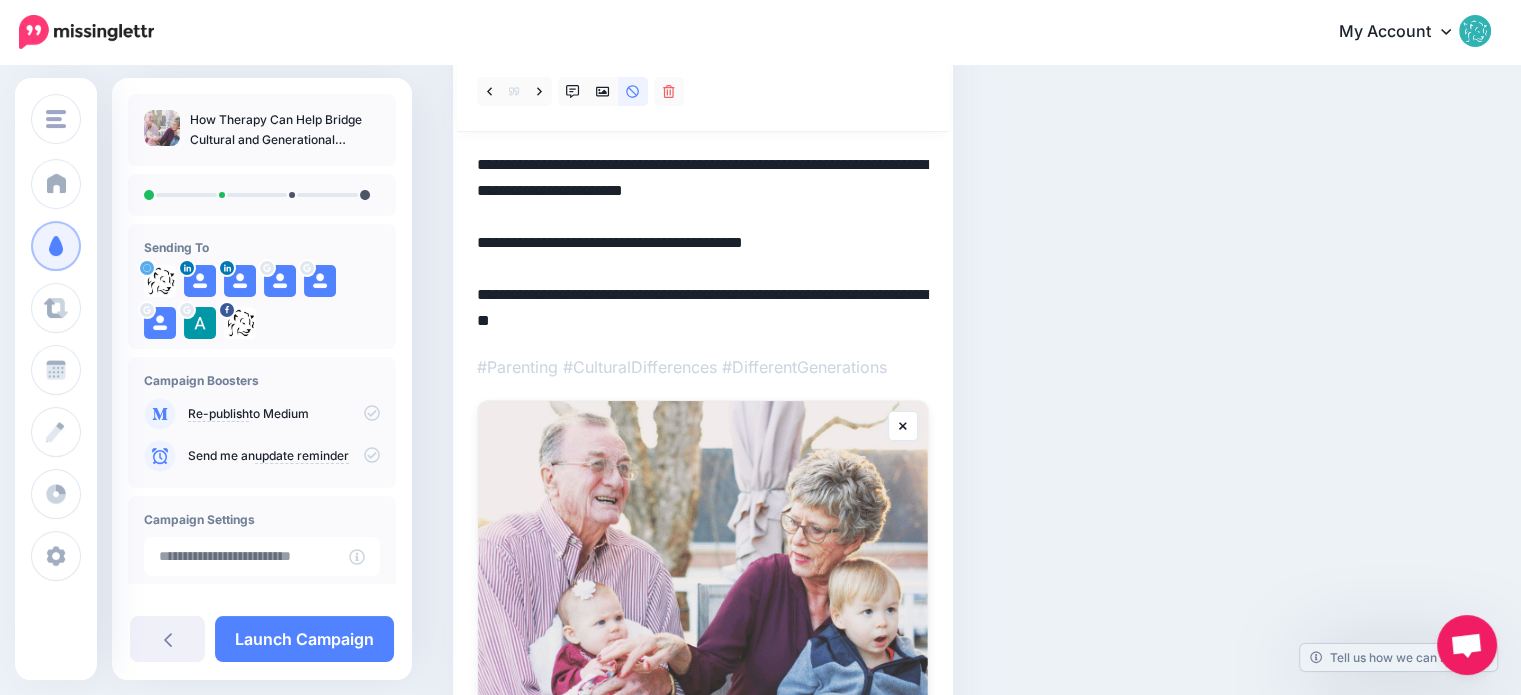 drag, startPoint x: 701, startPoint y: 187, endPoint x: 771, endPoint y: 184, distance: 70.064255 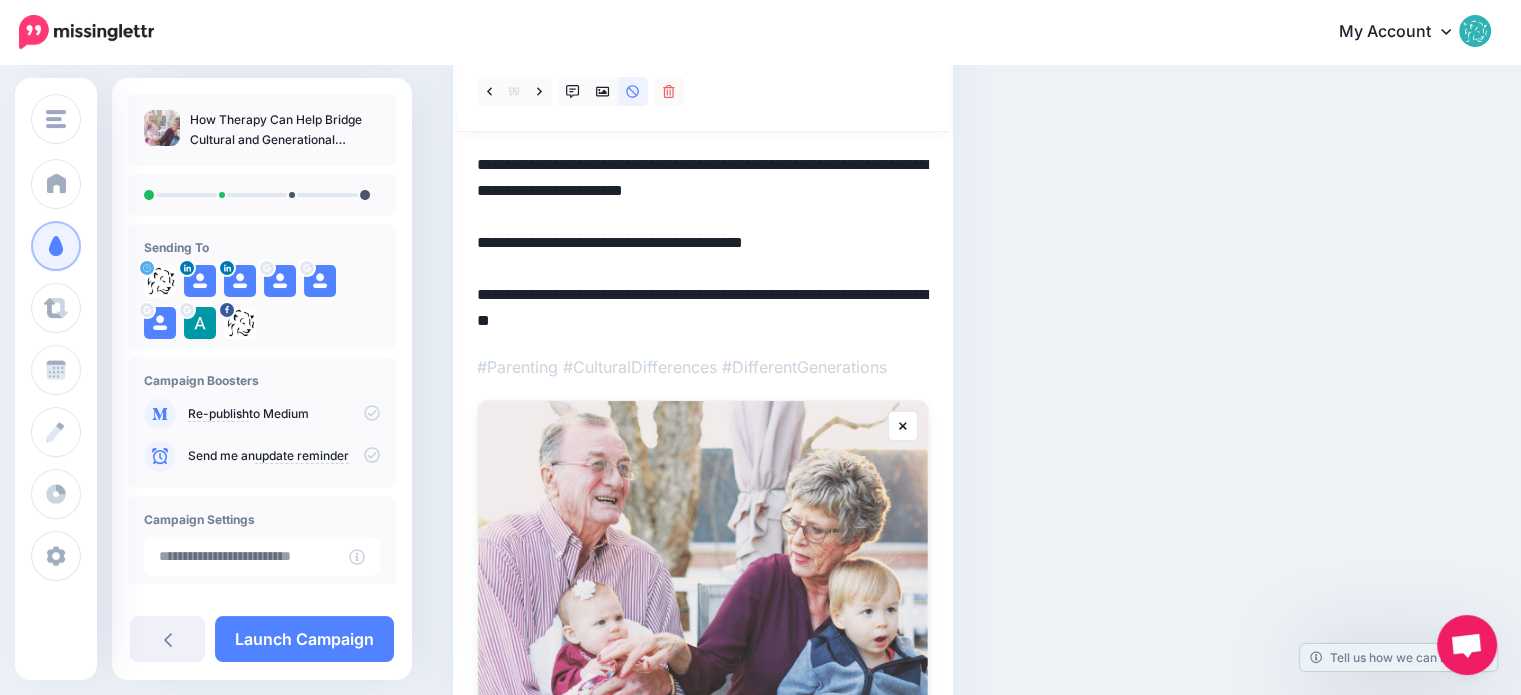 click on "**********" at bounding box center (703, 243) 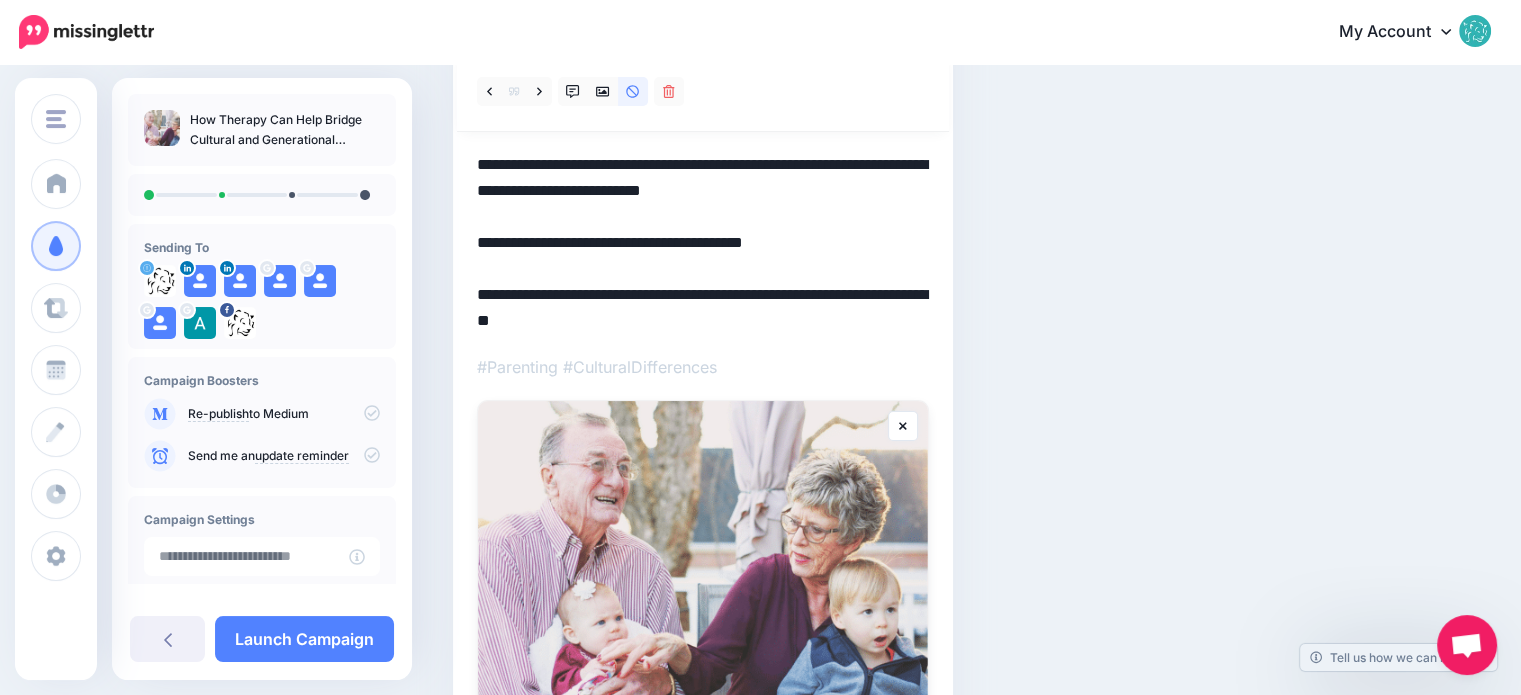 click on "**********" at bounding box center (703, 243) 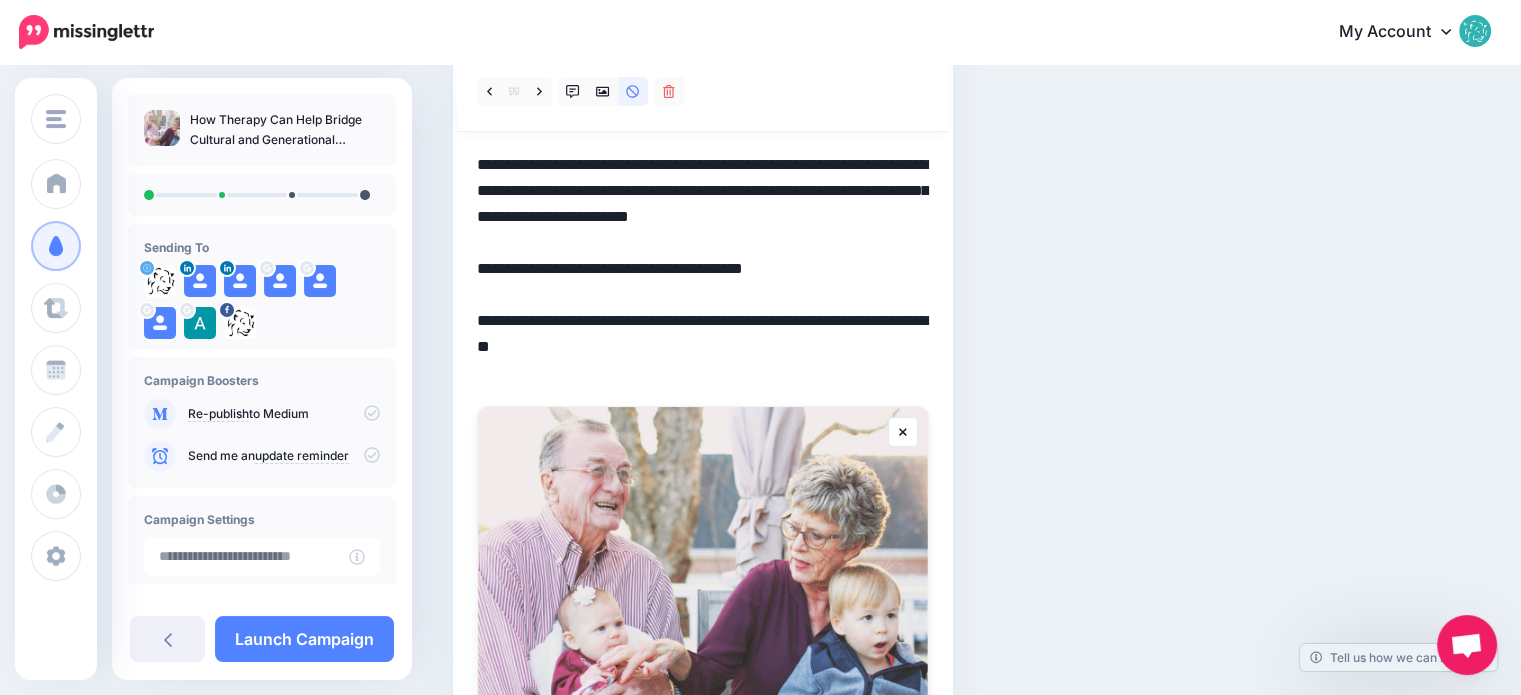 drag, startPoint x: 604, startPoint y: 235, endPoint x: 668, endPoint y: 187, distance: 80 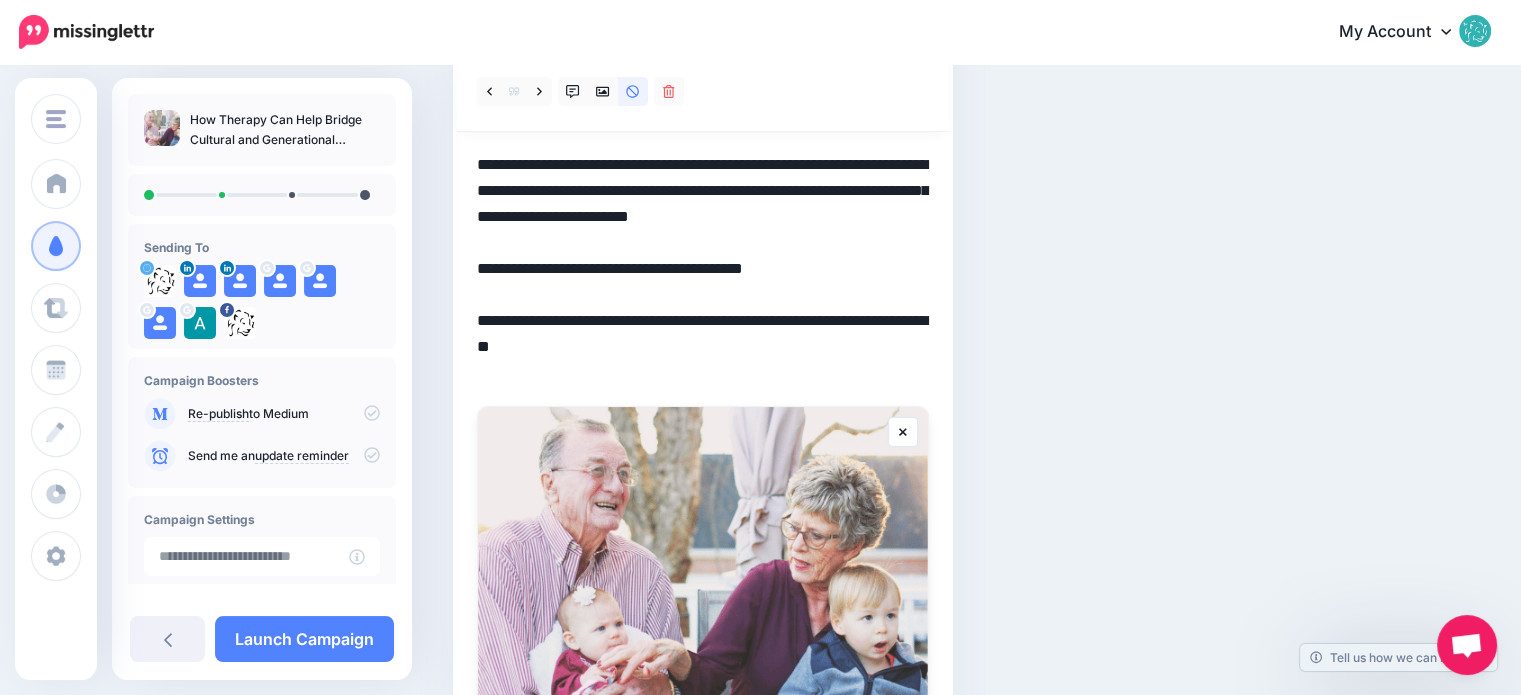 click on "**********" at bounding box center [703, 269] 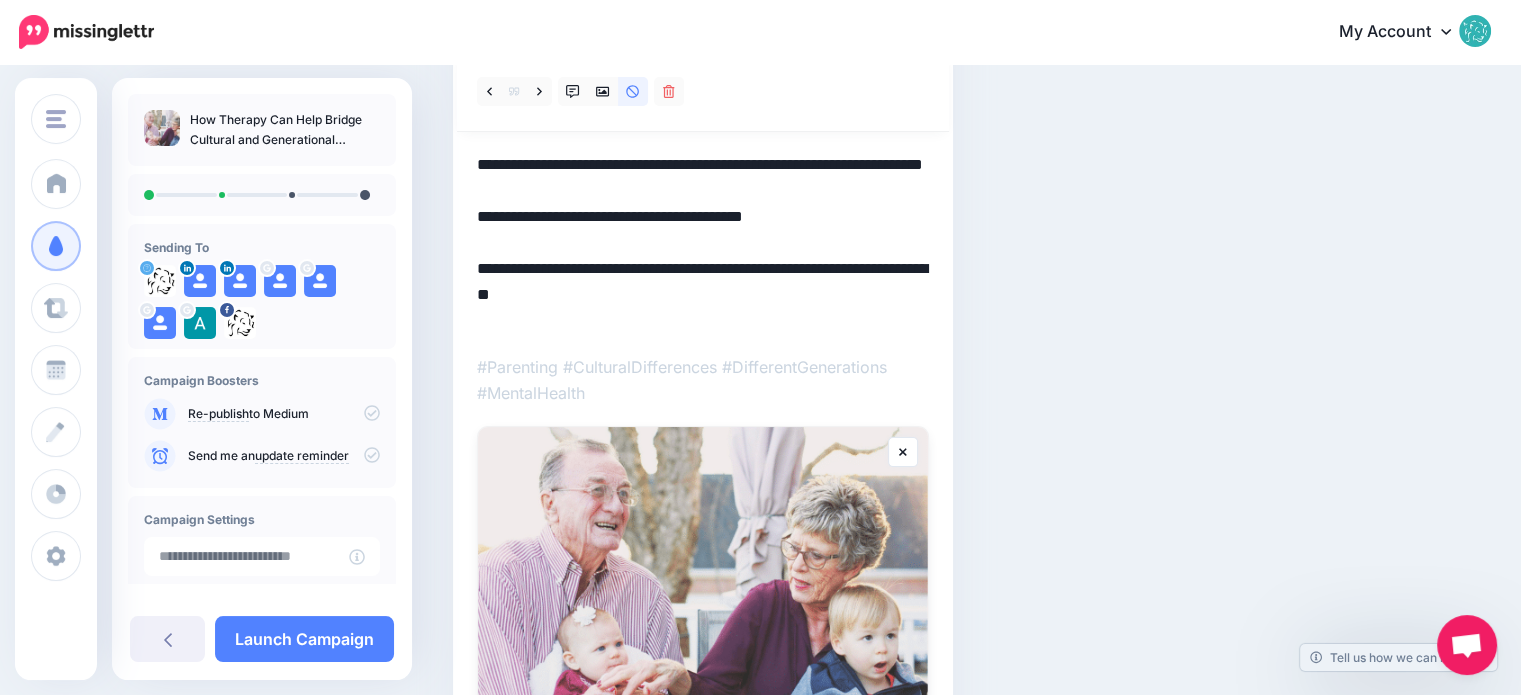 drag, startPoint x: 815, startPoint y: 162, endPoint x: 865, endPoint y: 169, distance: 50.48762 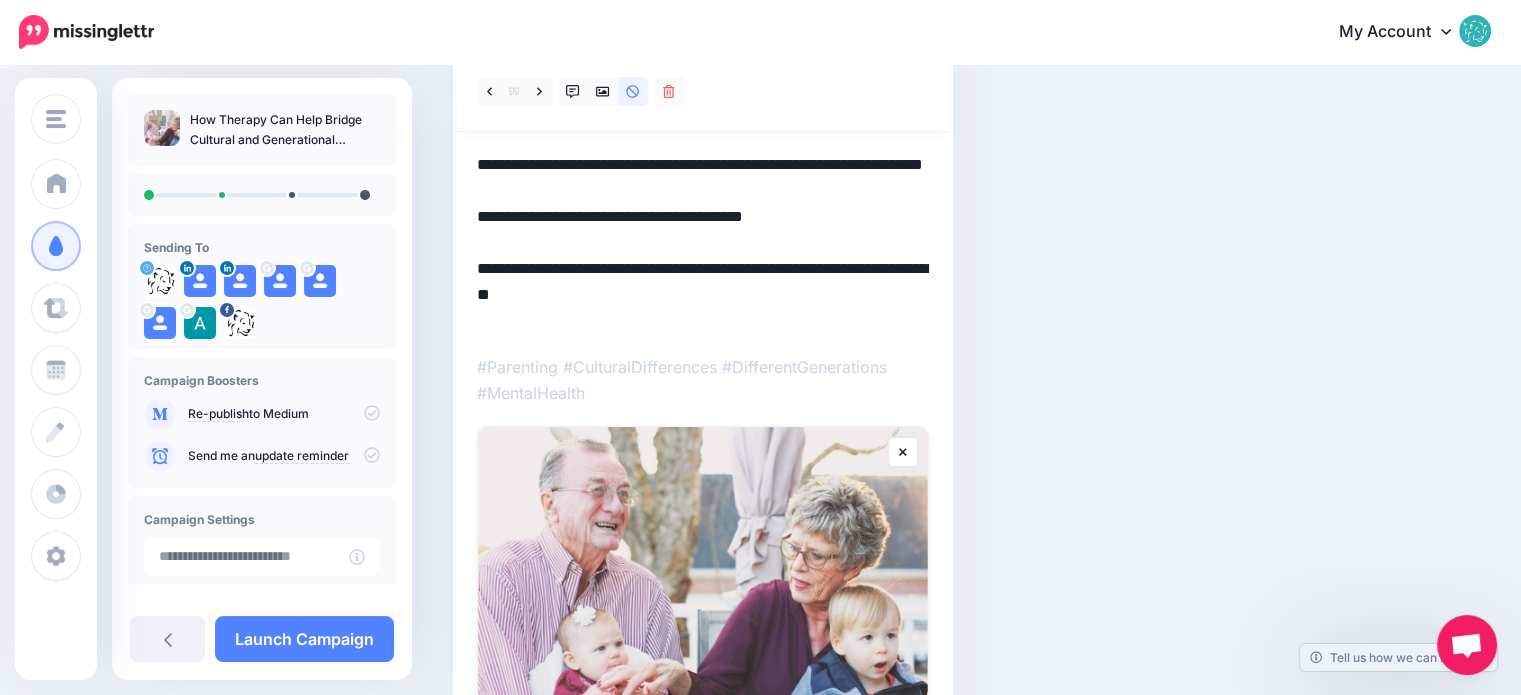 click on "**********" at bounding box center (703, 243) 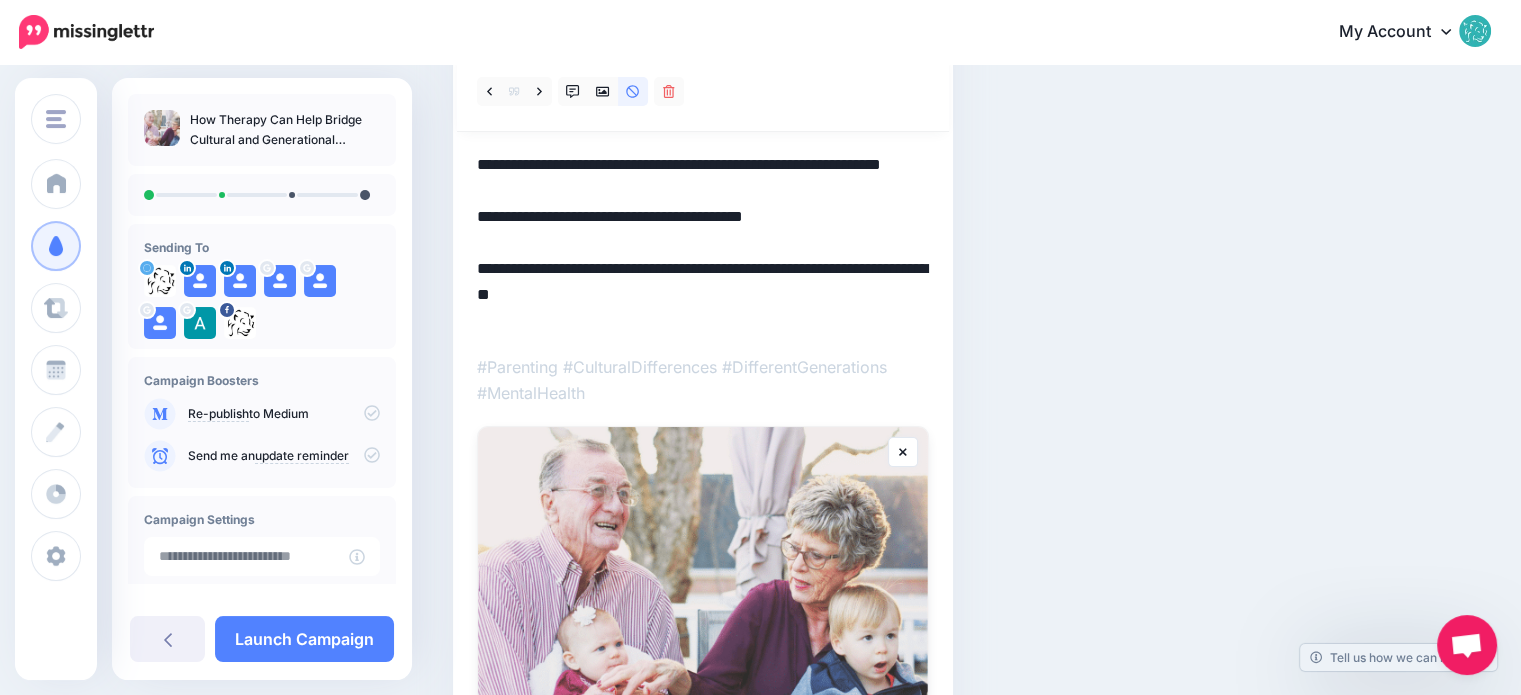 click on "**********" at bounding box center (703, 243) 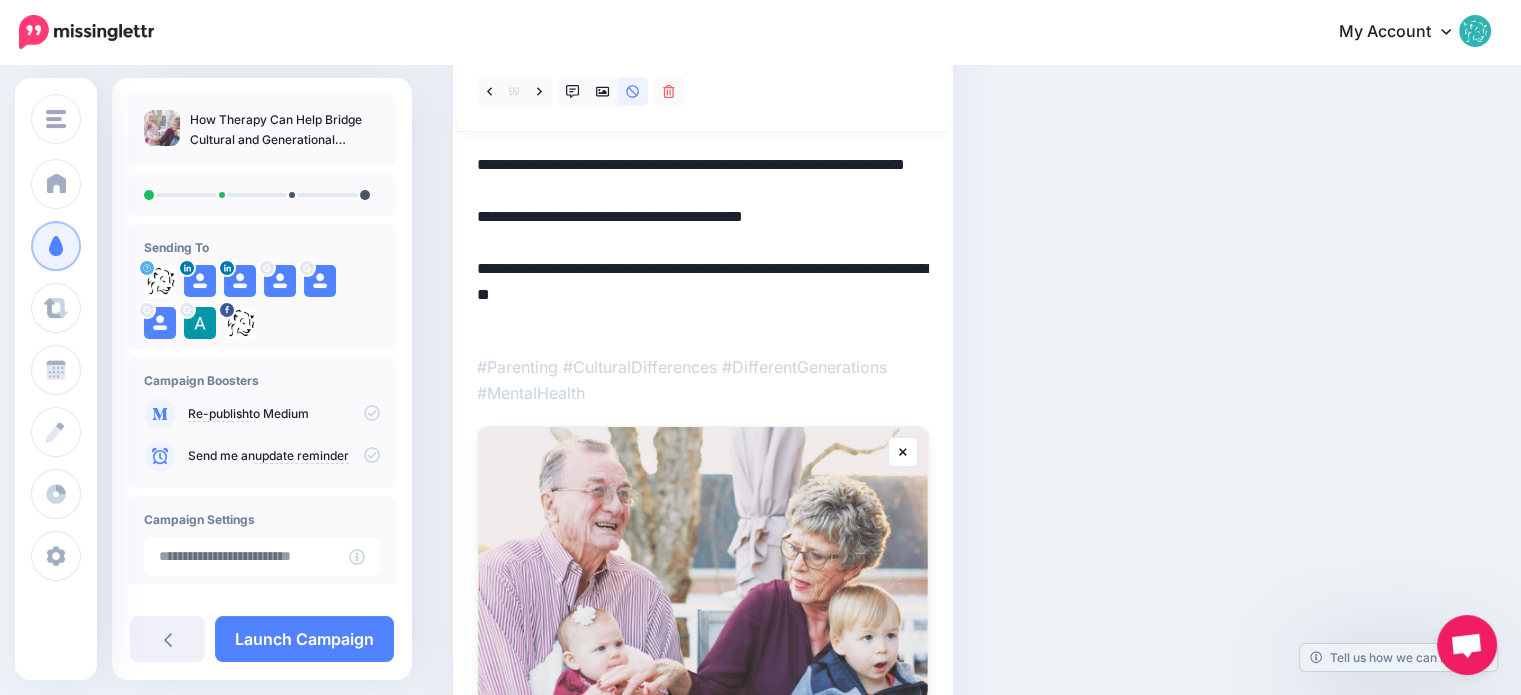 drag, startPoint x: 620, startPoint y: 291, endPoint x: 468, endPoint y: 292, distance: 152.0033 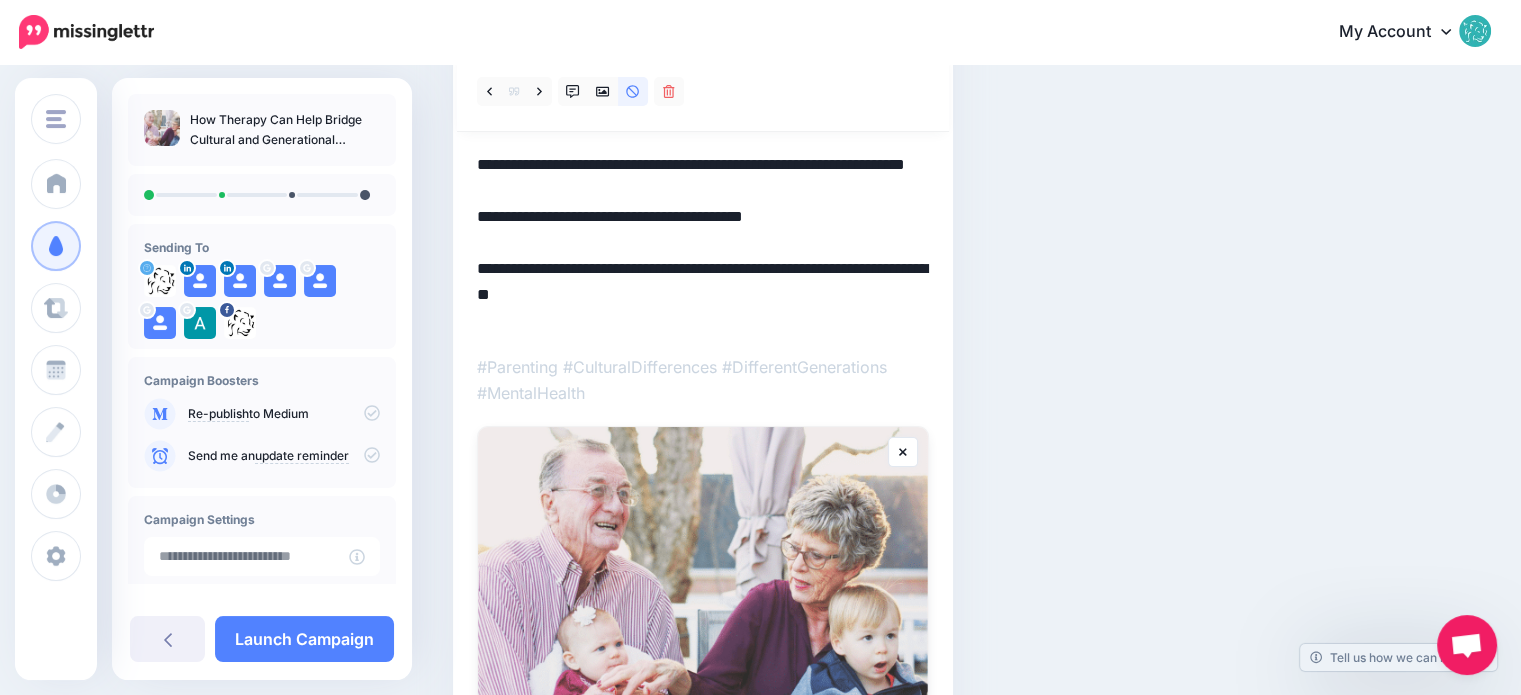 click on "Day  6" at bounding box center (703, 405) 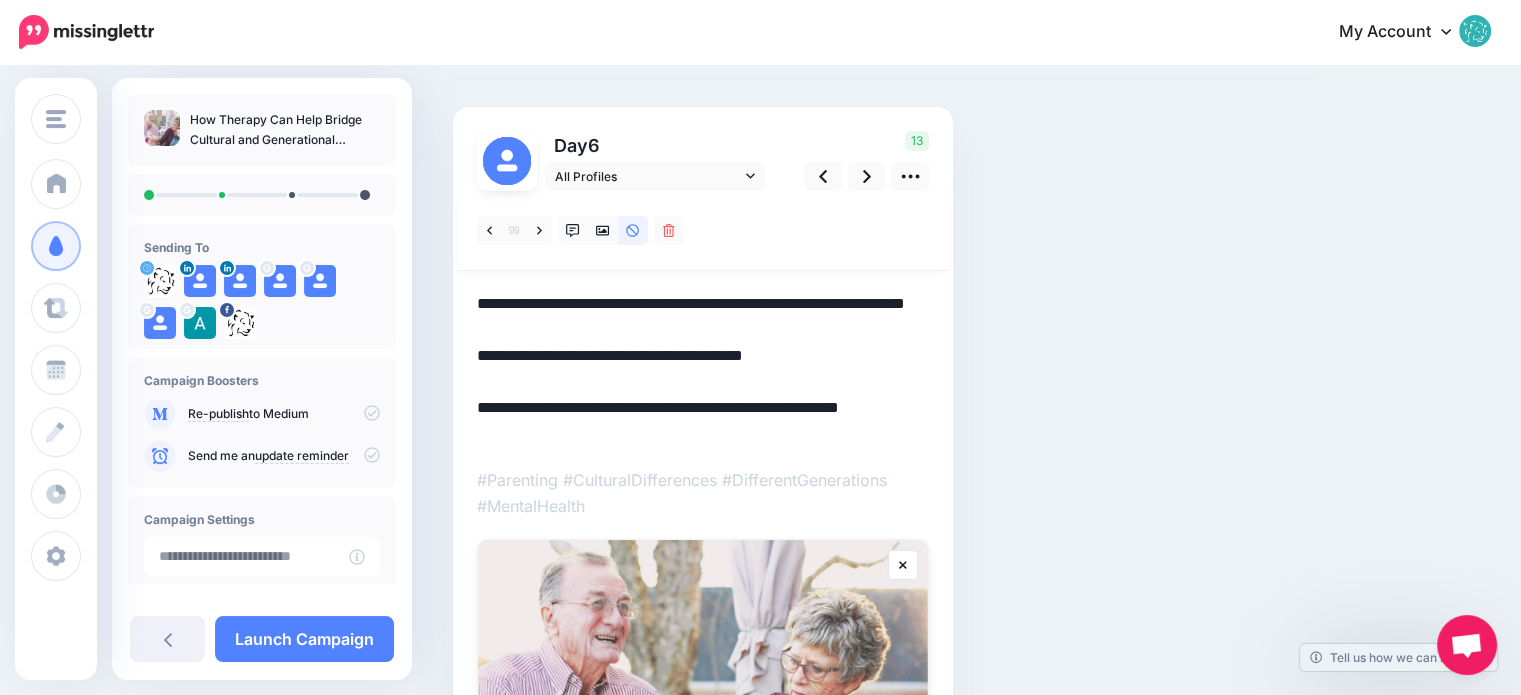 scroll, scrollTop: 96, scrollLeft: 0, axis: vertical 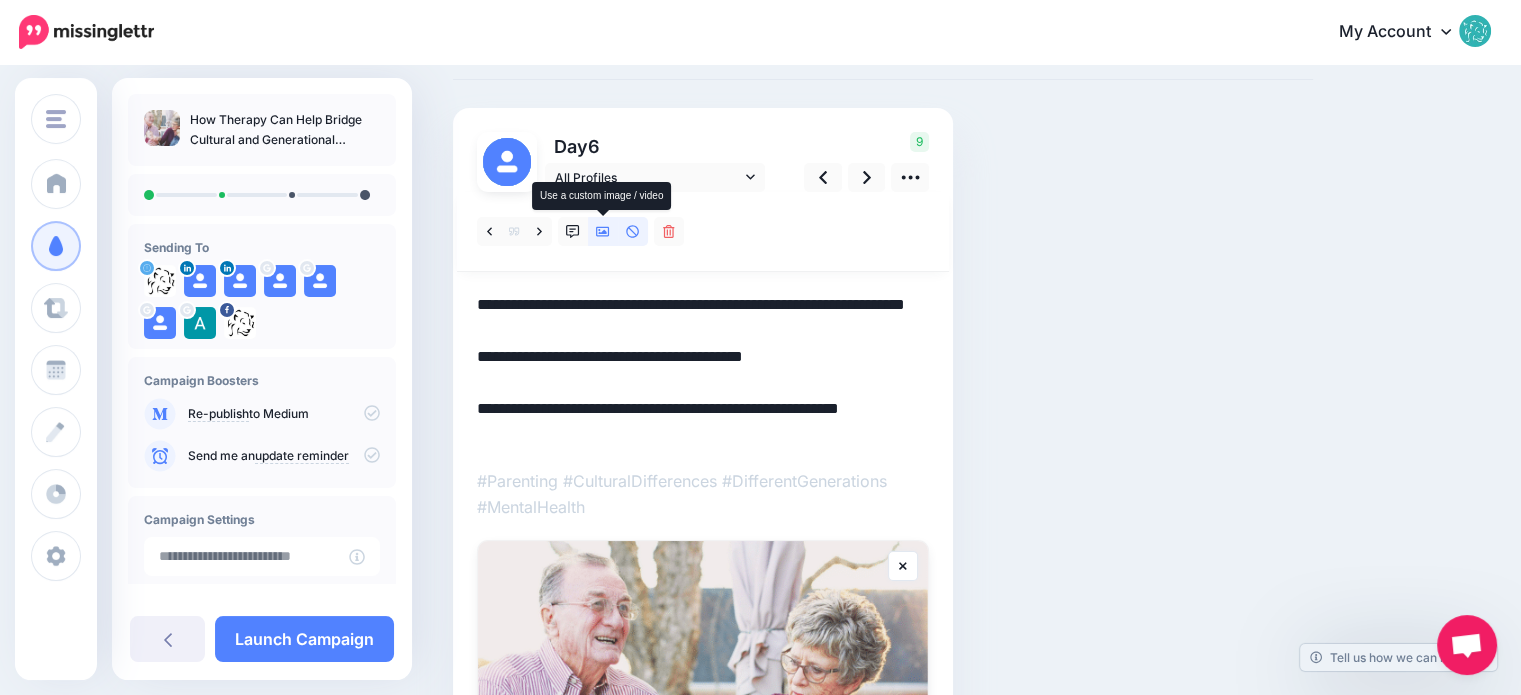 click 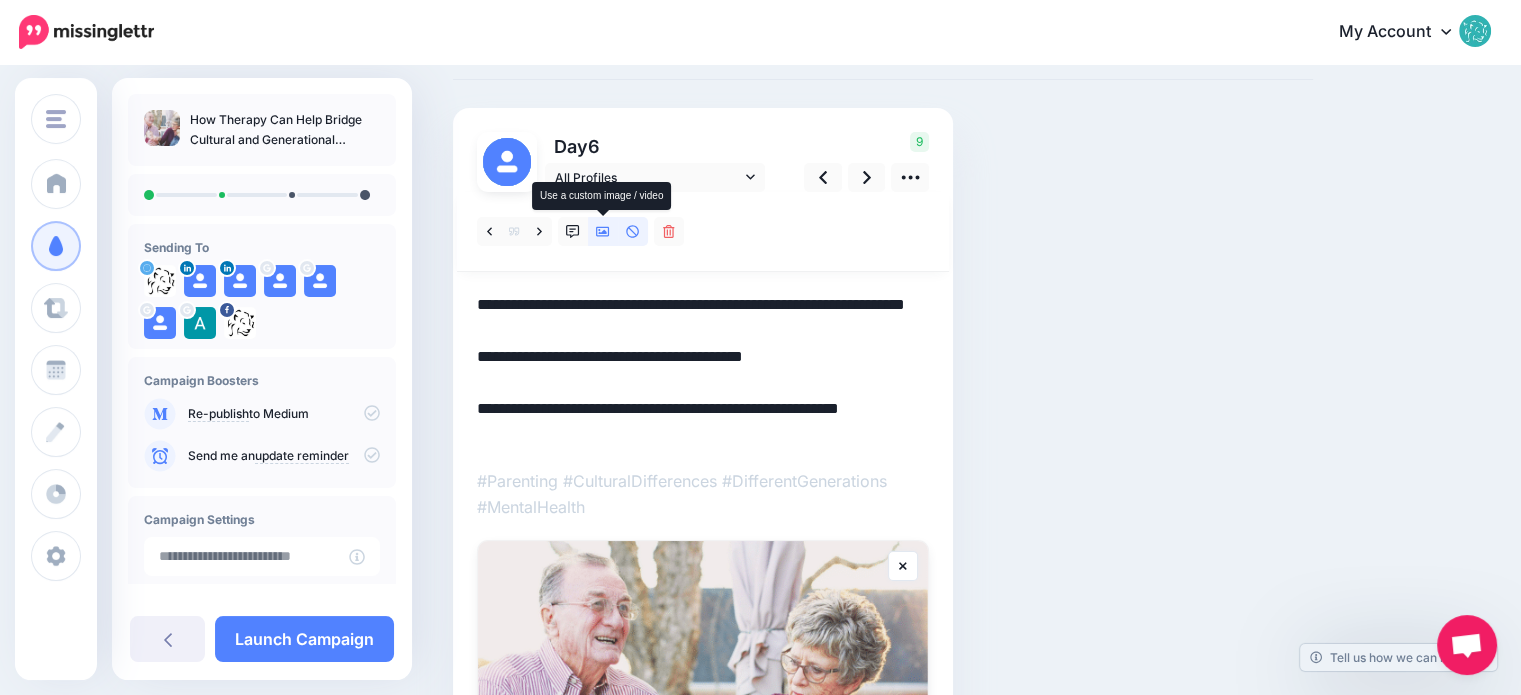 scroll, scrollTop: 34, scrollLeft: 0, axis: vertical 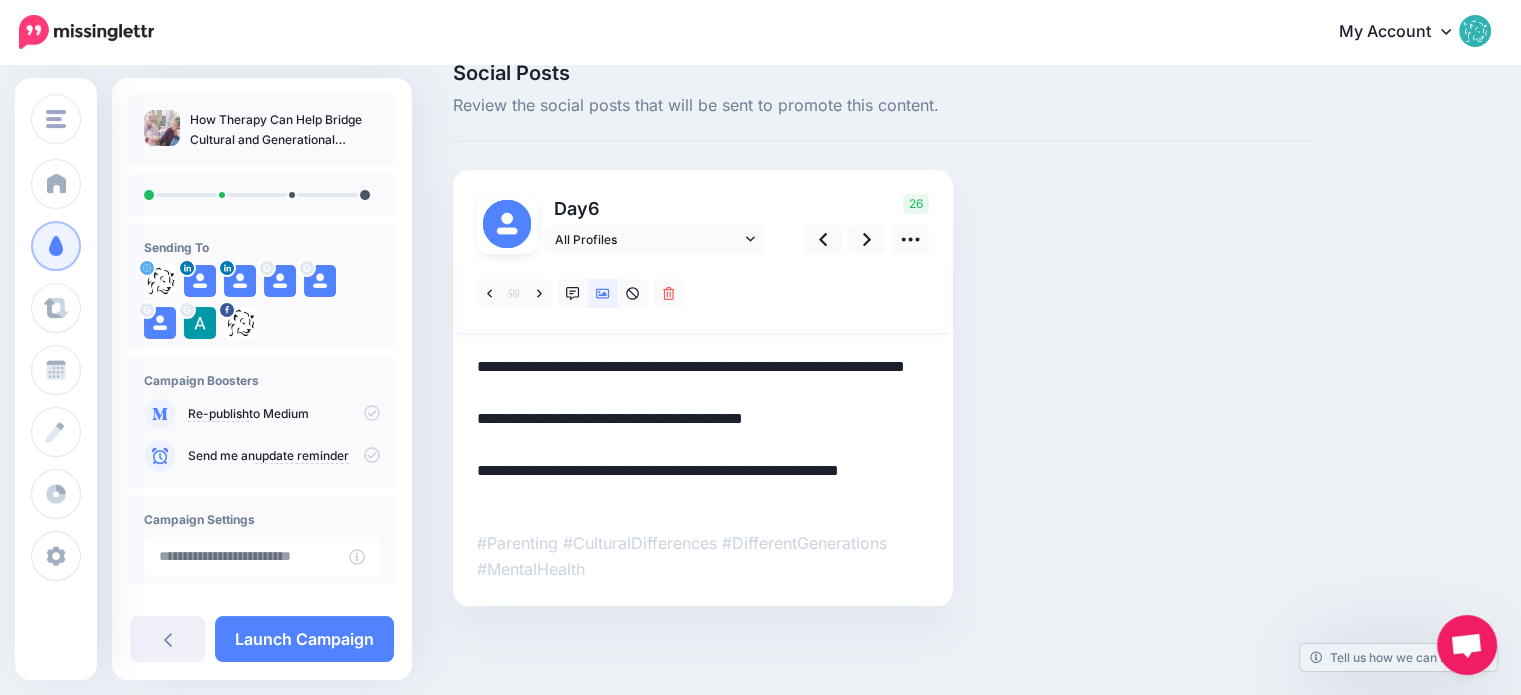 click at bounding box center (703, 294) 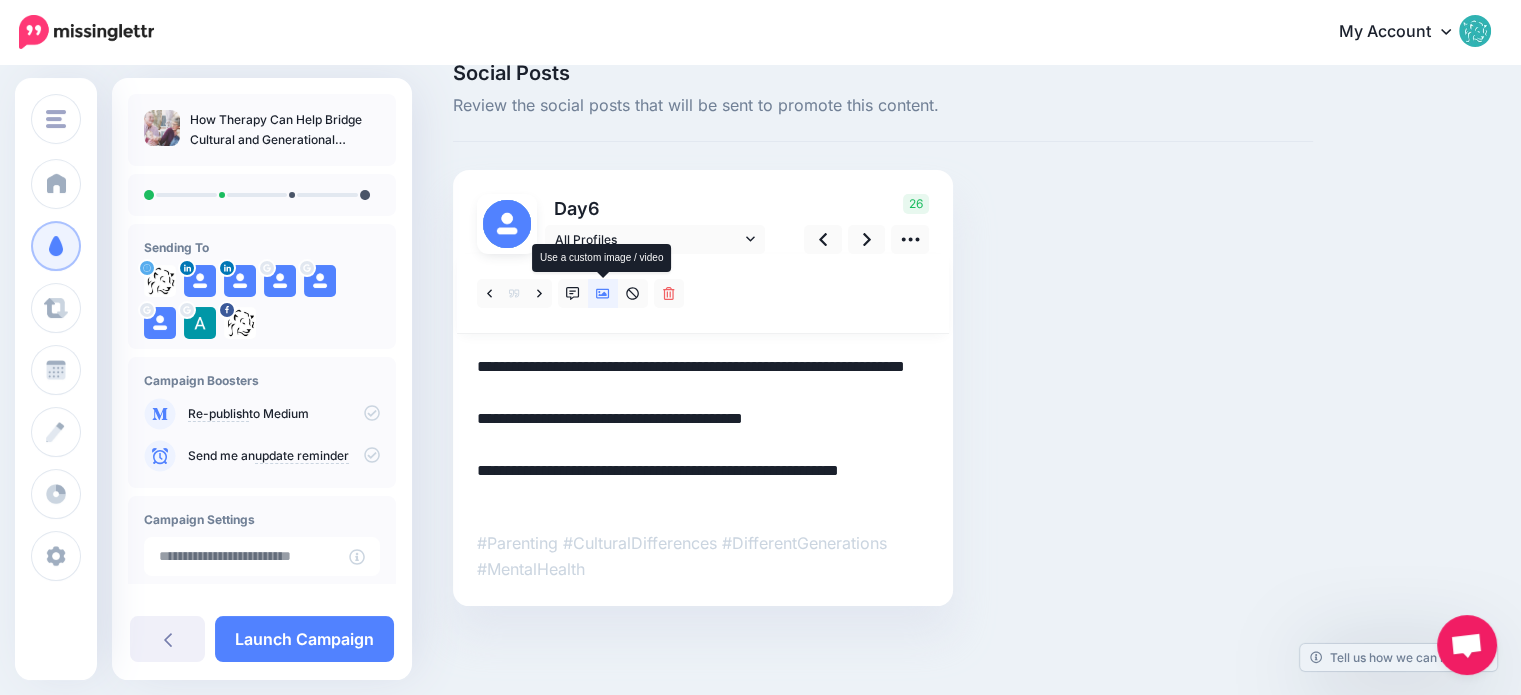 click 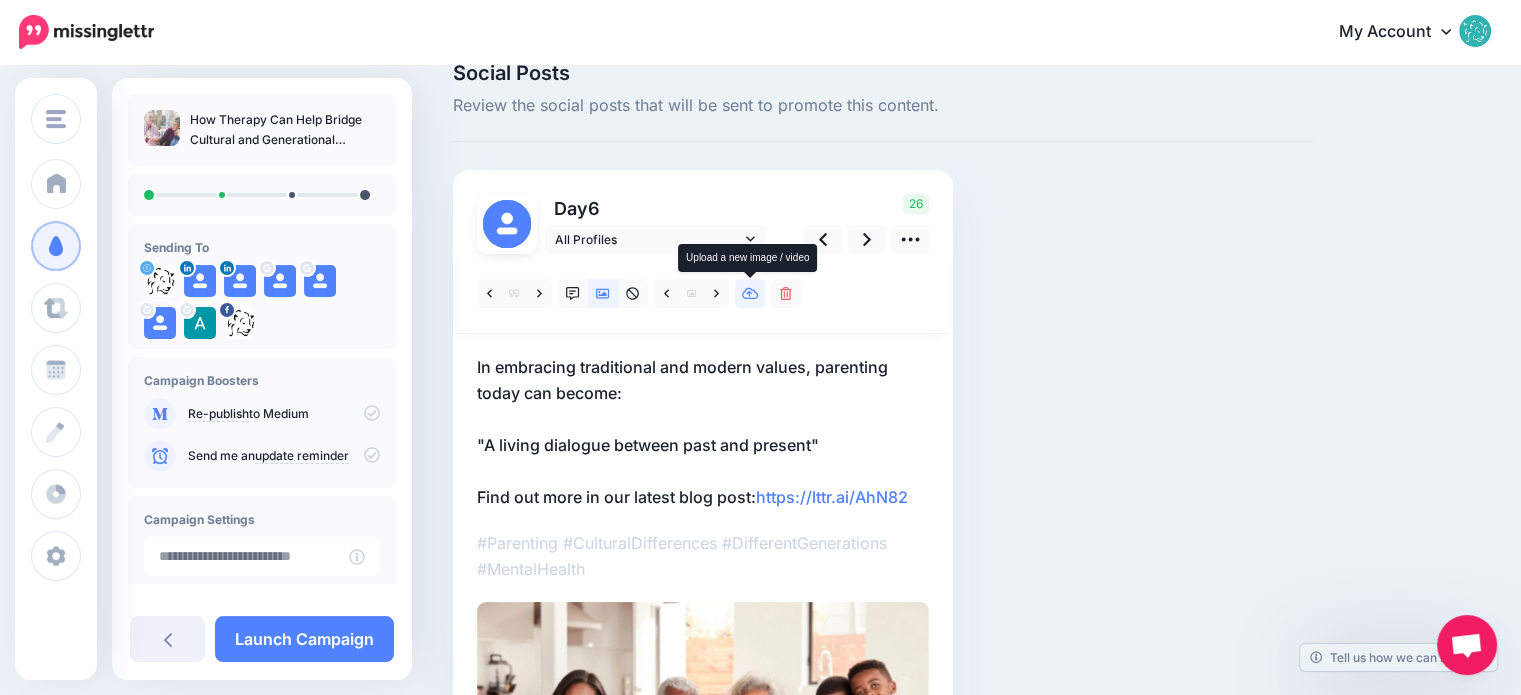 click 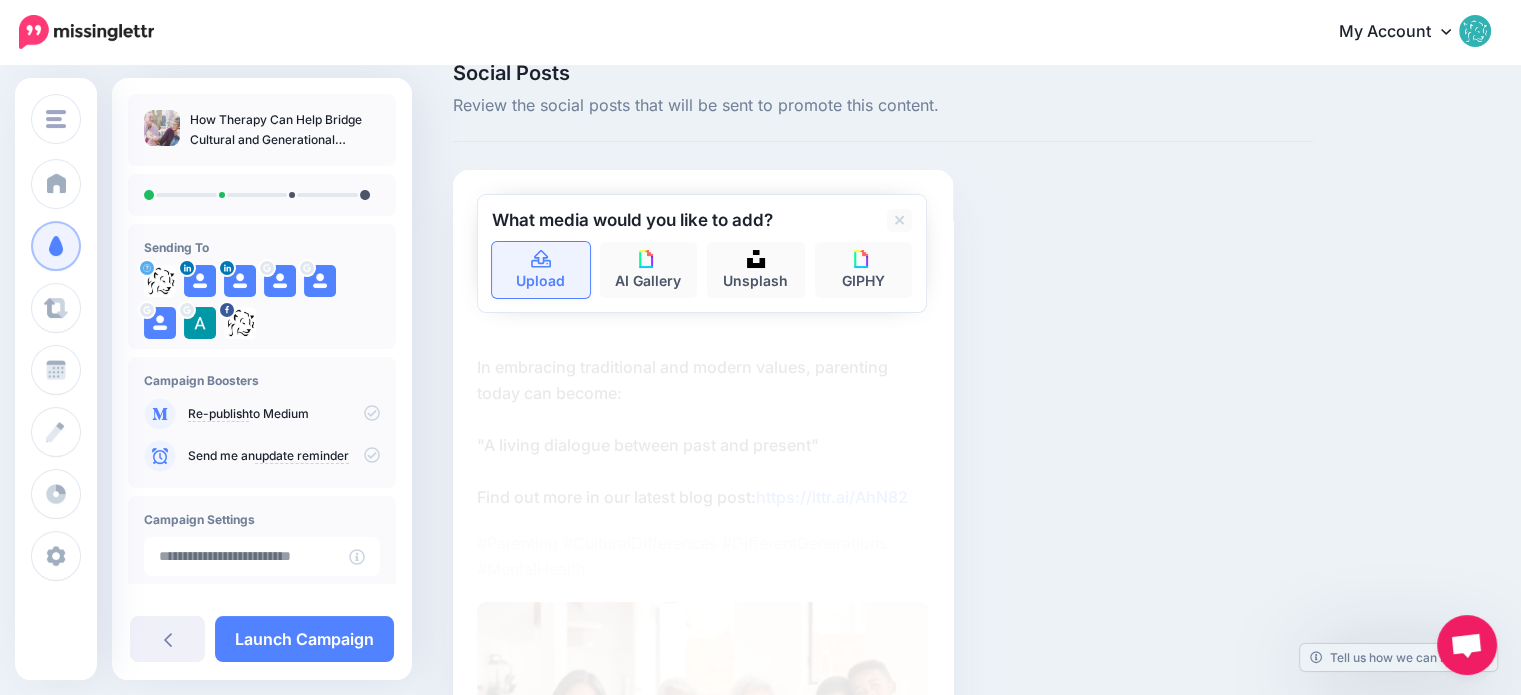 click on "Upload" at bounding box center (541, 270) 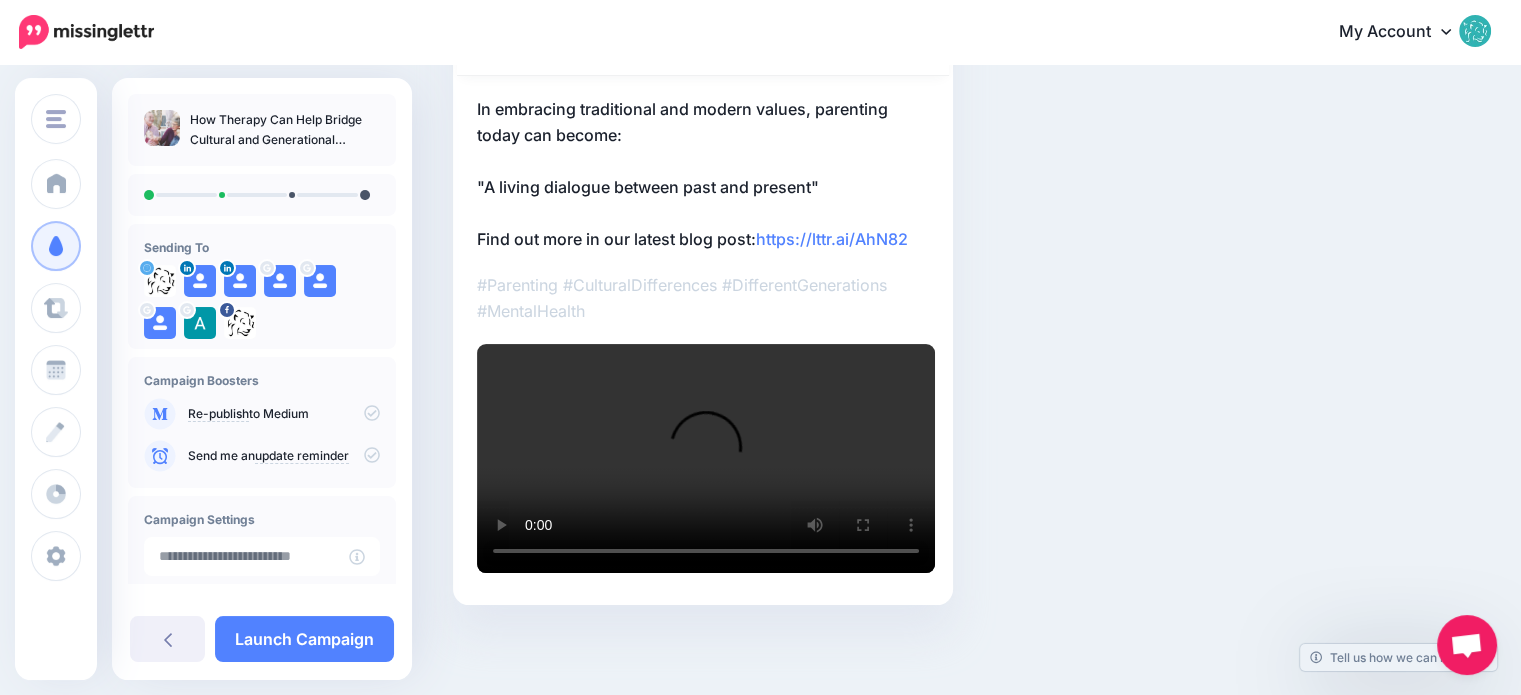 scroll, scrollTop: 389, scrollLeft: 0, axis: vertical 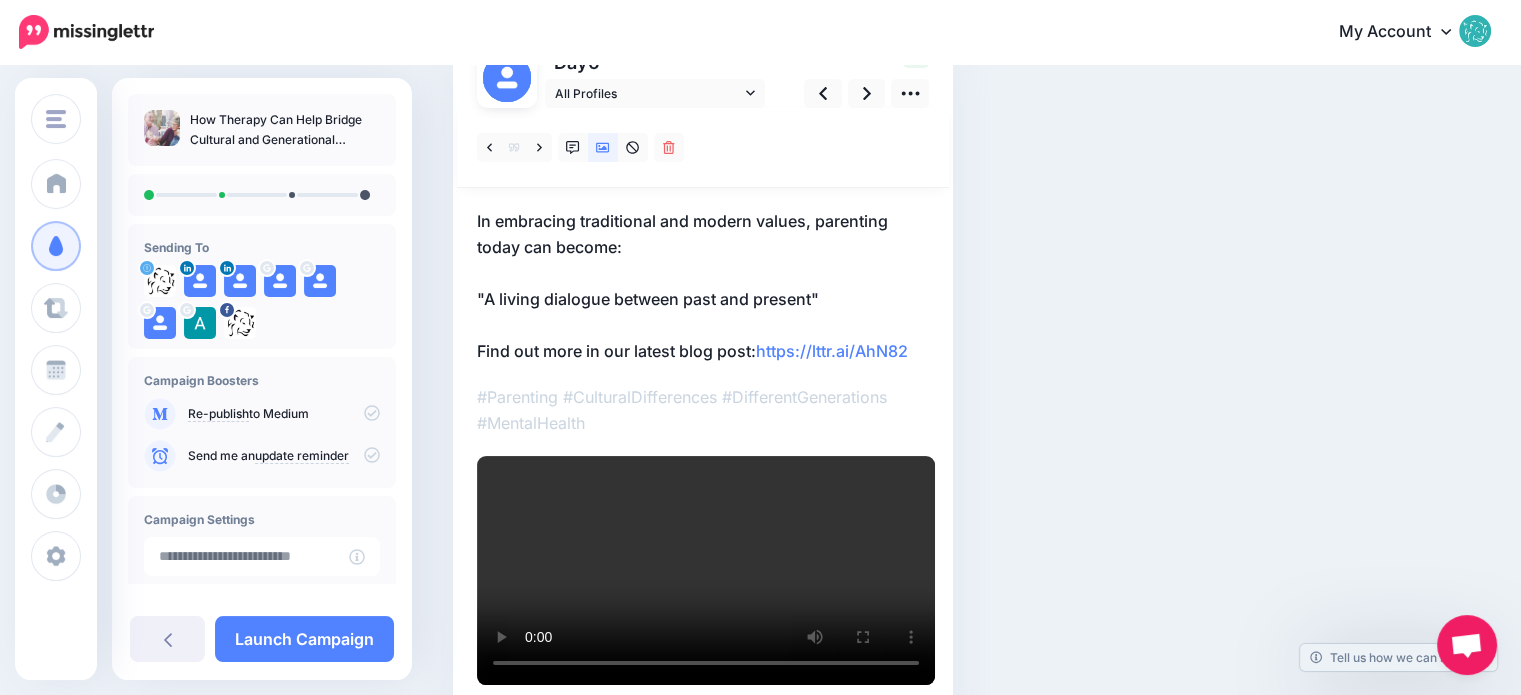 click on "In embracing traditional and modern values, parenting today can become: "A living dialogue between past and present" Find out more in our latest blog post:  https://lttr.ai/AhN82" at bounding box center [703, 286] 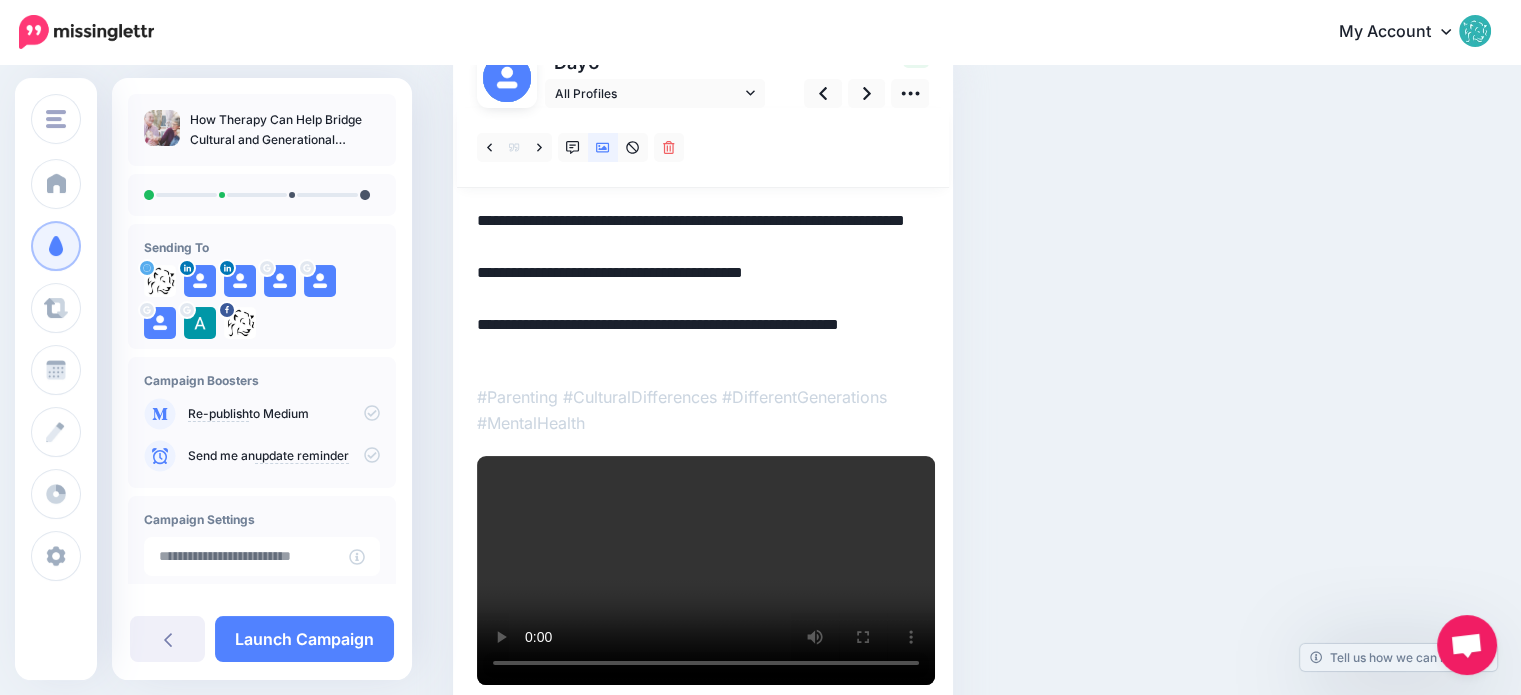 click on "**********" at bounding box center (703, 286) 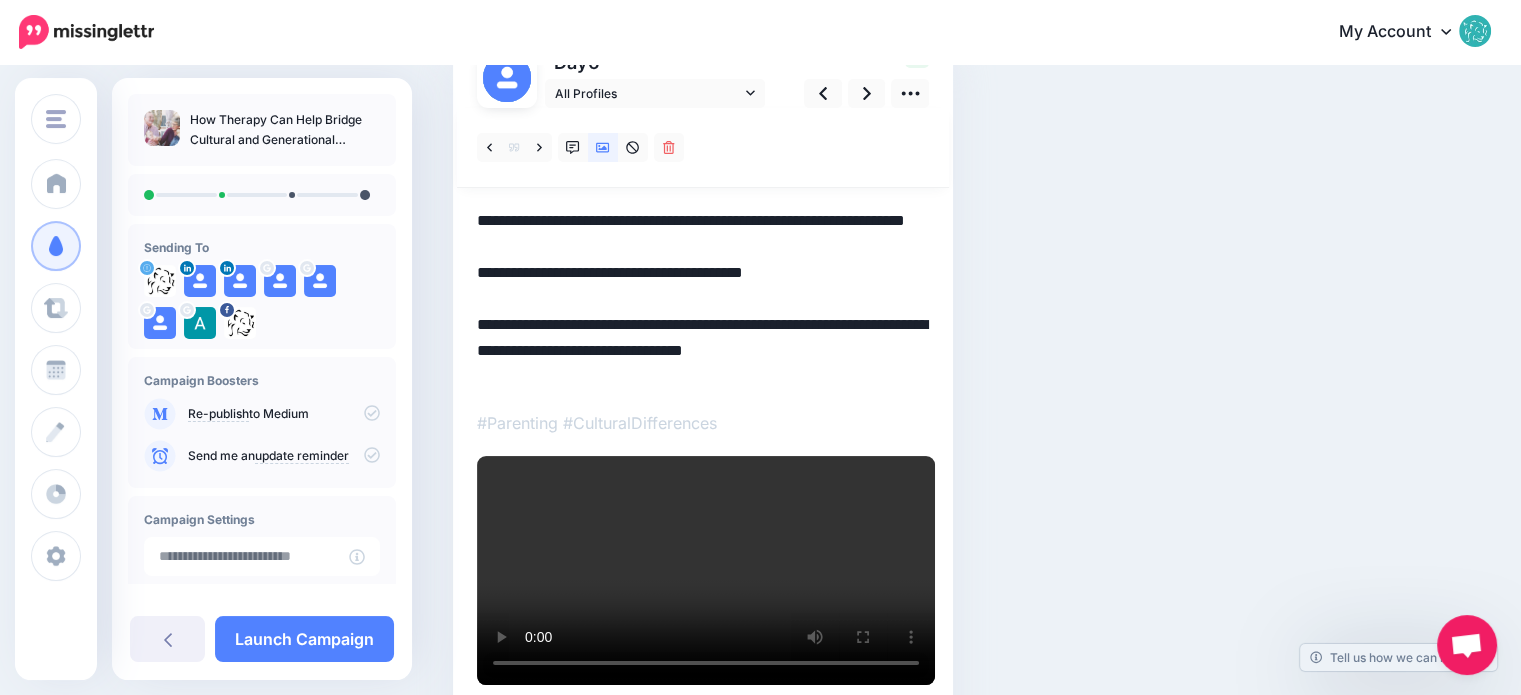 drag, startPoint x: 516, startPoint y: 375, endPoint x: 455, endPoint y: 377, distance: 61.03278 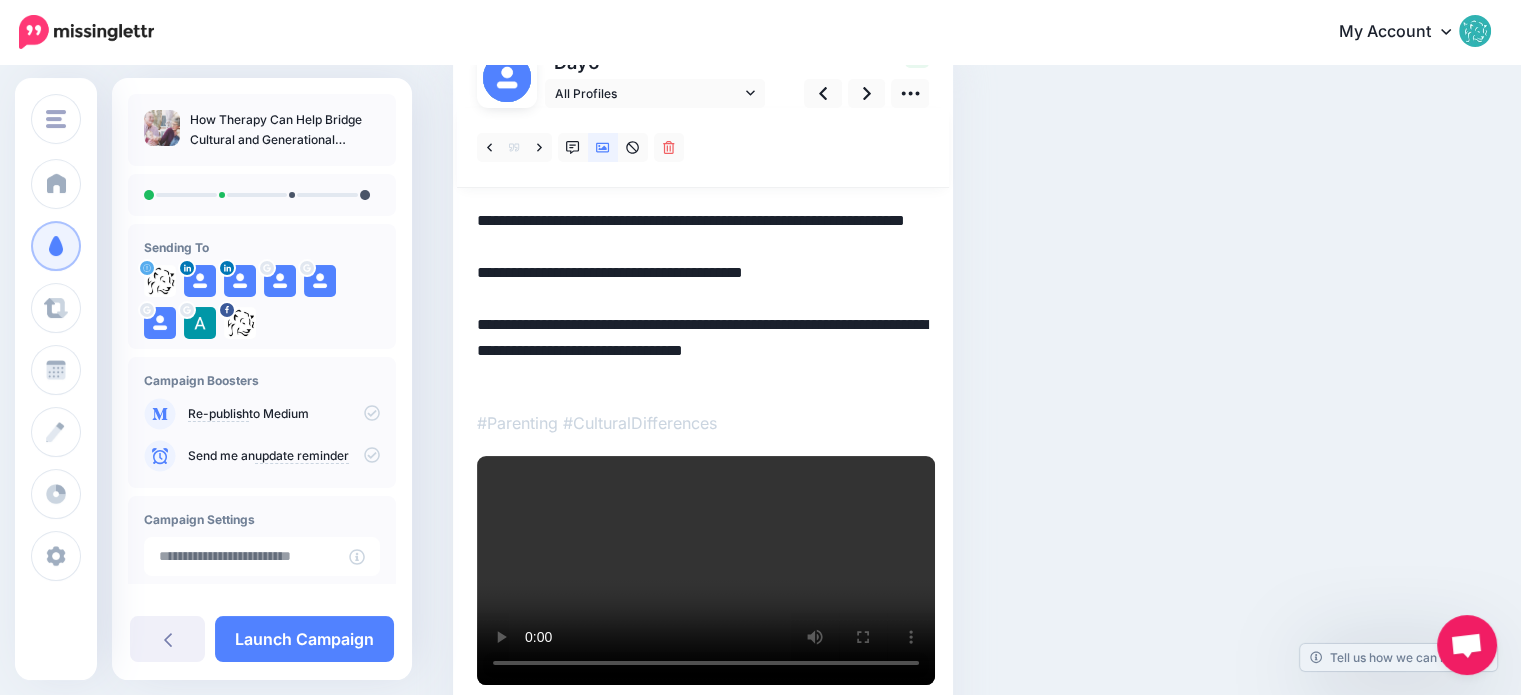 click on "Day  6" at bounding box center [703, 370] 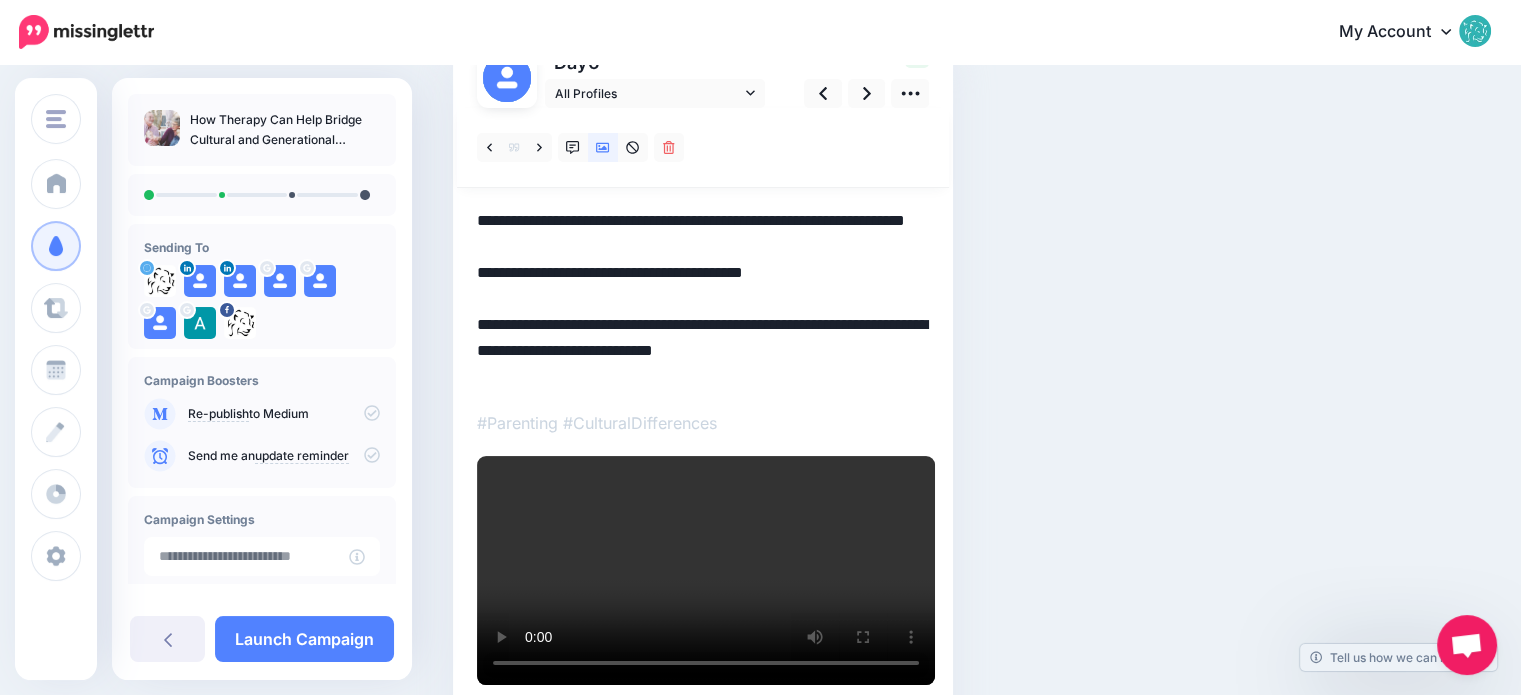 scroll, scrollTop: 0, scrollLeft: 0, axis: both 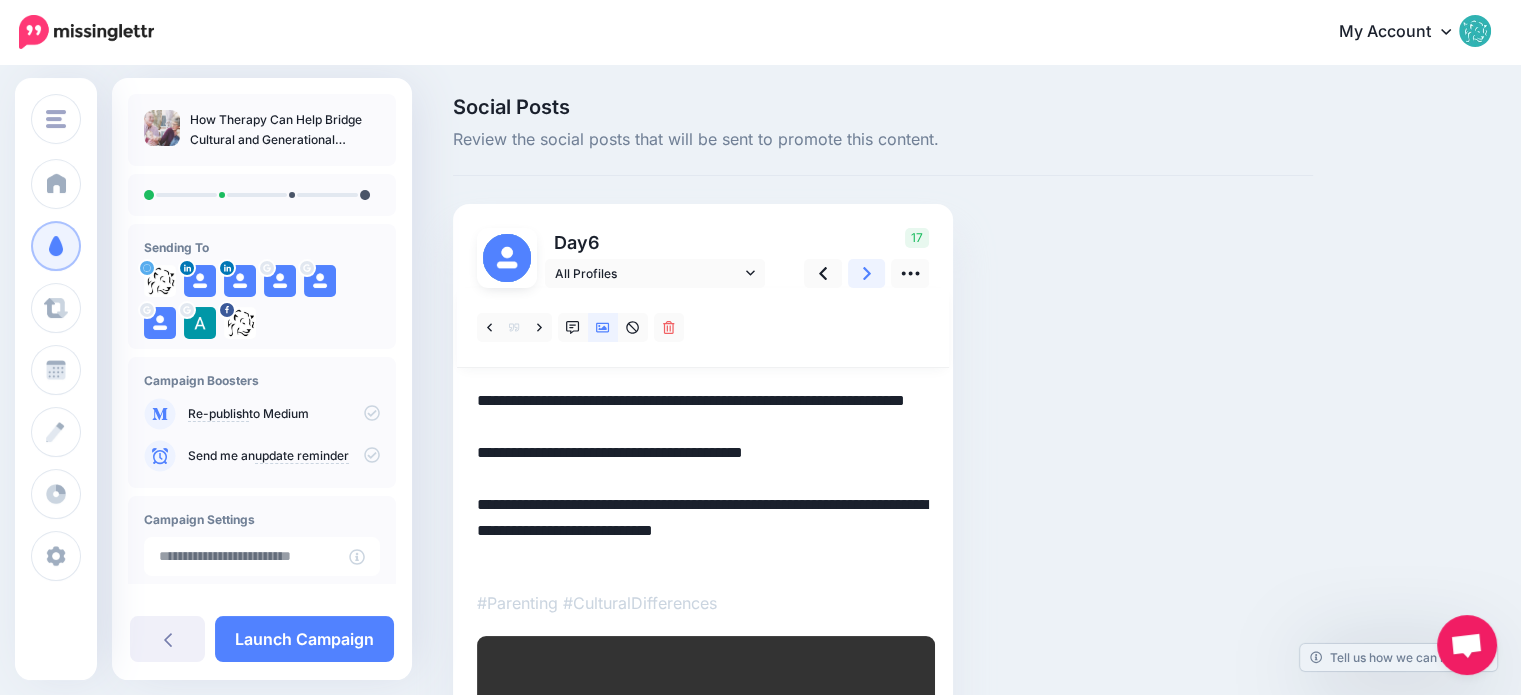 click at bounding box center [867, 273] 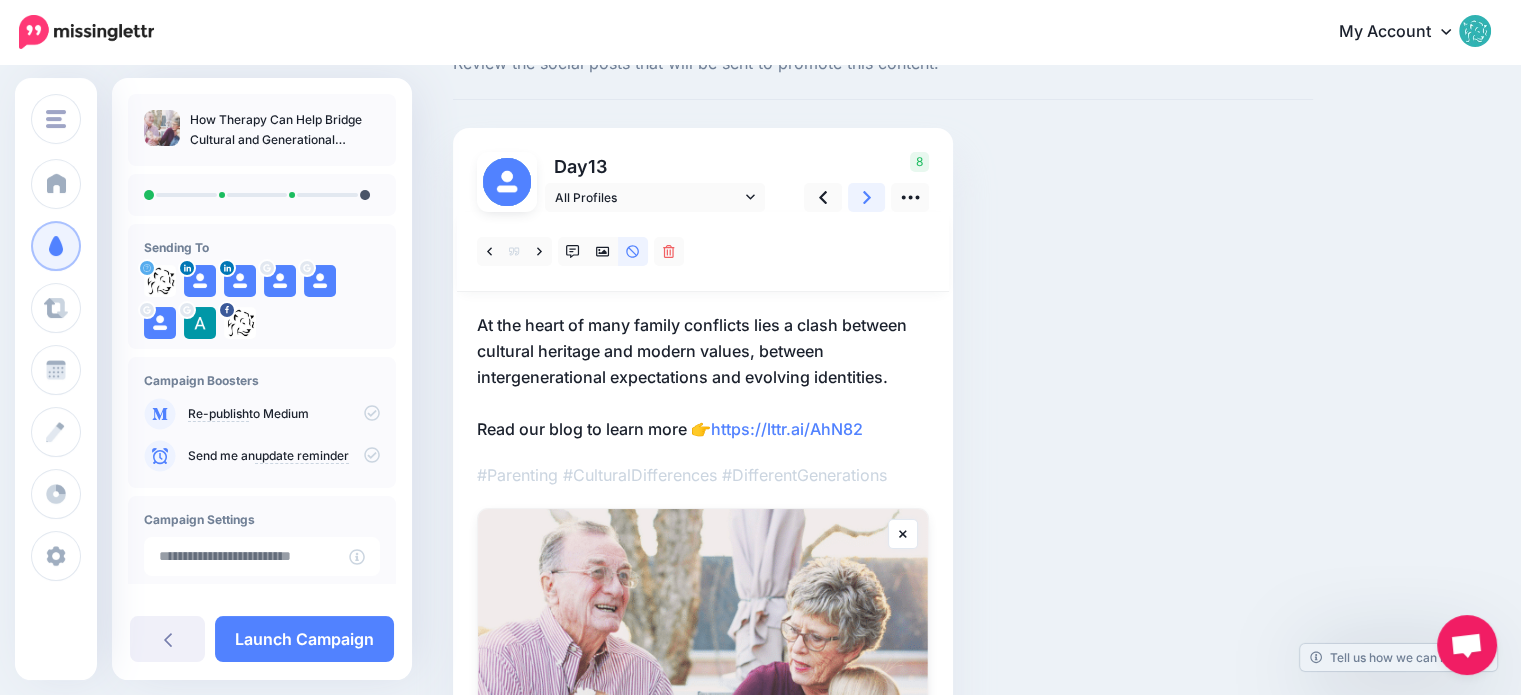 scroll, scrollTop: 84, scrollLeft: 0, axis: vertical 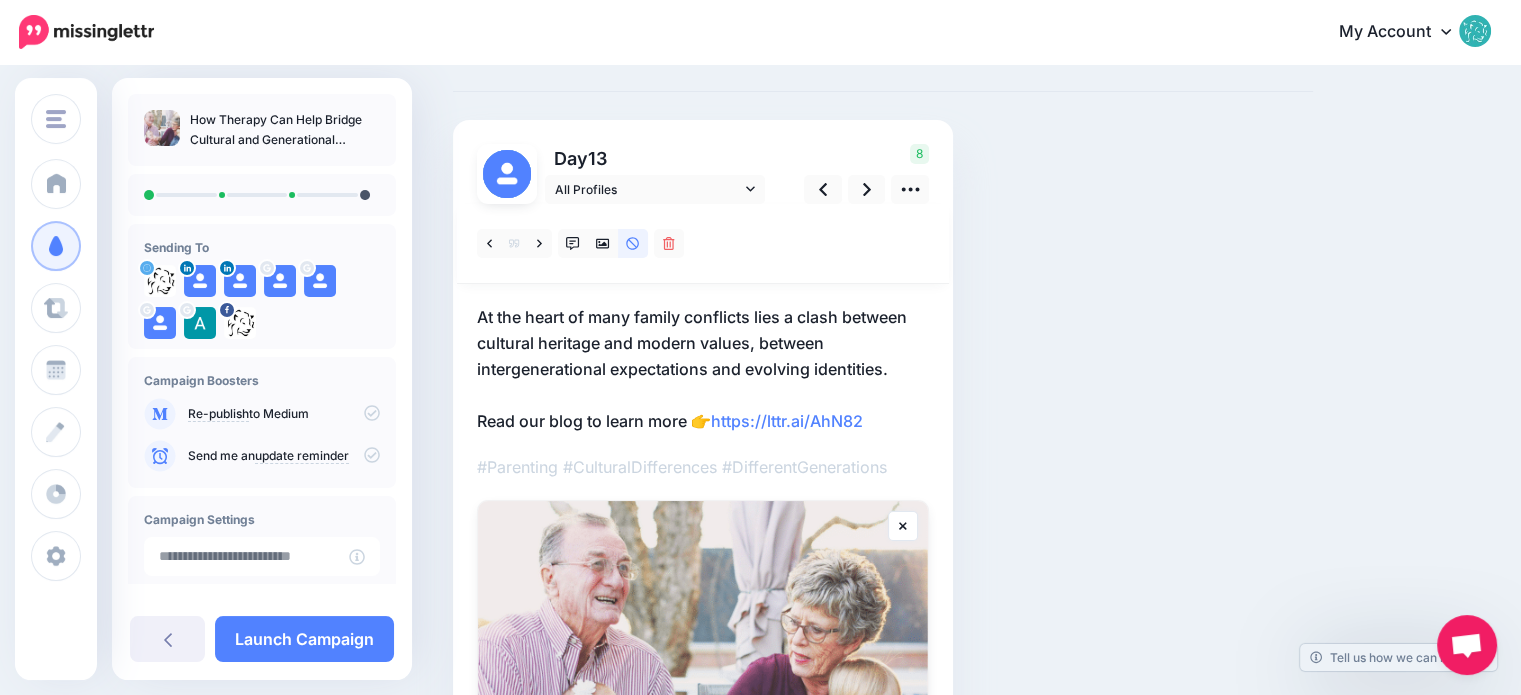 click on "At the heart of many family conflicts lies a clash between cultural heritage and modern values, between intergenerational expectations and evolving identities. Read our blog to learn more 👉  https://lttr.ai/AhN82" at bounding box center [703, 369] 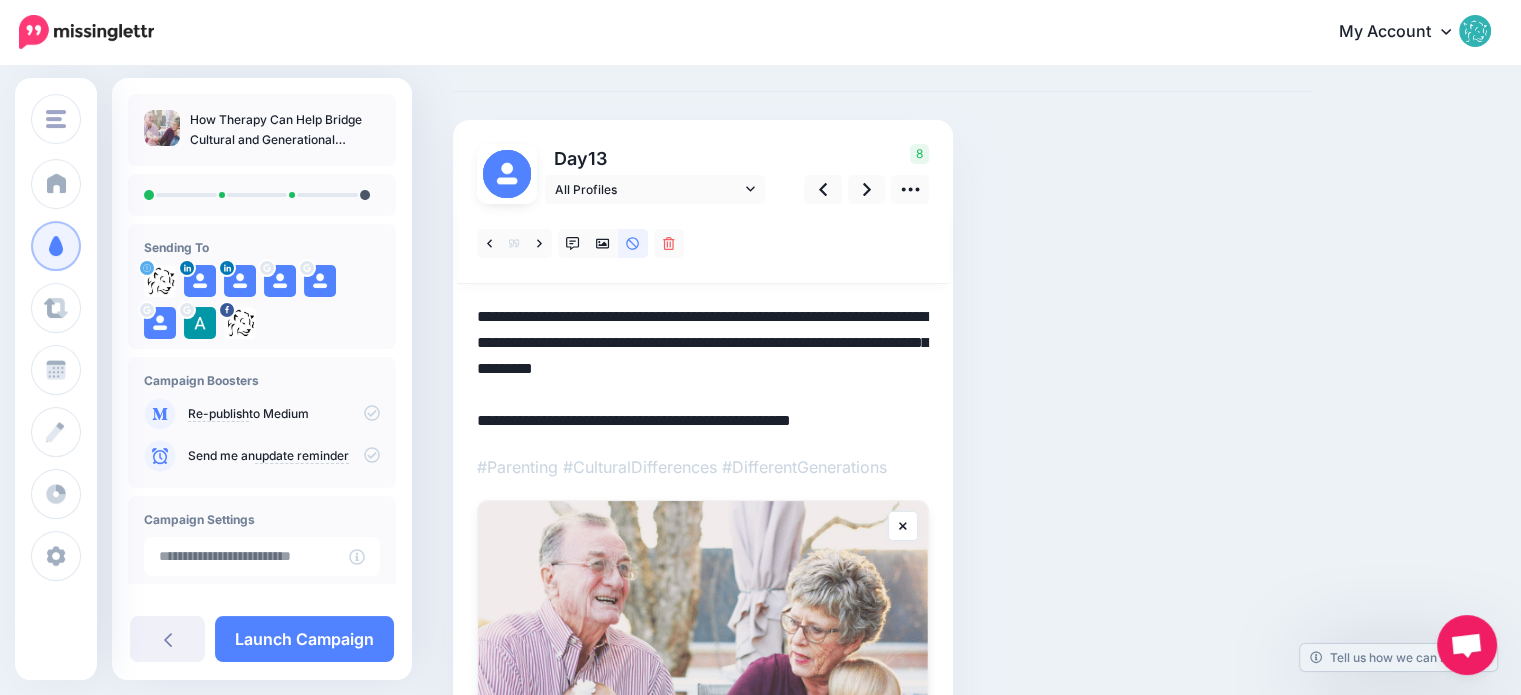 click on "**********" at bounding box center [703, 369] 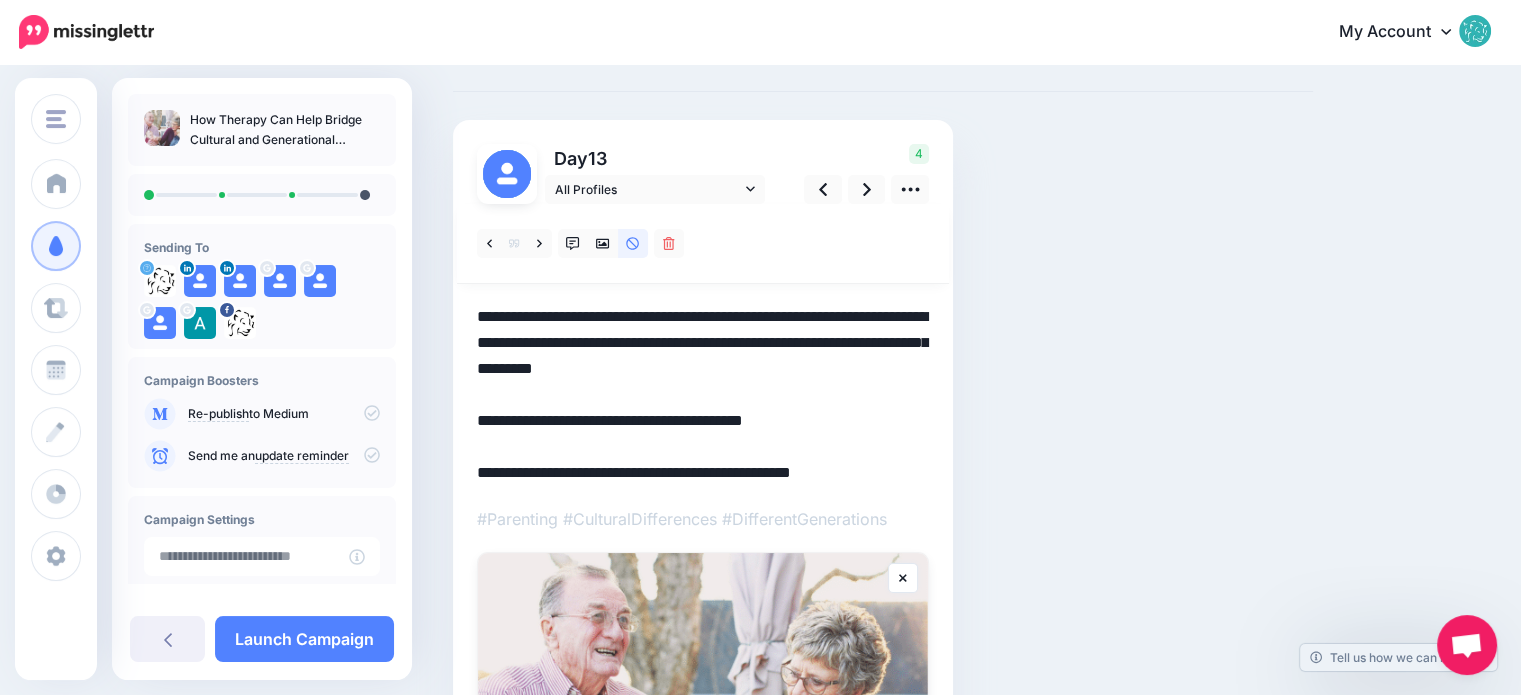 drag, startPoint x: 688, startPoint y: 467, endPoint x: 498, endPoint y: 443, distance: 191.5098 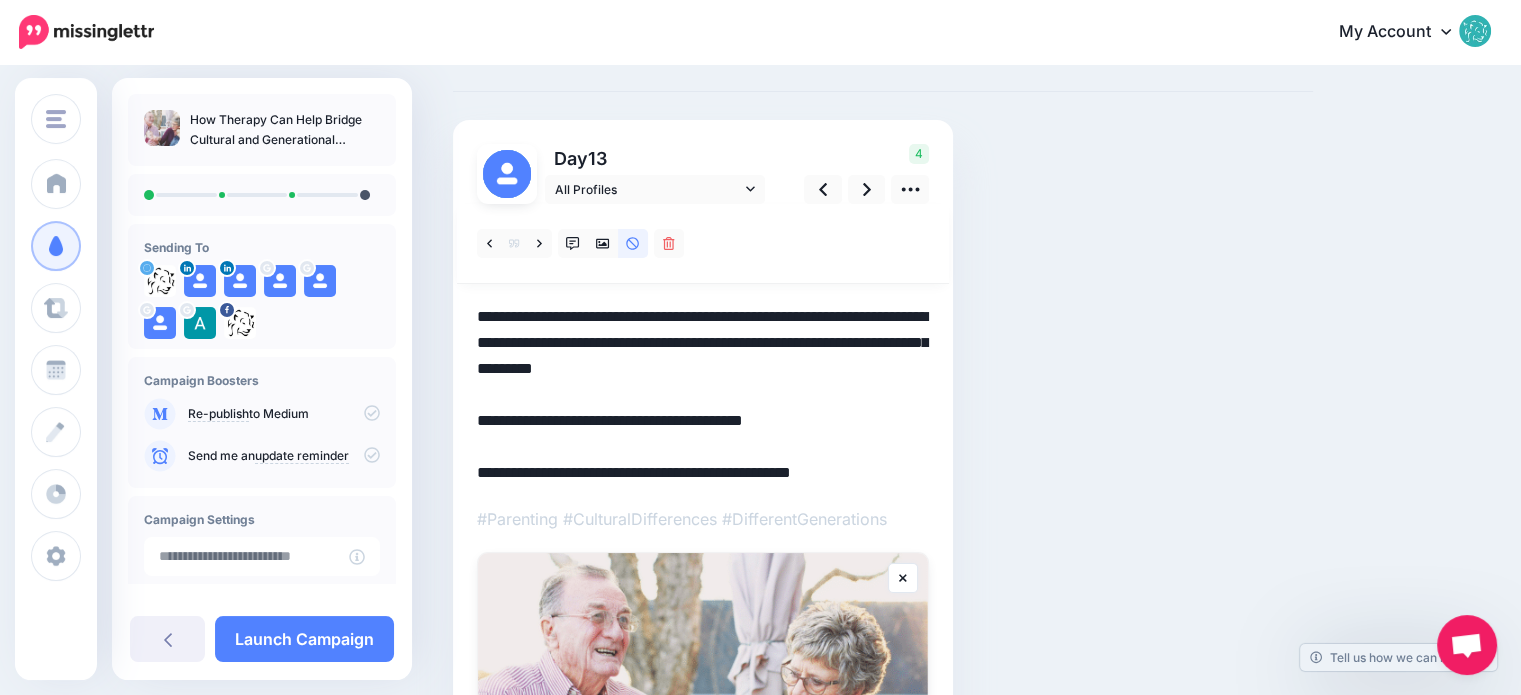 click on "**********" at bounding box center (703, 395) 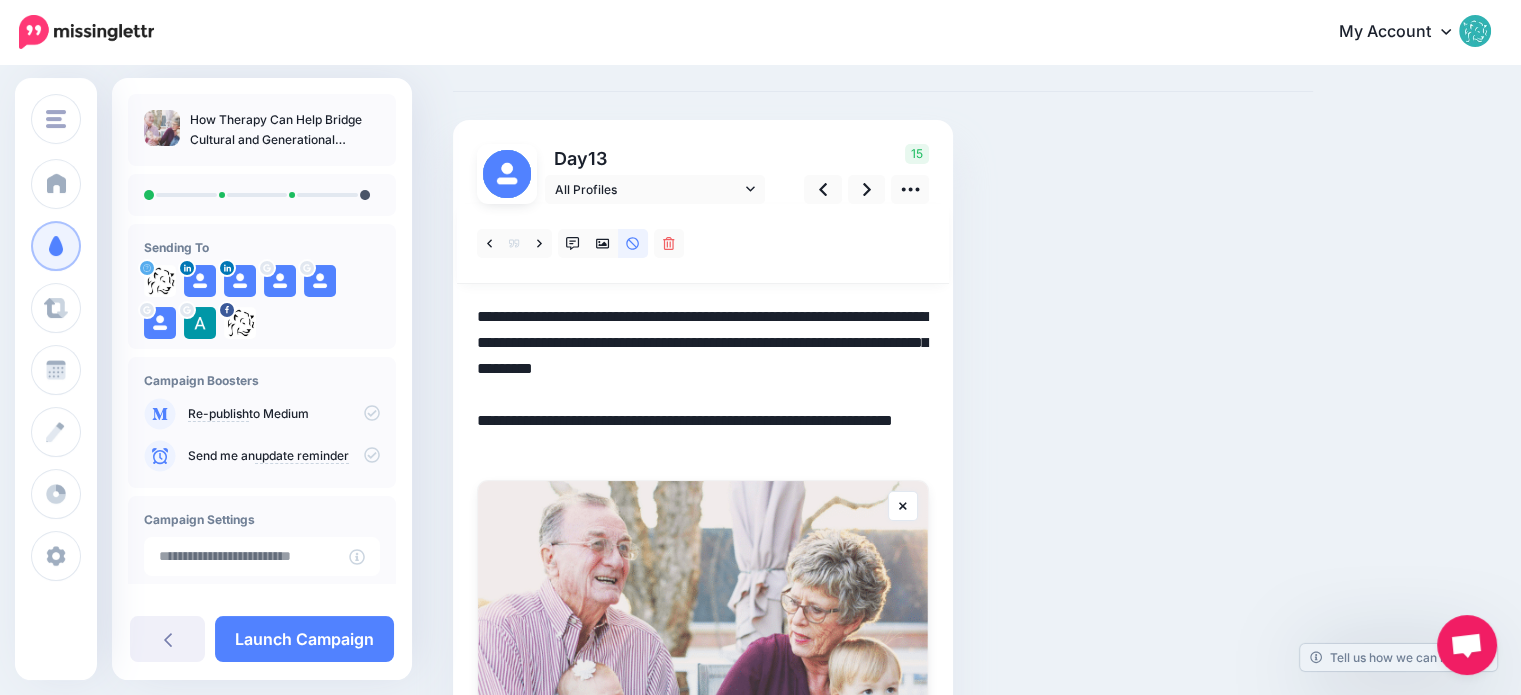click on "Social Posts
Review the social posts that will be sent to promote this content." at bounding box center (883, 484) 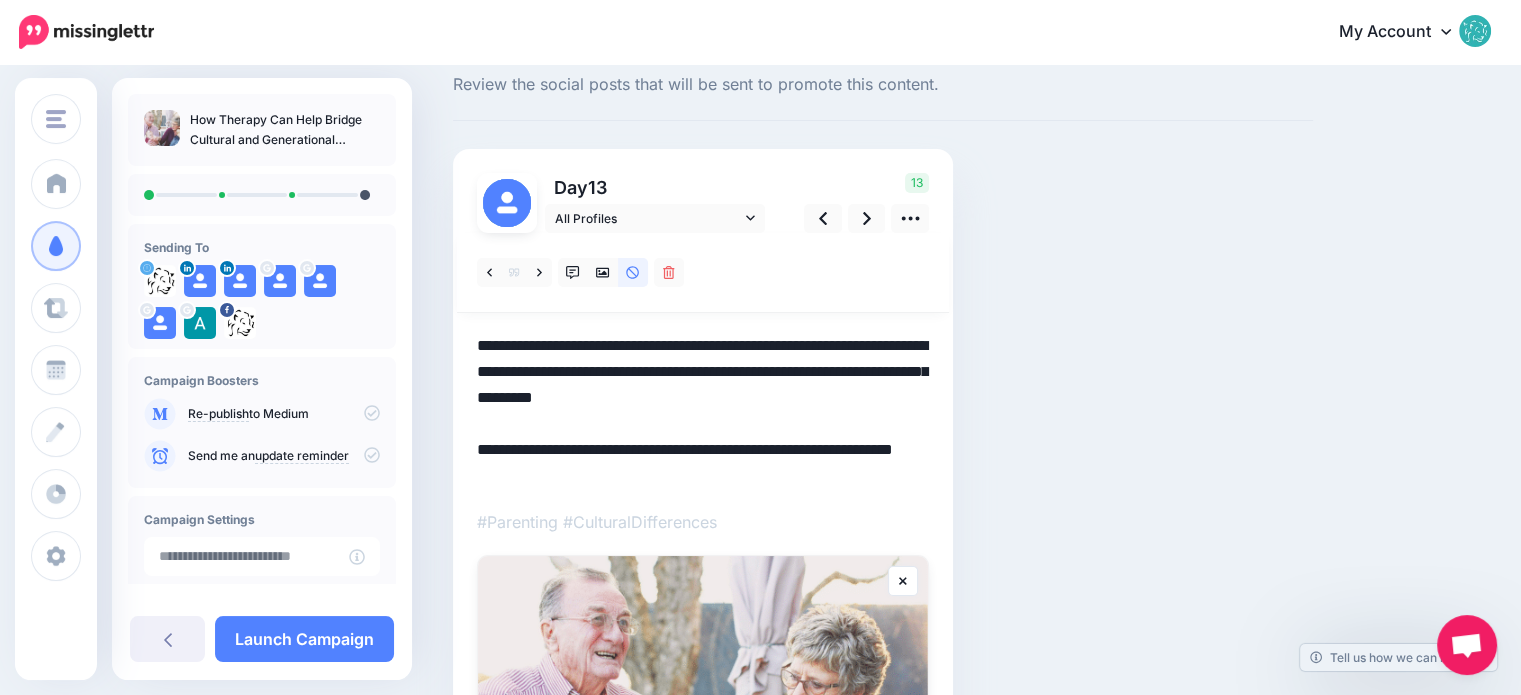 scroll, scrollTop: 47, scrollLeft: 0, axis: vertical 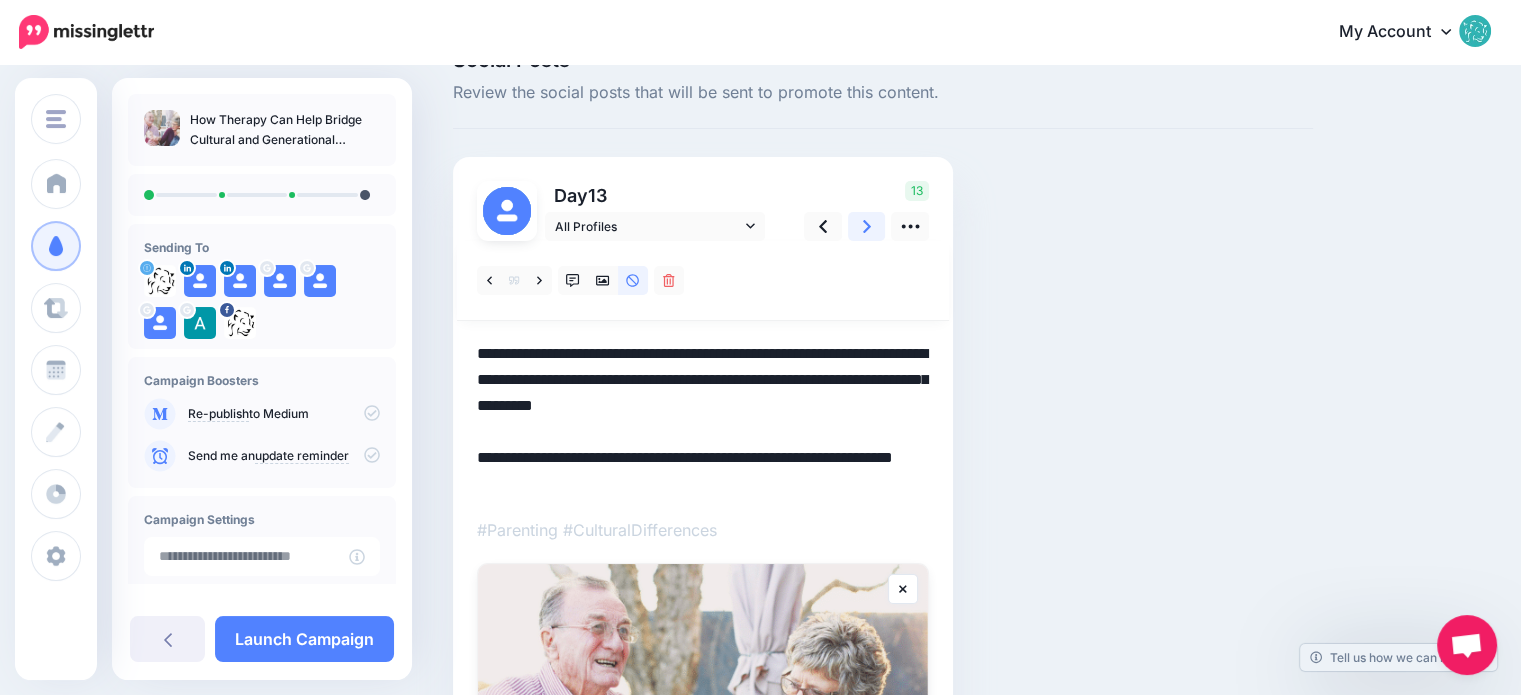 click at bounding box center [867, 226] 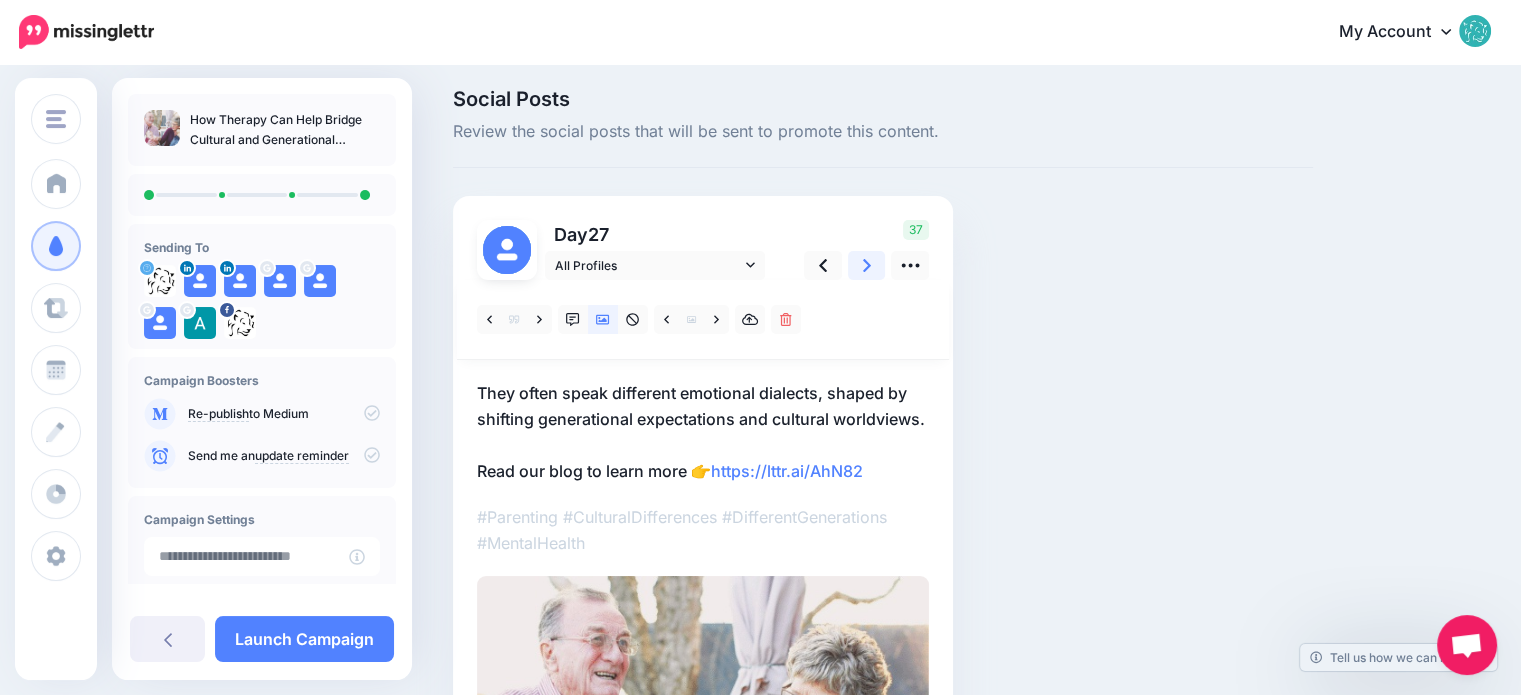 scroll, scrollTop: 47, scrollLeft: 0, axis: vertical 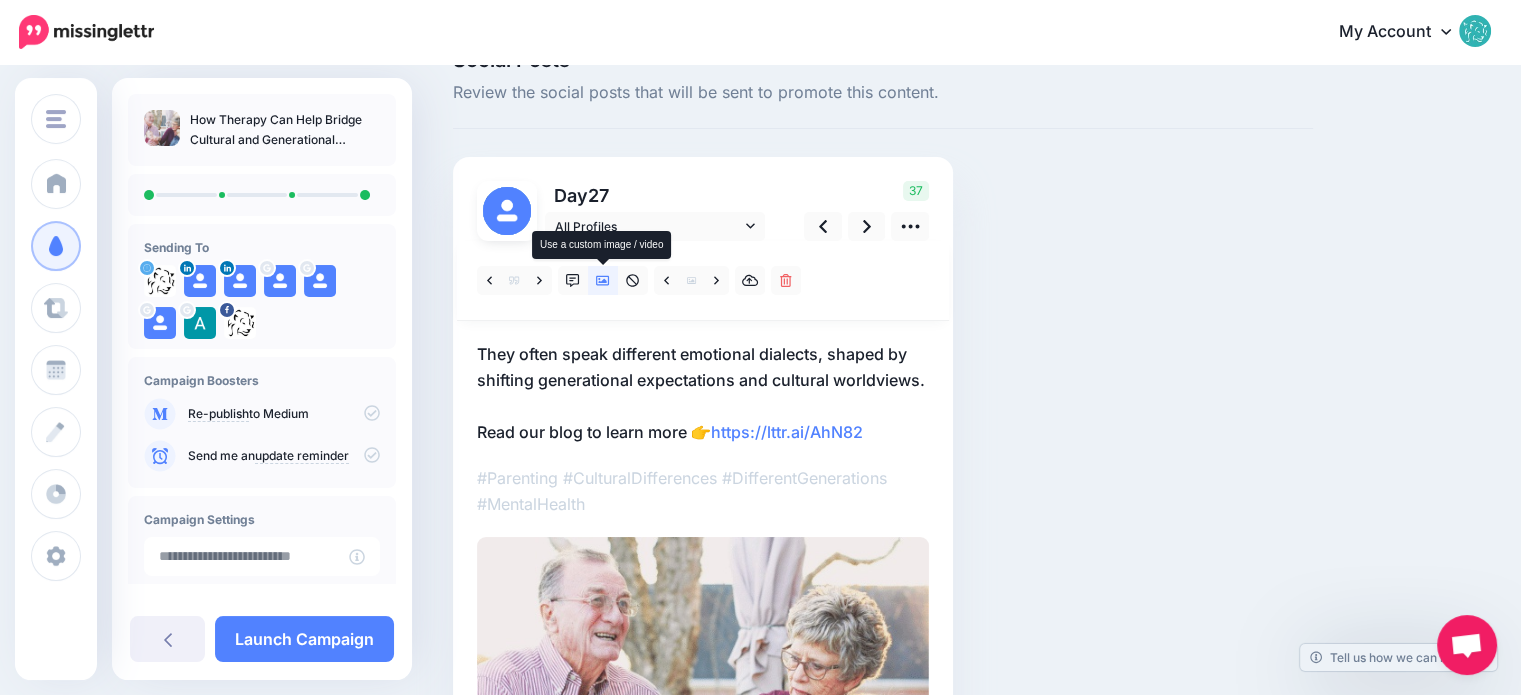 click 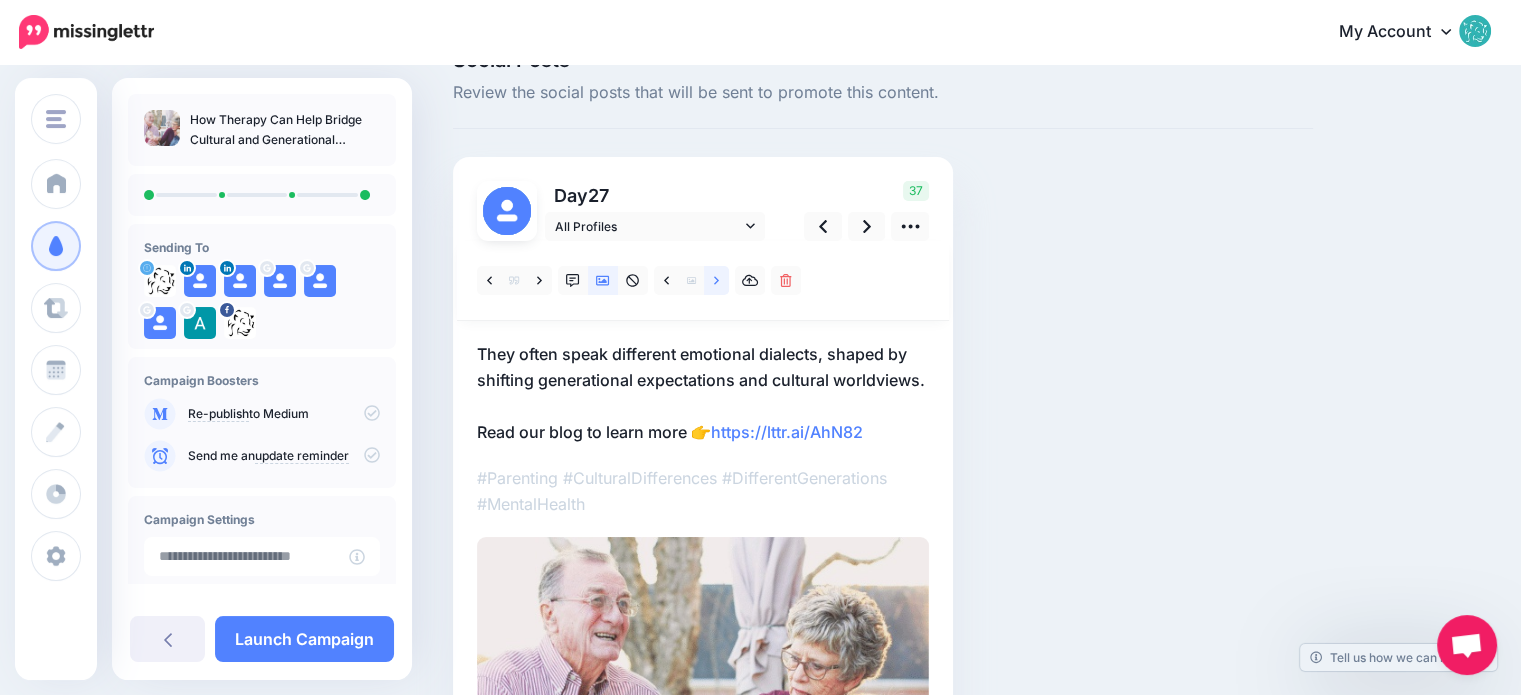 click at bounding box center (716, 280) 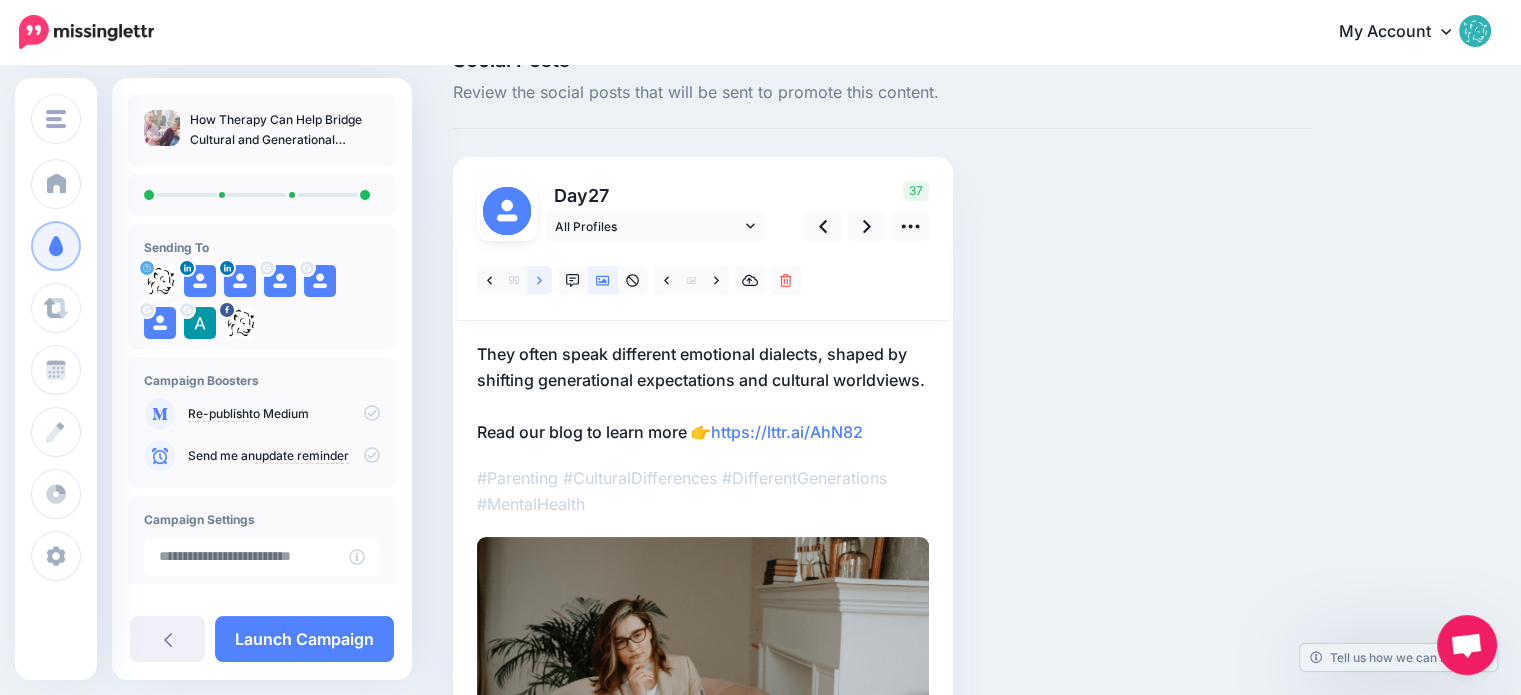 click 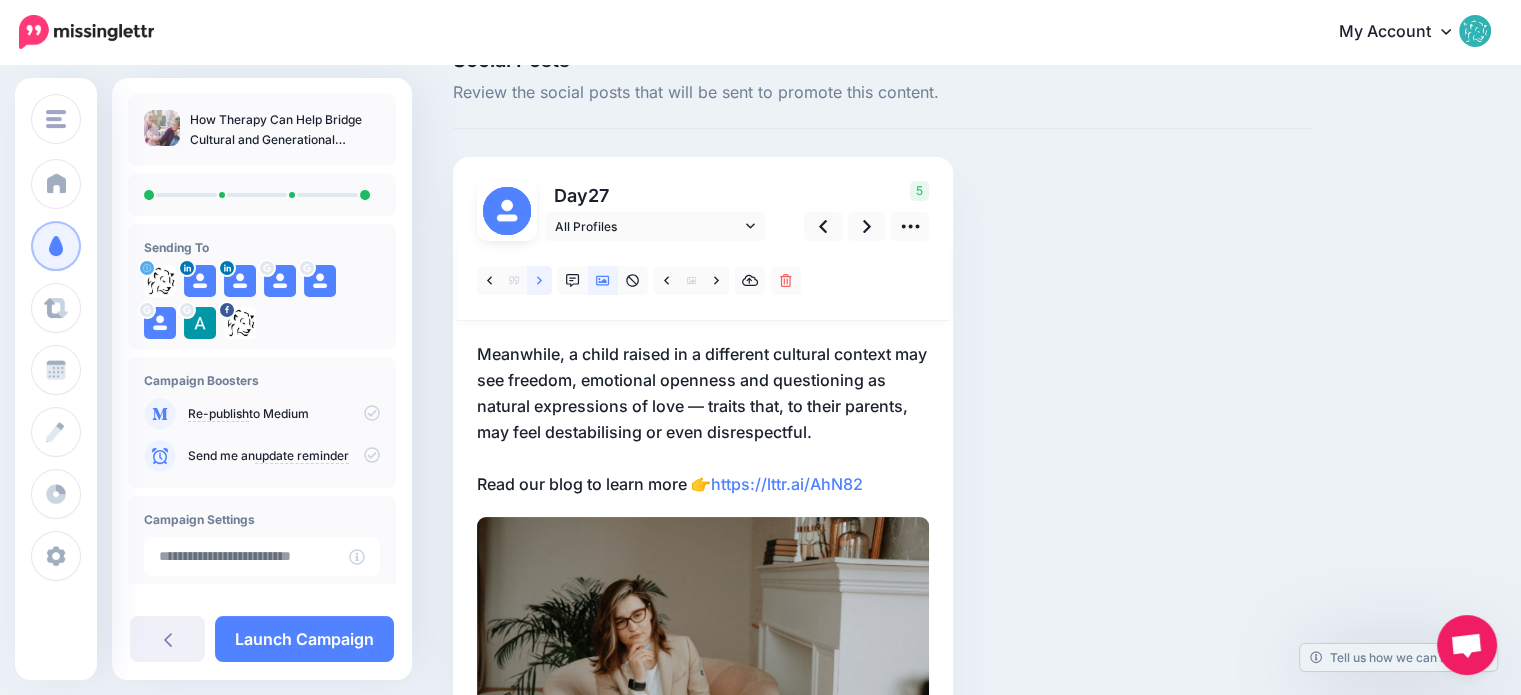 click 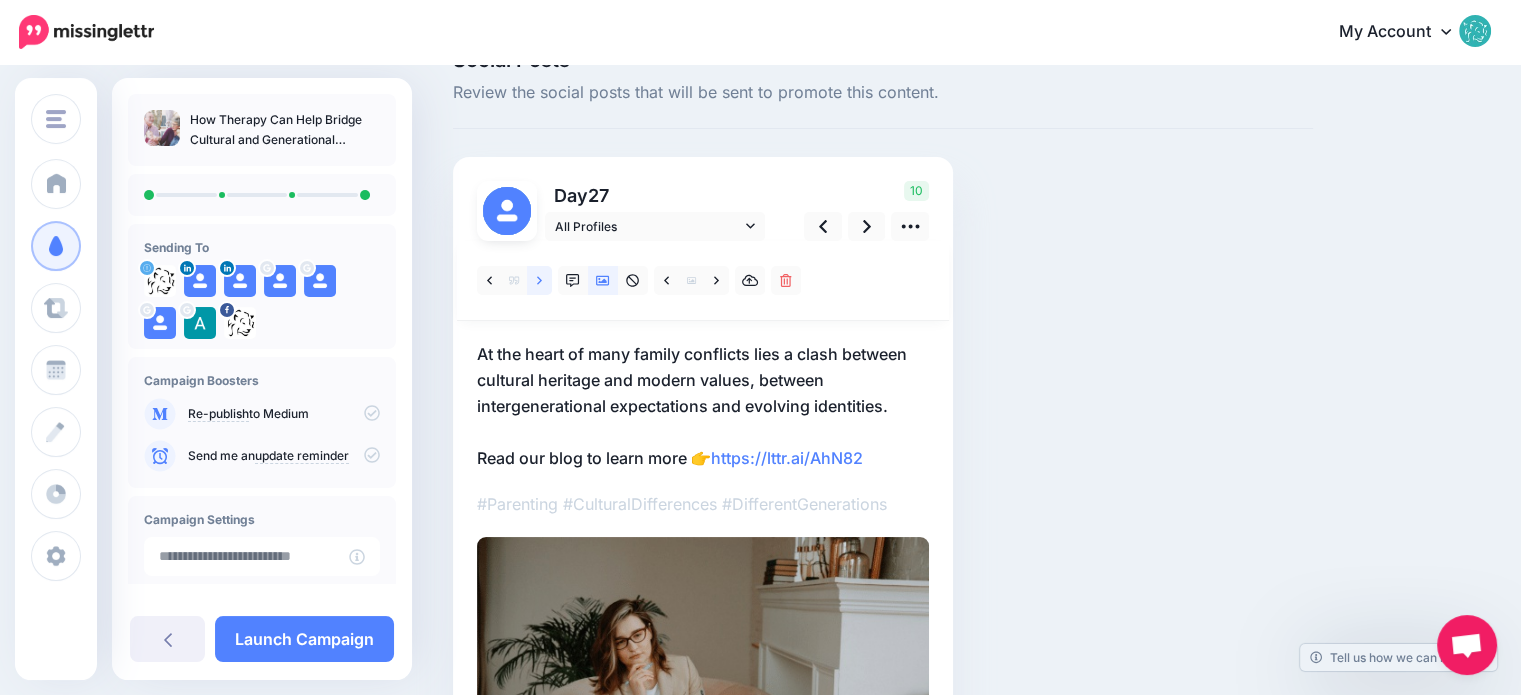click 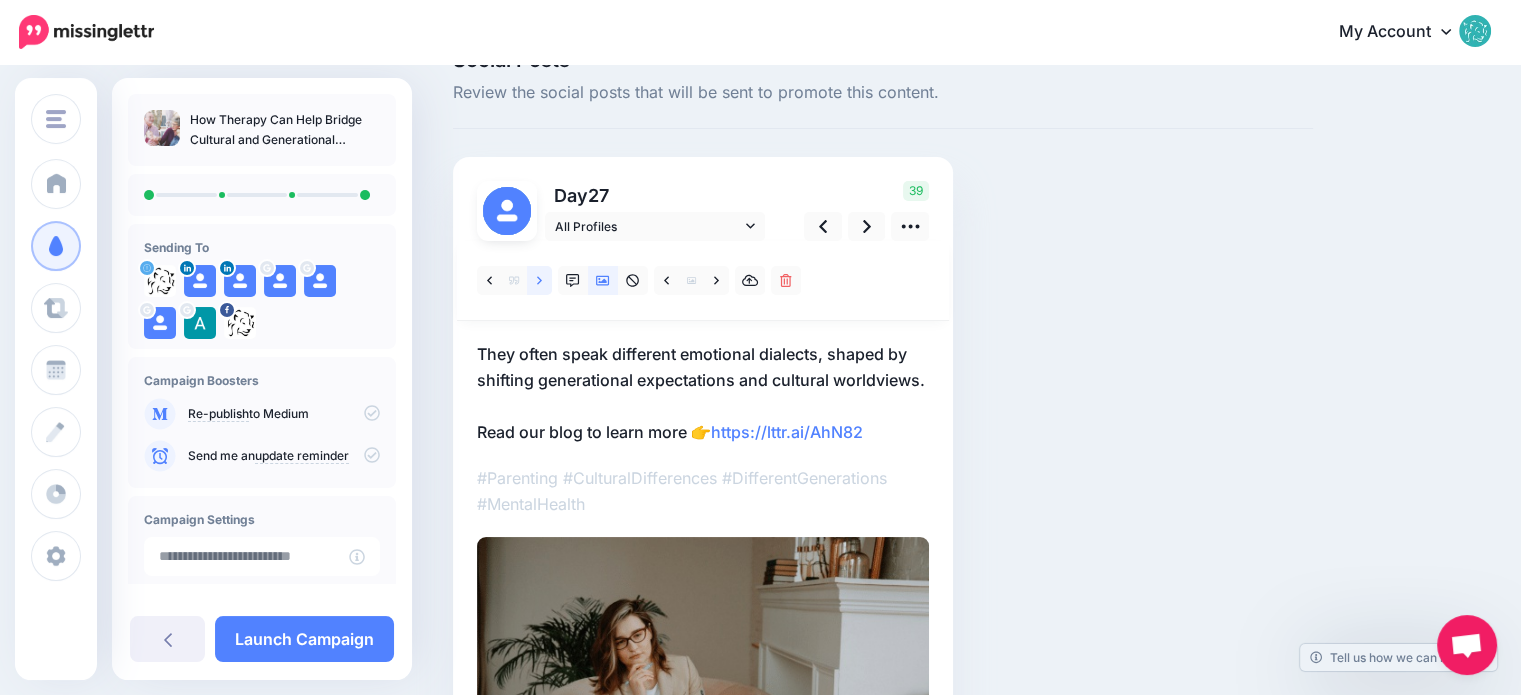 click 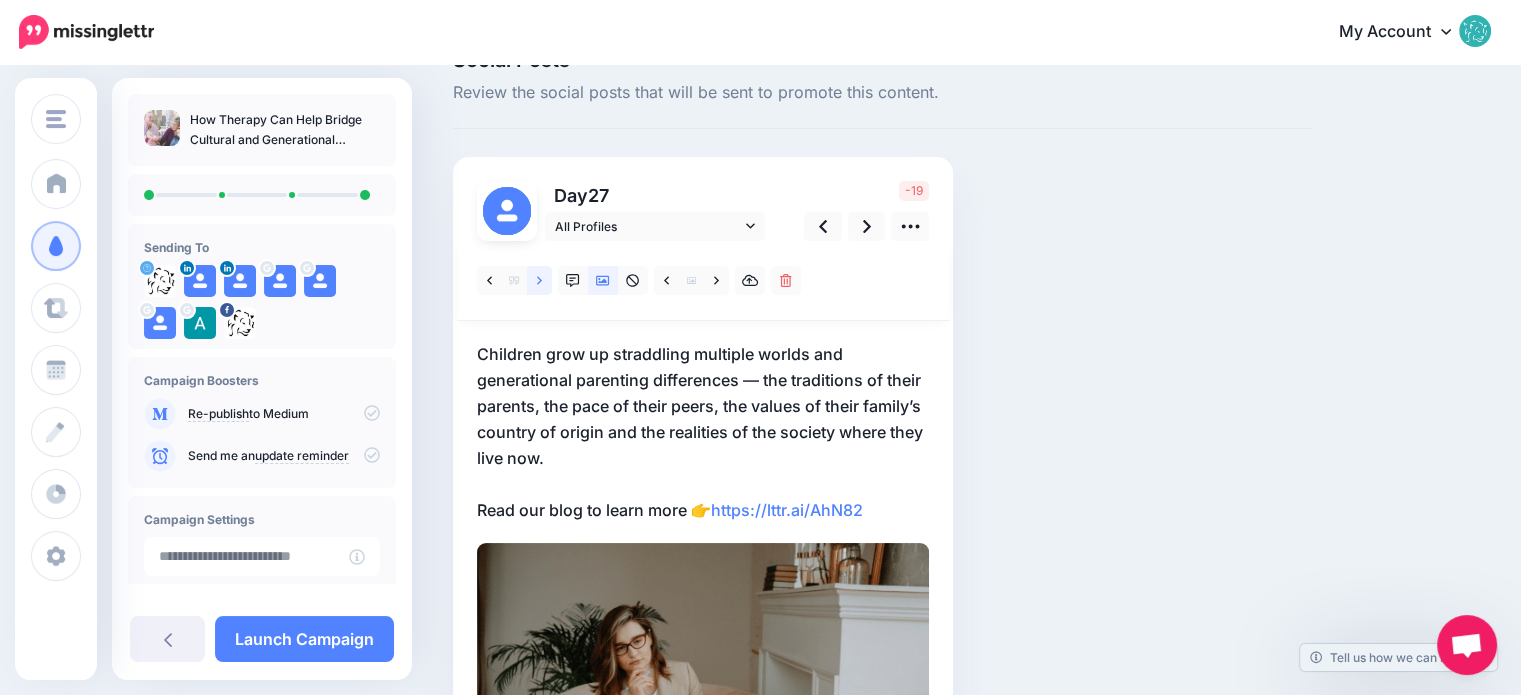 click at bounding box center (539, 280) 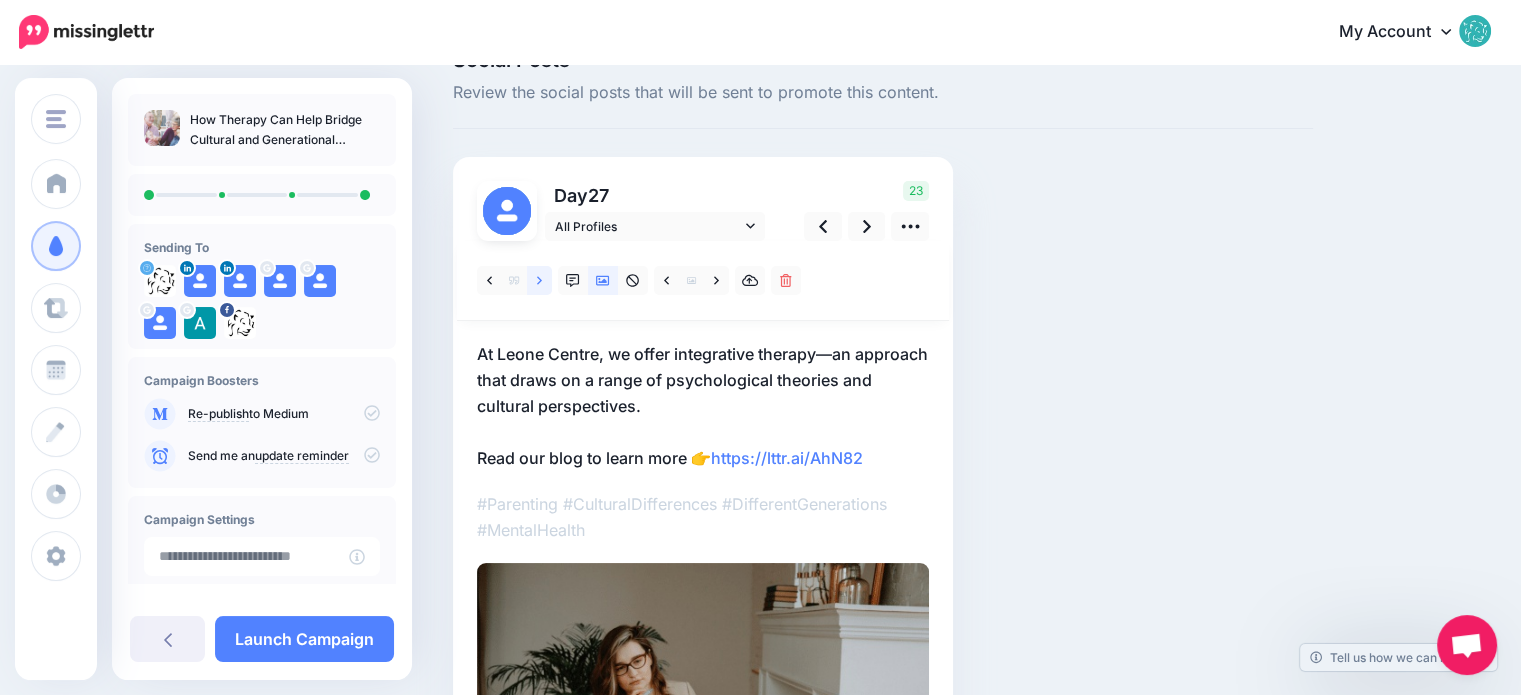 click 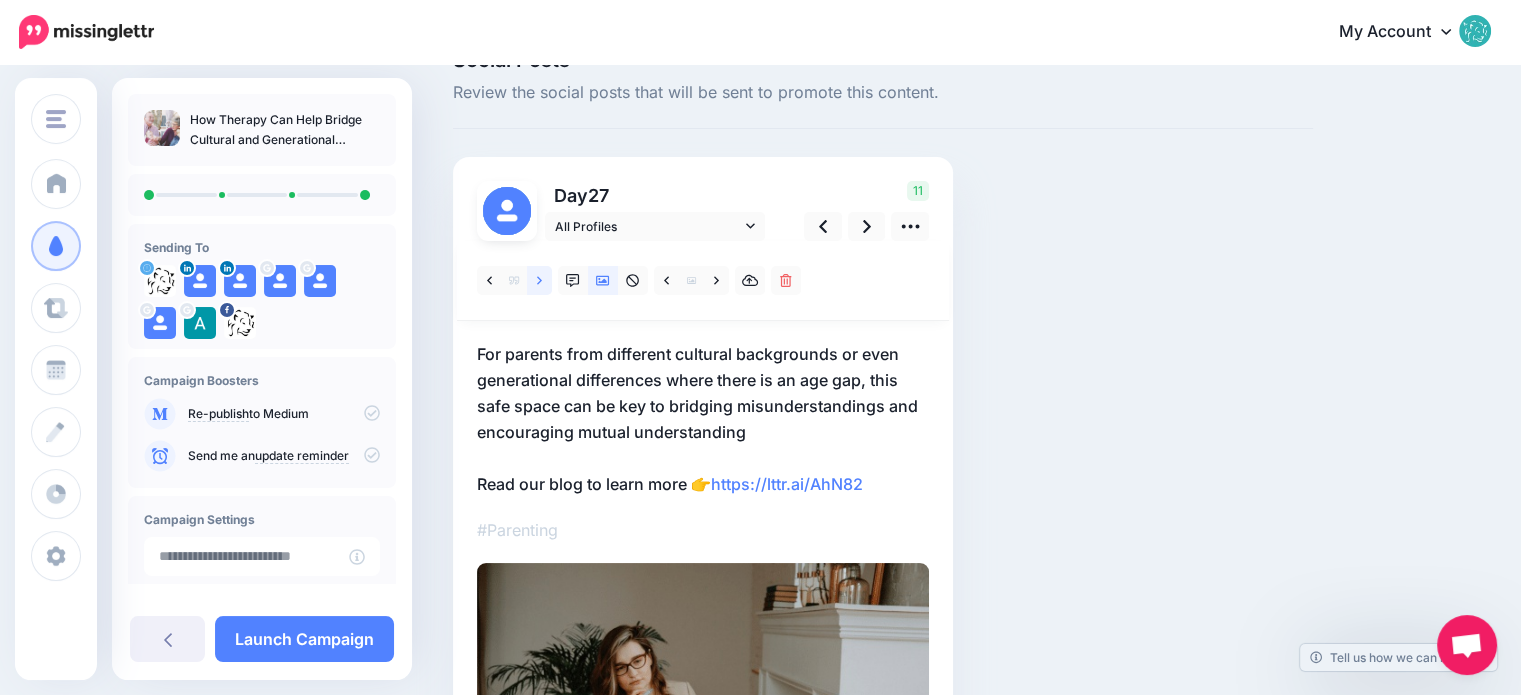 click at bounding box center [539, 280] 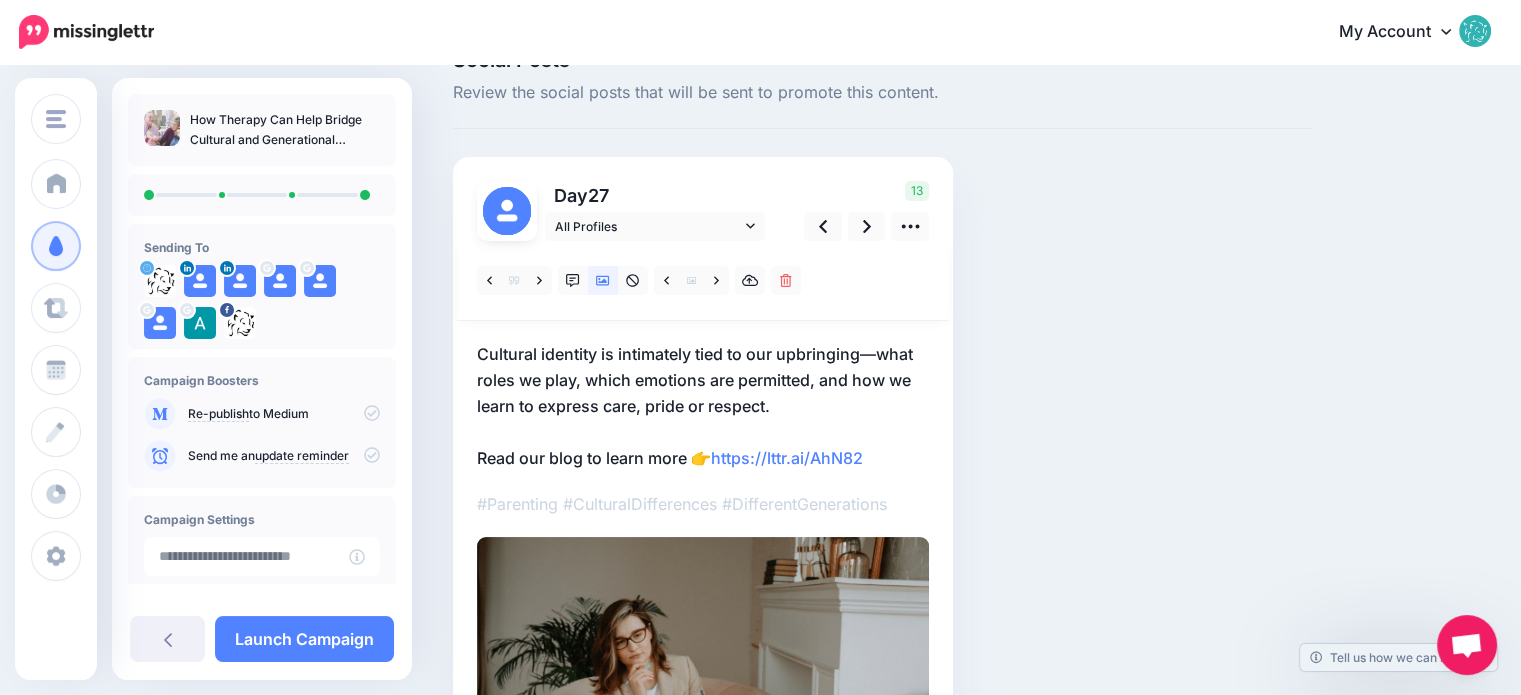 click on "Cultural identity is intimately tied to our upbringing—what roles we play, which emotions are permitted, and how we learn to express care, pride or respect. Read our blog to learn more 👉  https://lttr.ai/AhN82" at bounding box center (703, 406) 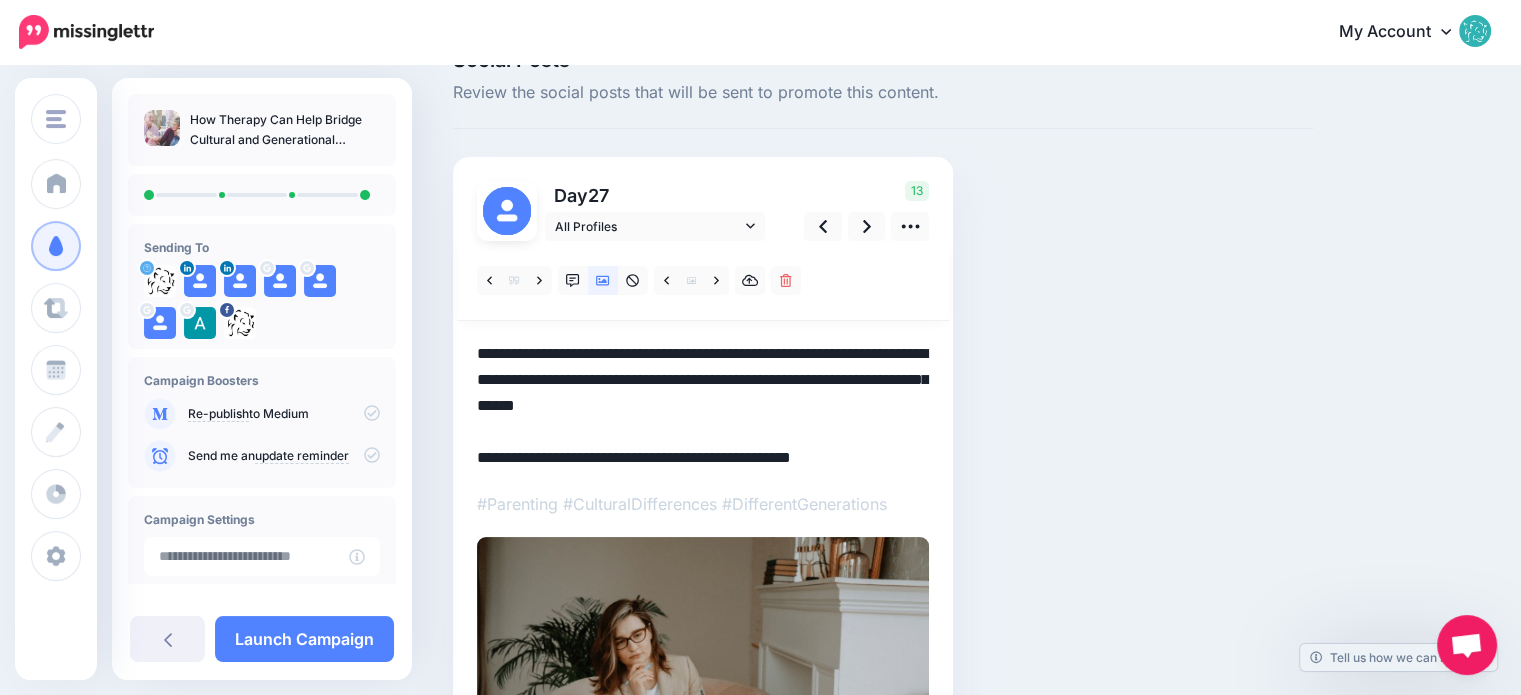 drag, startPoint x: 664, startPoint y: 387, endPoint x: 467, endPoint y: 344, distance: 201.63829 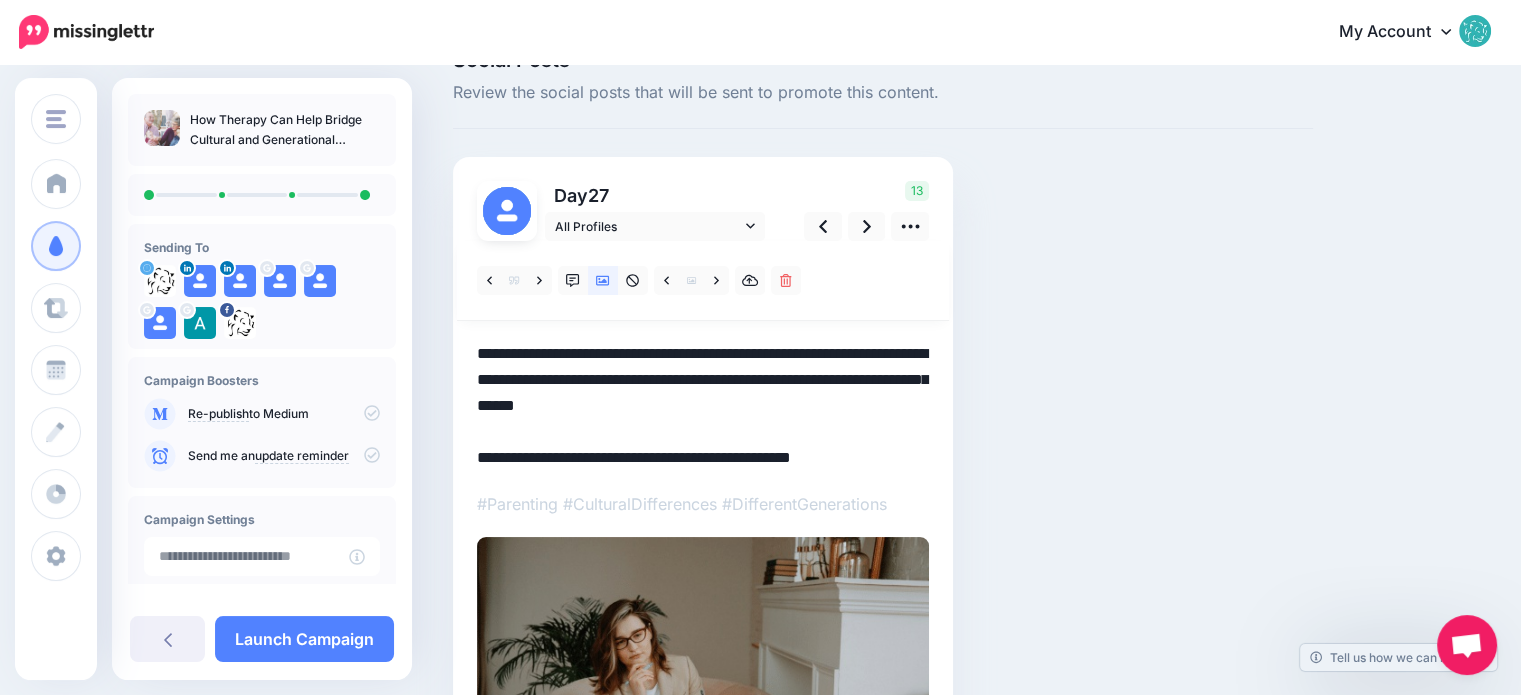click on "Day  27" at bounding box center [703, 517] 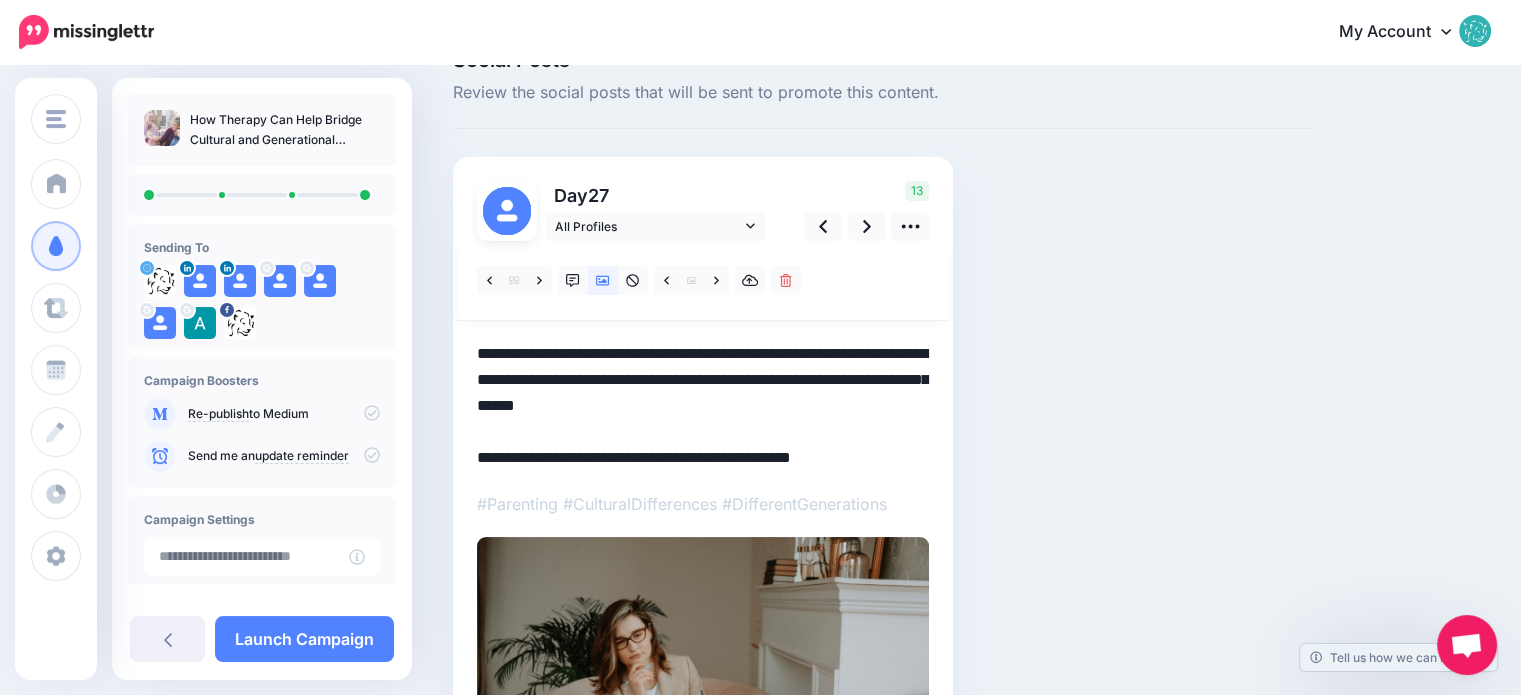 paste on "**********" 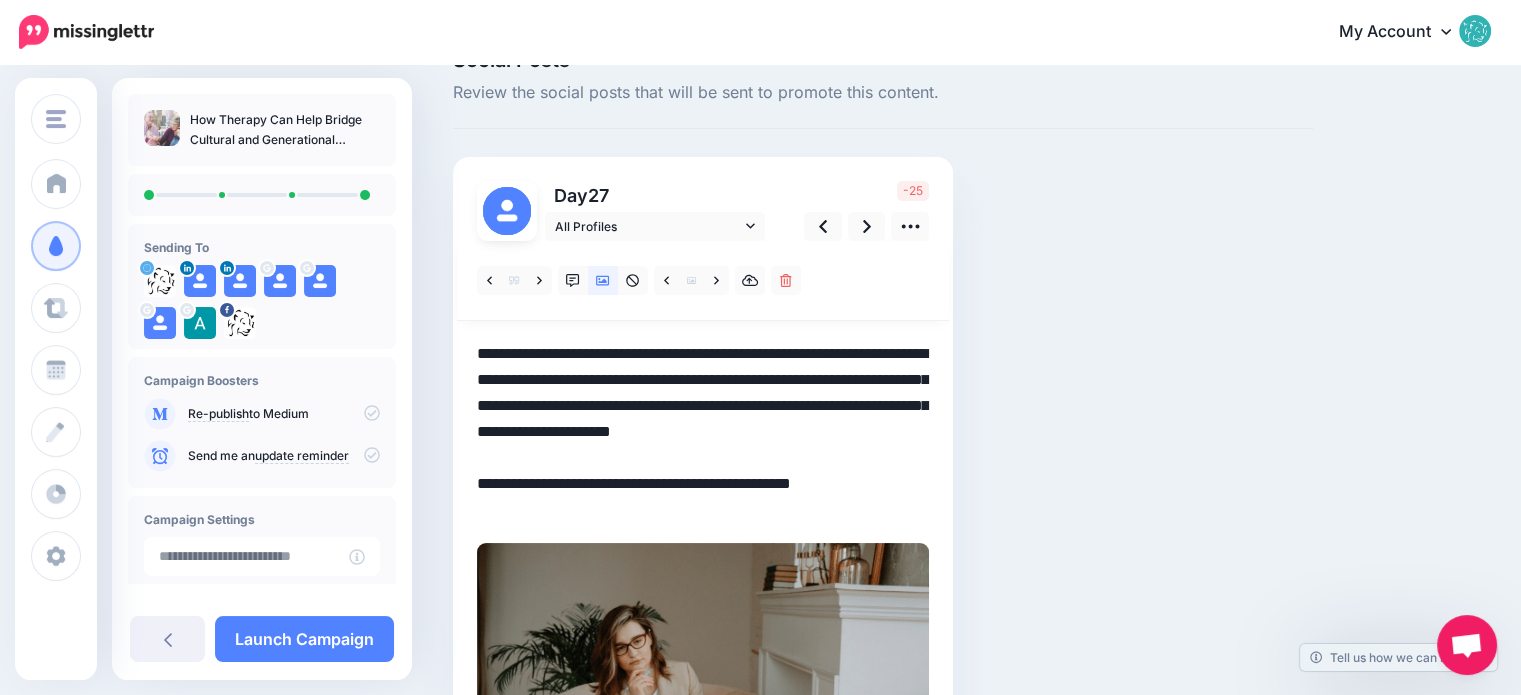 click on "**********" at bounding box center [703, 432] 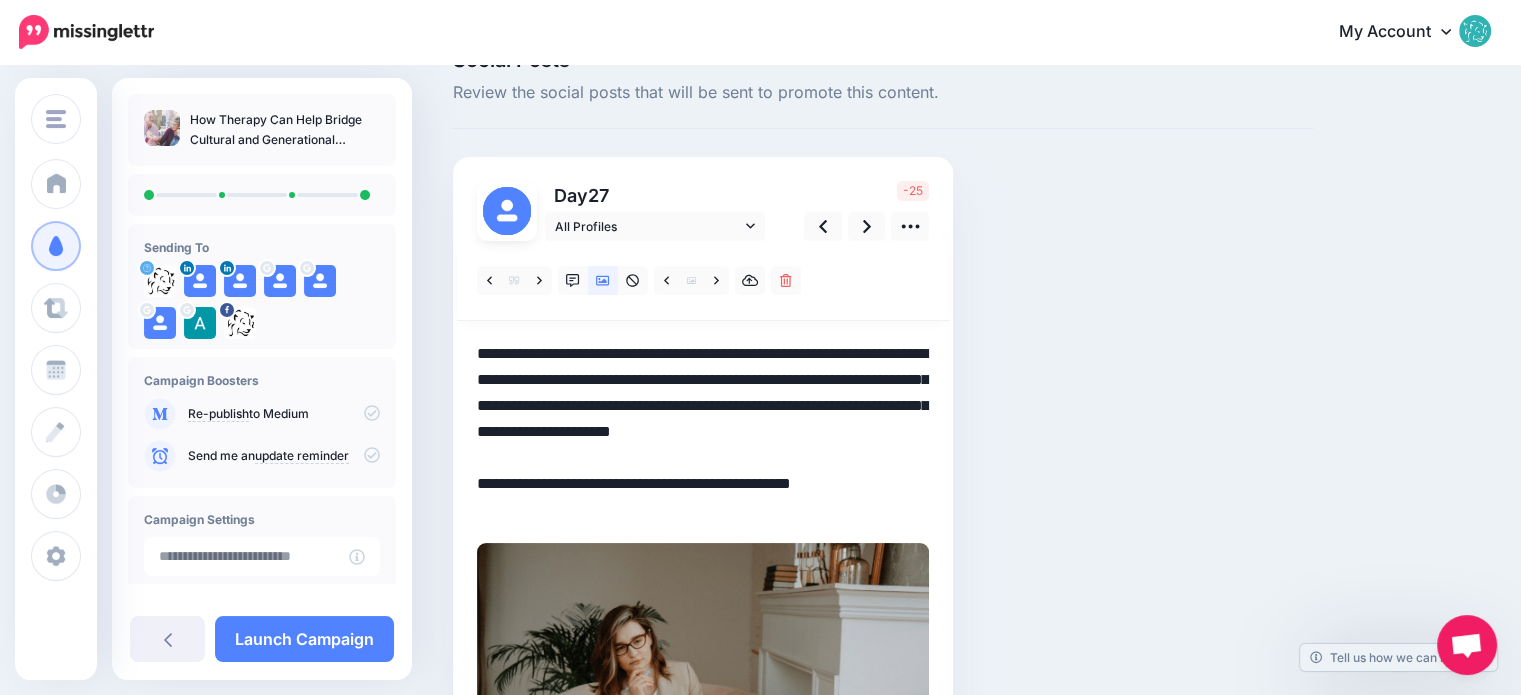 drag, startPoint x: 805, startPoint y: 431, endPoint x: 841, endPoint y: 446, distance: 39 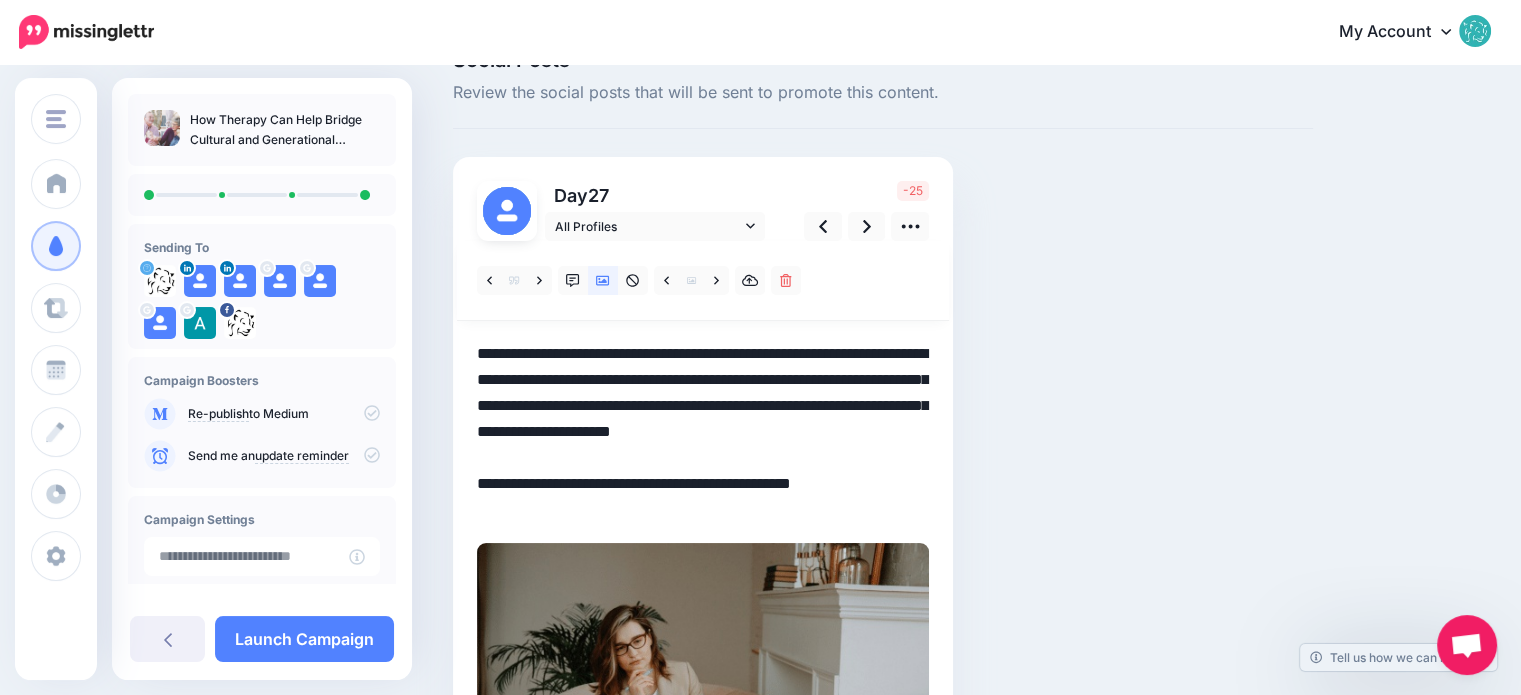 click on "**********" at bounding box center [703, 432] 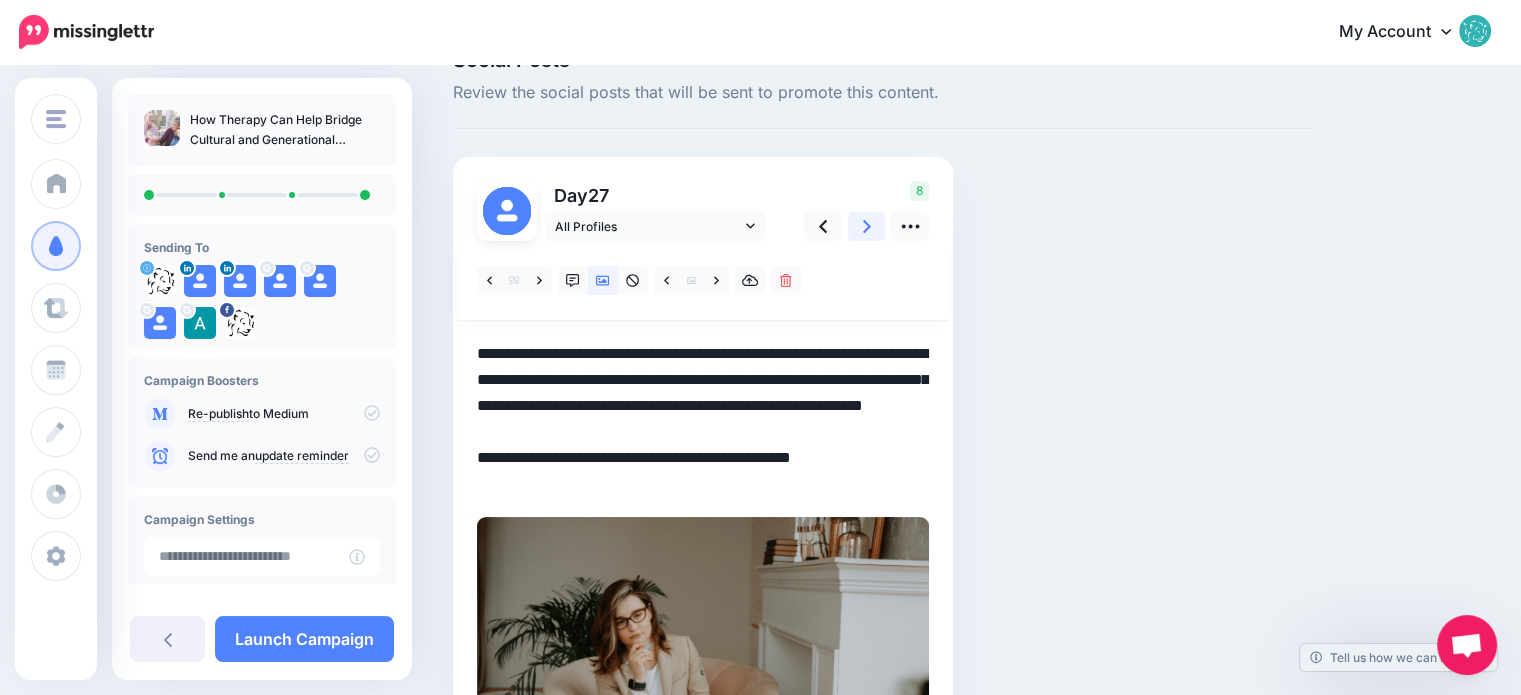 click at bounding box center [867, 226] 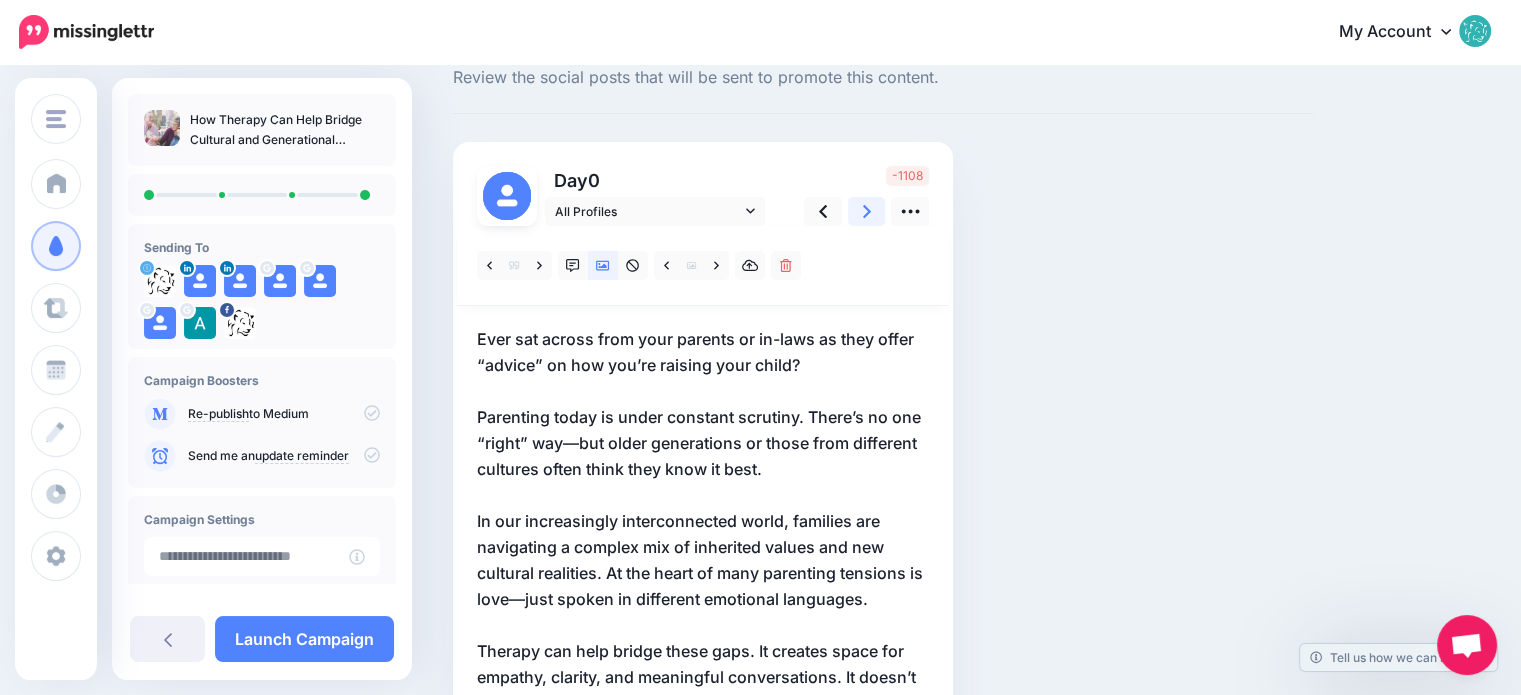 scroll, scrollTop: 50, scrollLeft: 0, axis: vertical 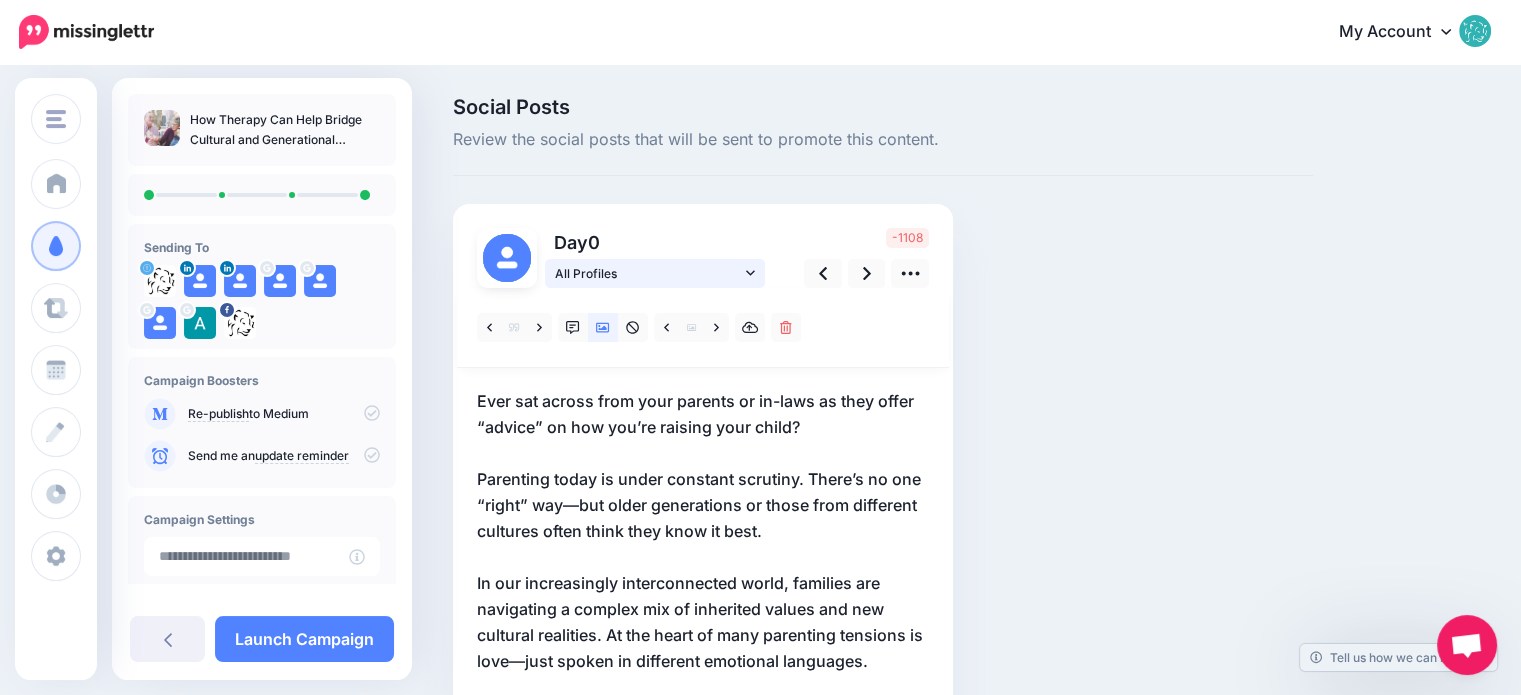 click on "All
Profiles" at bounding box center [655, 273] 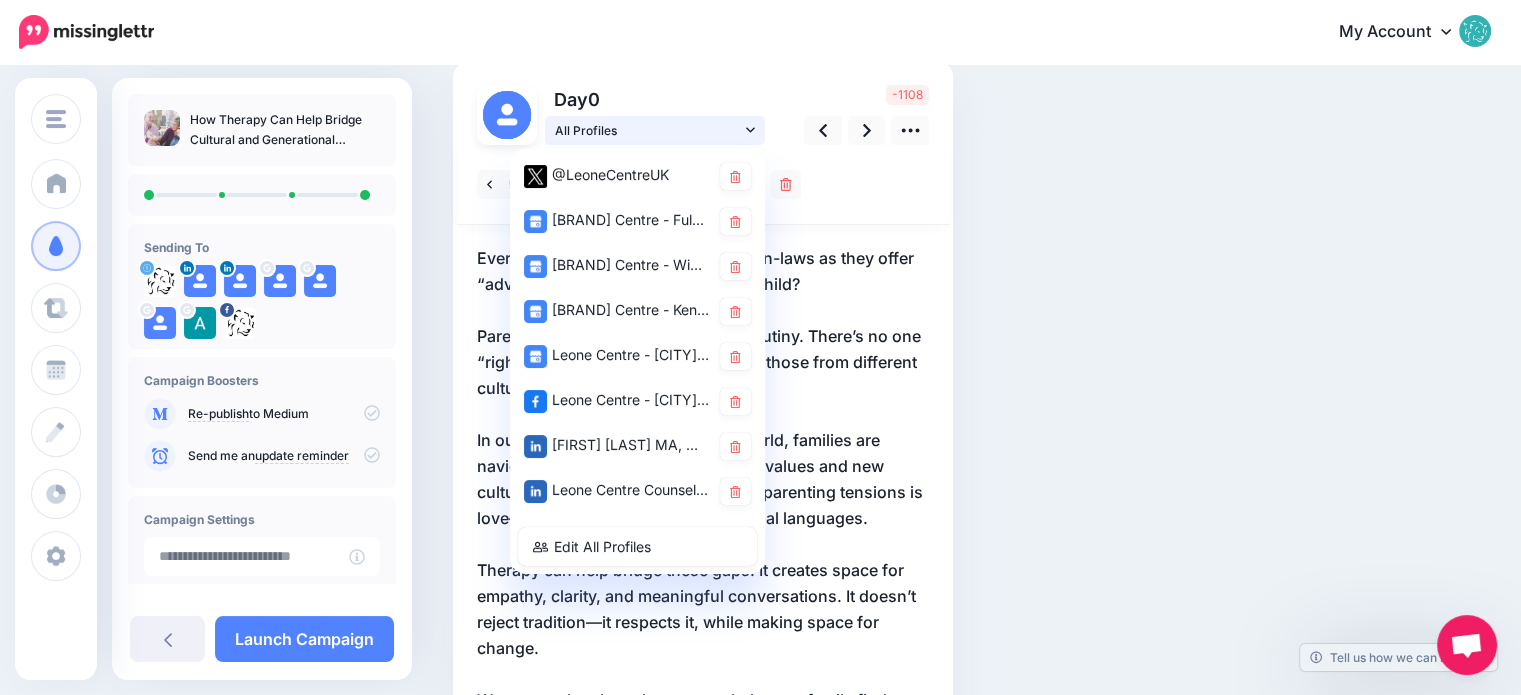 scroll, scrollTop: 136, scrollLeft: 0, axis: vertical 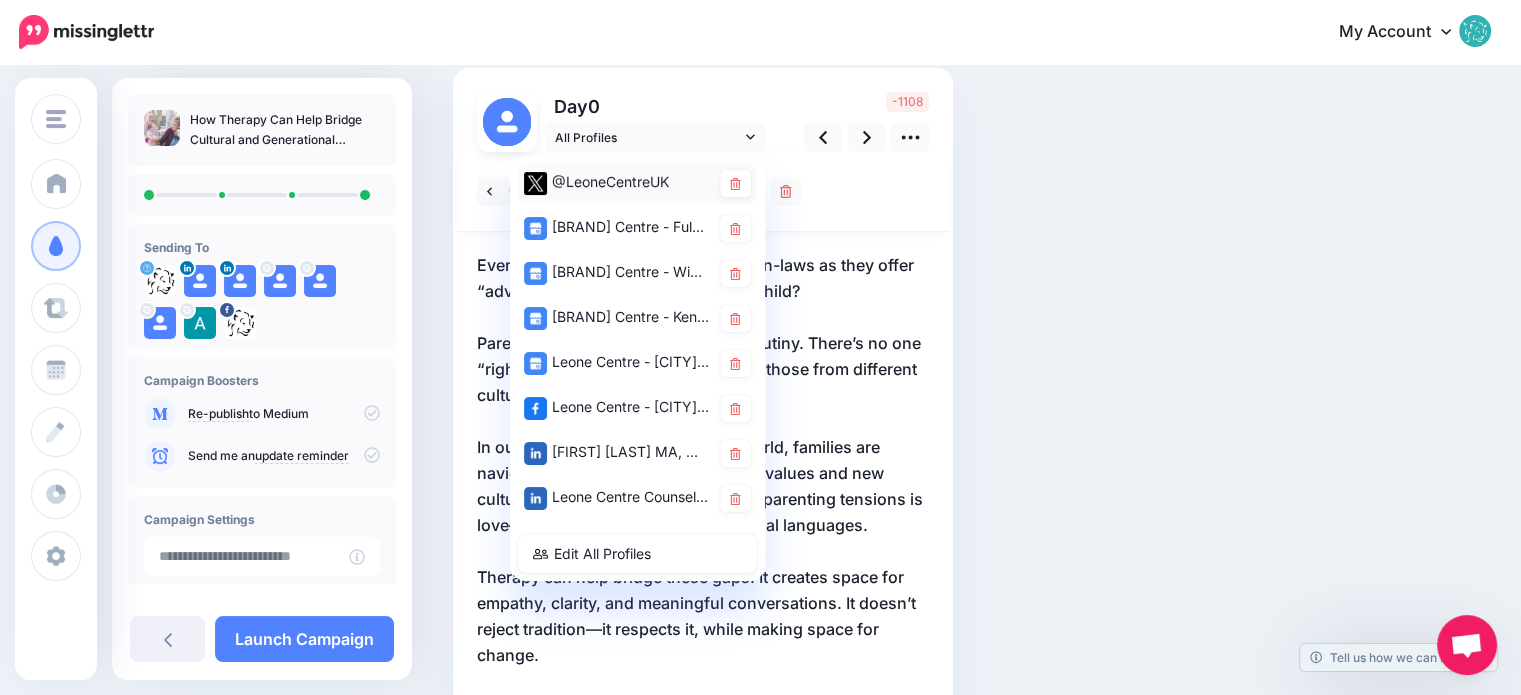 click on "@LeoneCentreUK" at bounding box center (617, 182) 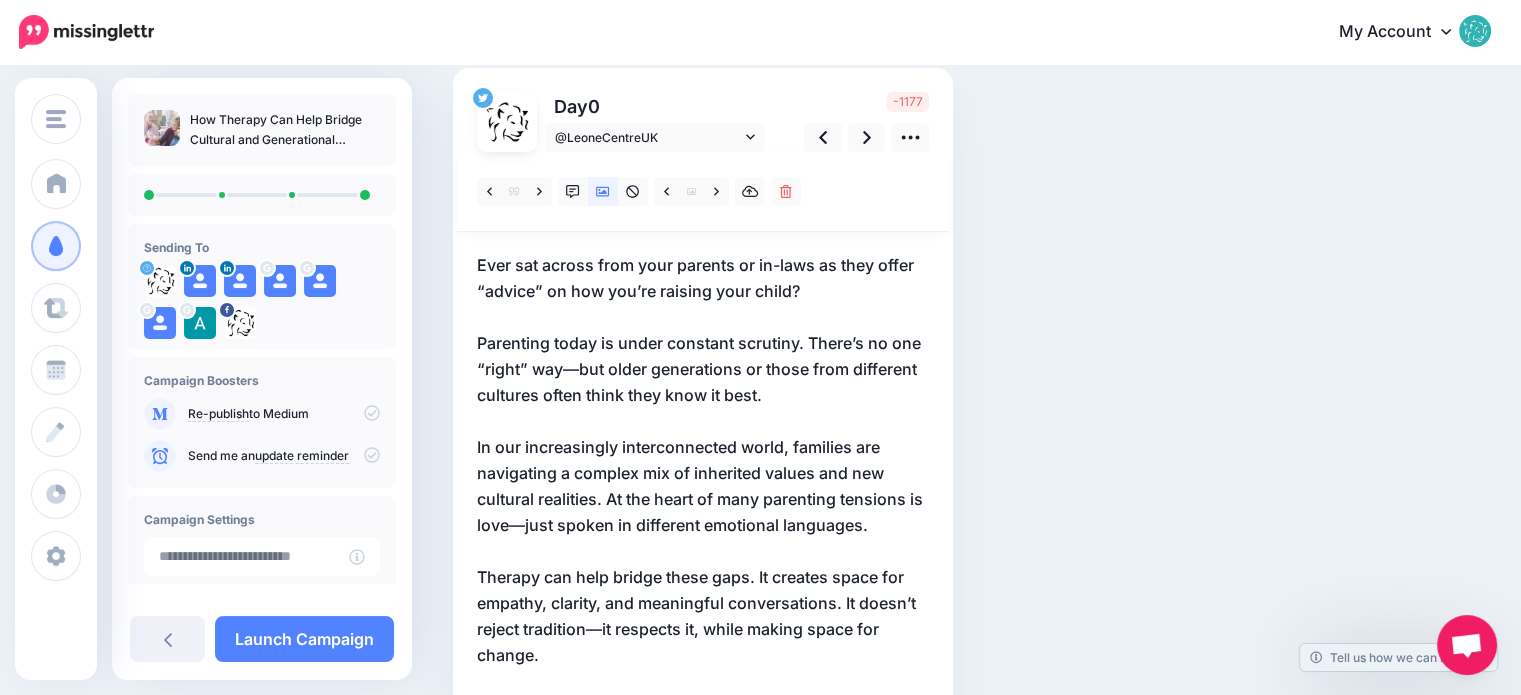 click on "Ever sat across from your parents or in-laws as they offer “advice” on how you’re raising your child? Parenting today is under constant scrutiny. There’s no one “right” way—but older generations or those from different cultures often think they know it best. In our increasingly interconnected world, families are navigating a complex mix of inherited values and new cultural realities. At the heart of many parenting tensions is love—just spoken in different emotional languages. Therapy can help bridge these gaps. It creates space for empathy, clarity, and meaningful conversations. It doesn’t reject tradition—it respects it, while making space for change. Want to explore how therapy can help your family find balance between heritage and the present? Read our latest blog: How Therapy Can Help Bridge Cultural and Generational Parenting Differences👉  https://lttr.ai/AhN82 Please feel free to share this post if you think it could be helpful to someone else. https://tinyurl.com/4autjw9y" at bounding box center (703, 720) 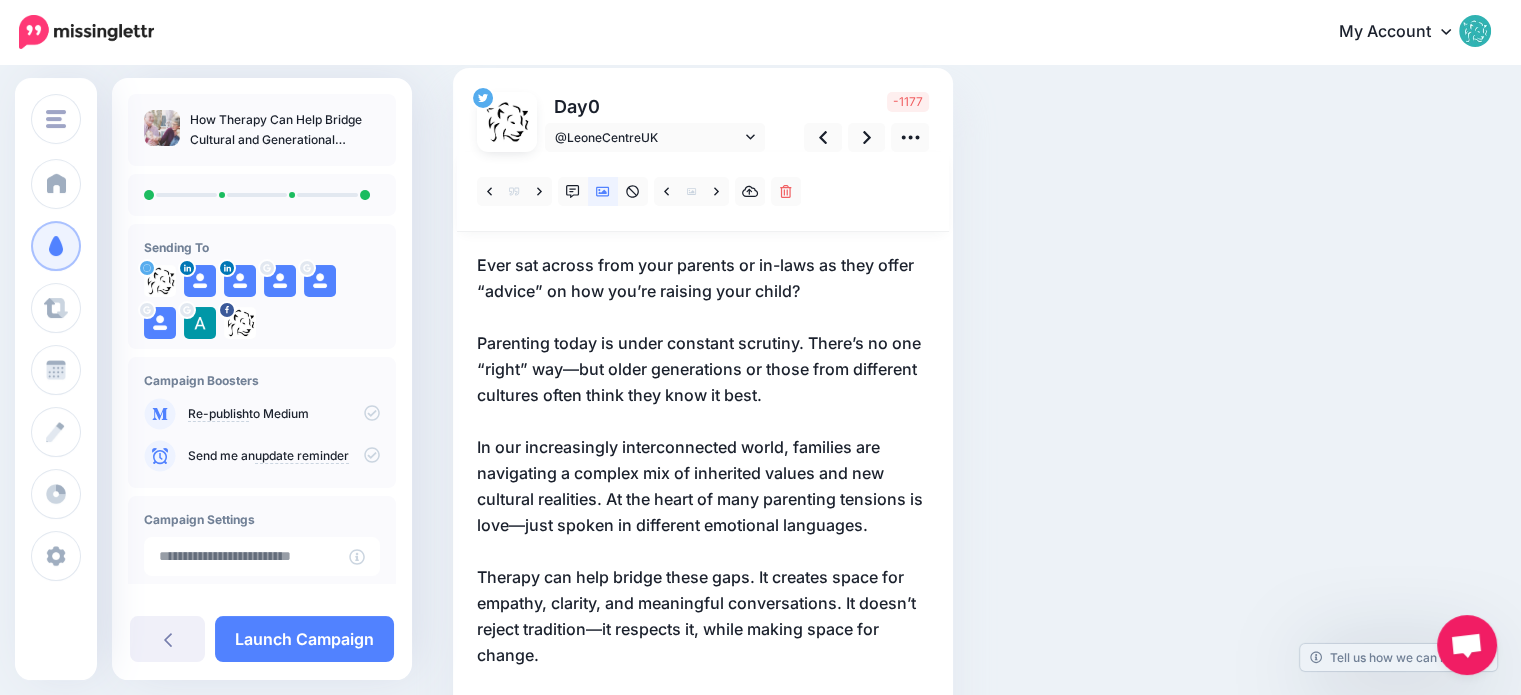 scroll, scrollTop: 0, scrollLeft: 0, axis: both 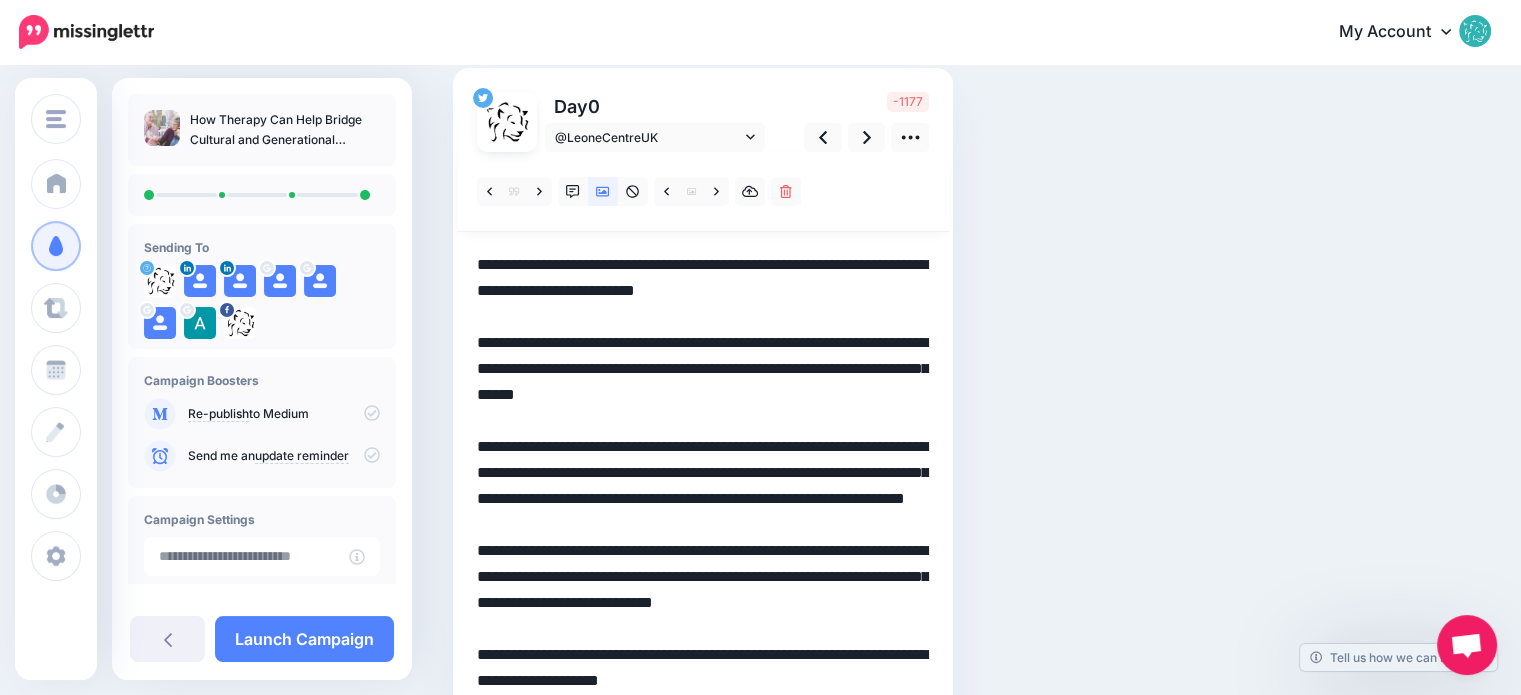 click at bounding box center [703, 720] 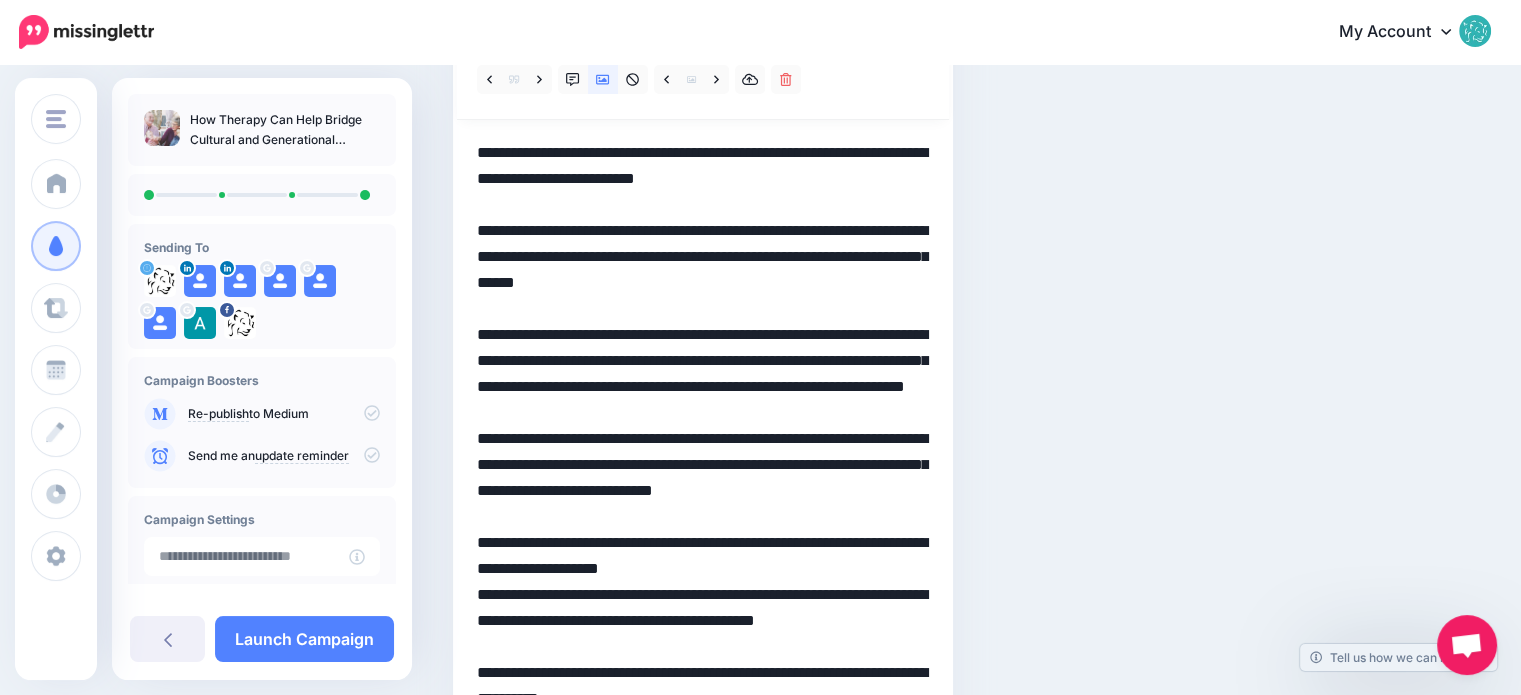 scroll, scrollTop: 251, scrollLeft: 0, axis: vertical 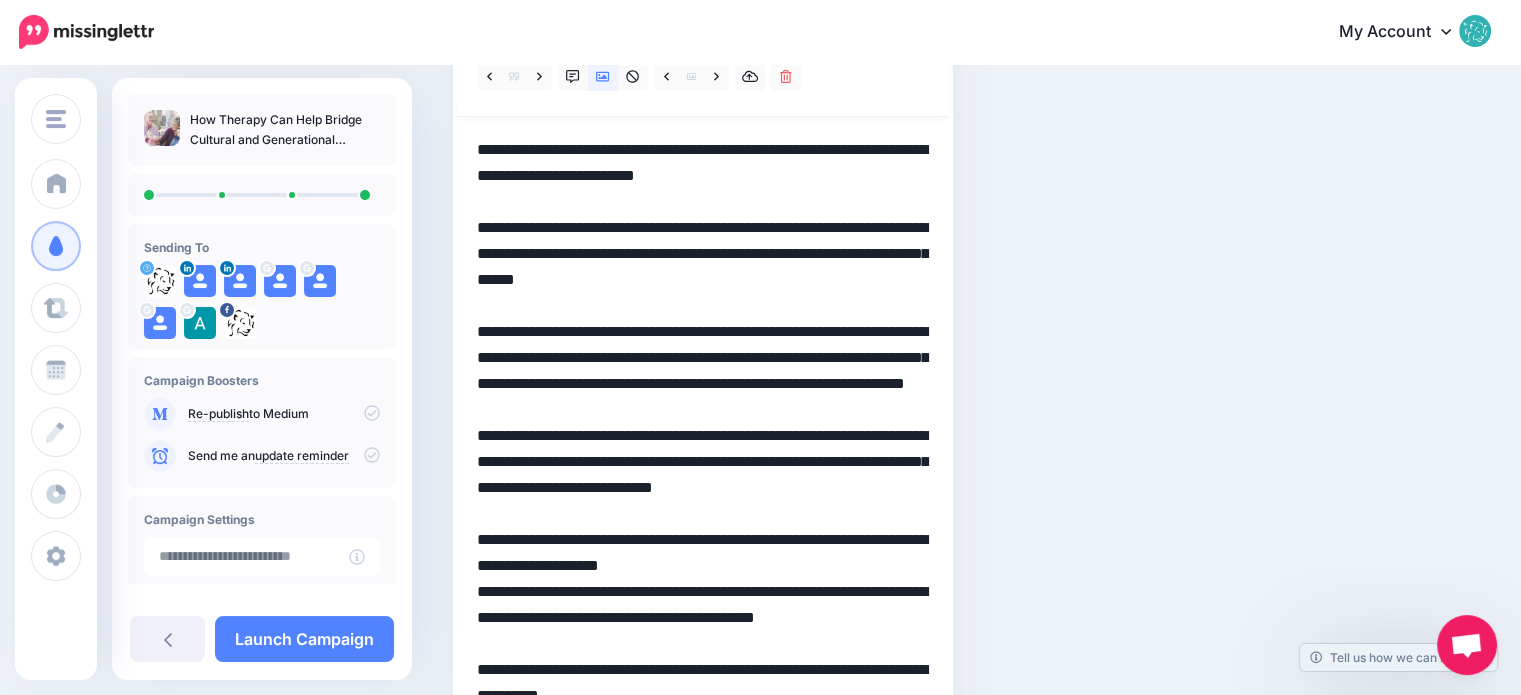 drag, startPoint x: 796, startPoint y: 331, endPoint x: 439, endPoint y: 327, distance: 357.0224 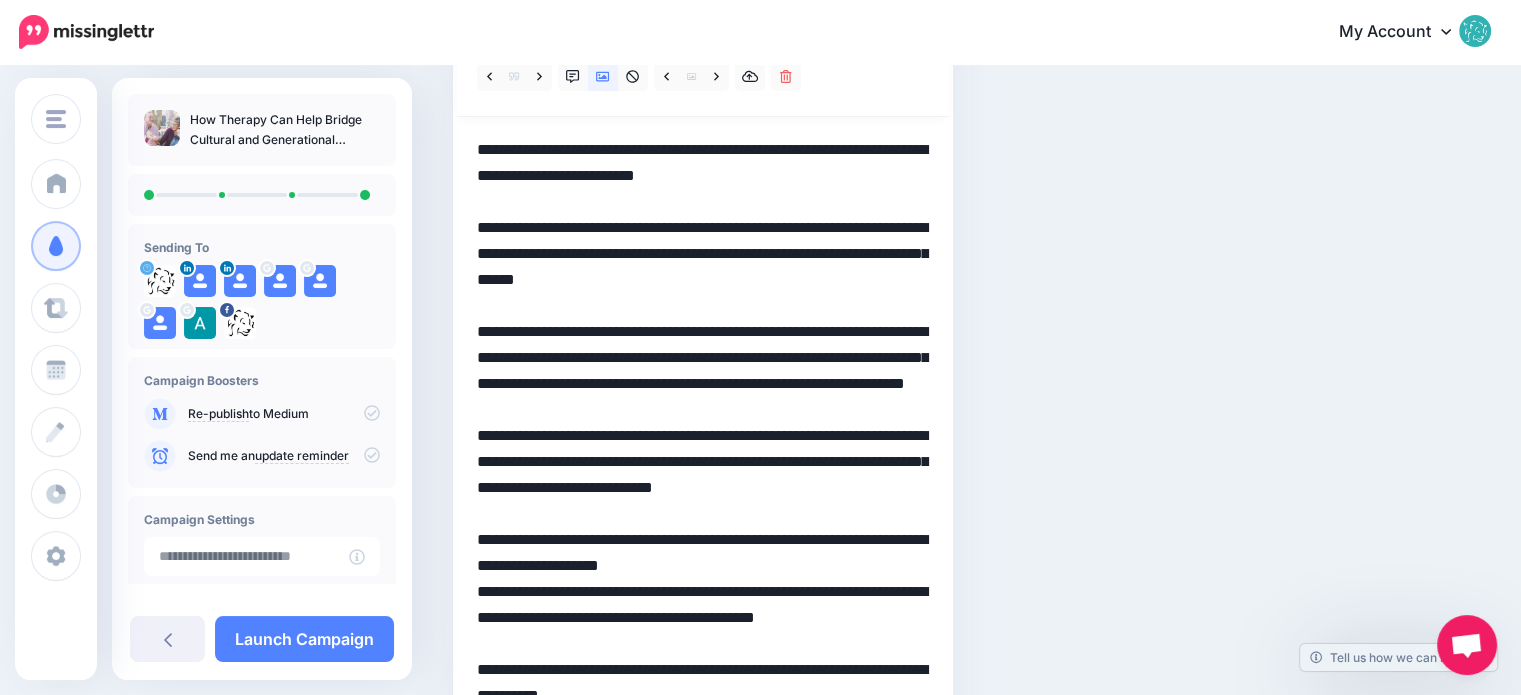 click on "Social Posts
Review the social posts that will be sent to promote this content.
Day  0
@LeoneCentreUK" at bounding box center (883, 830) 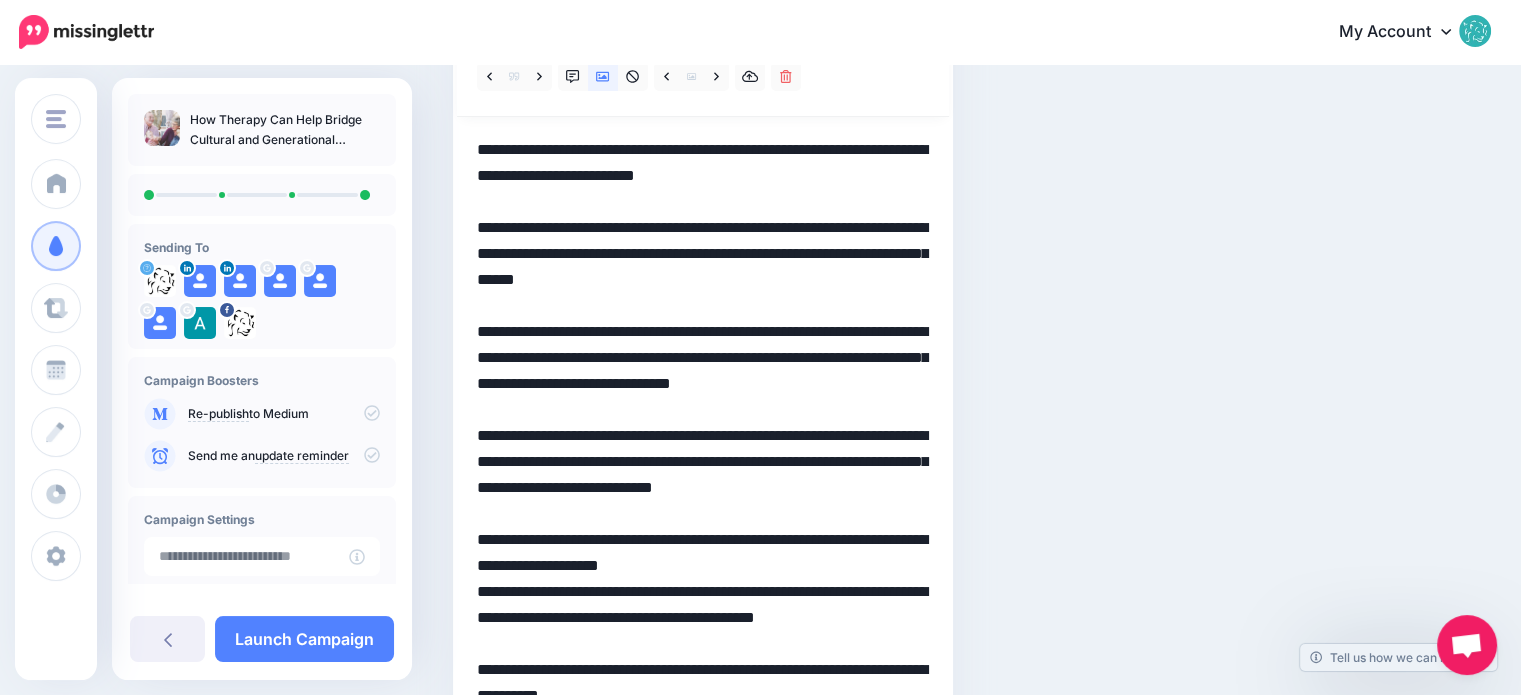 click at bounding box center [703, 605] 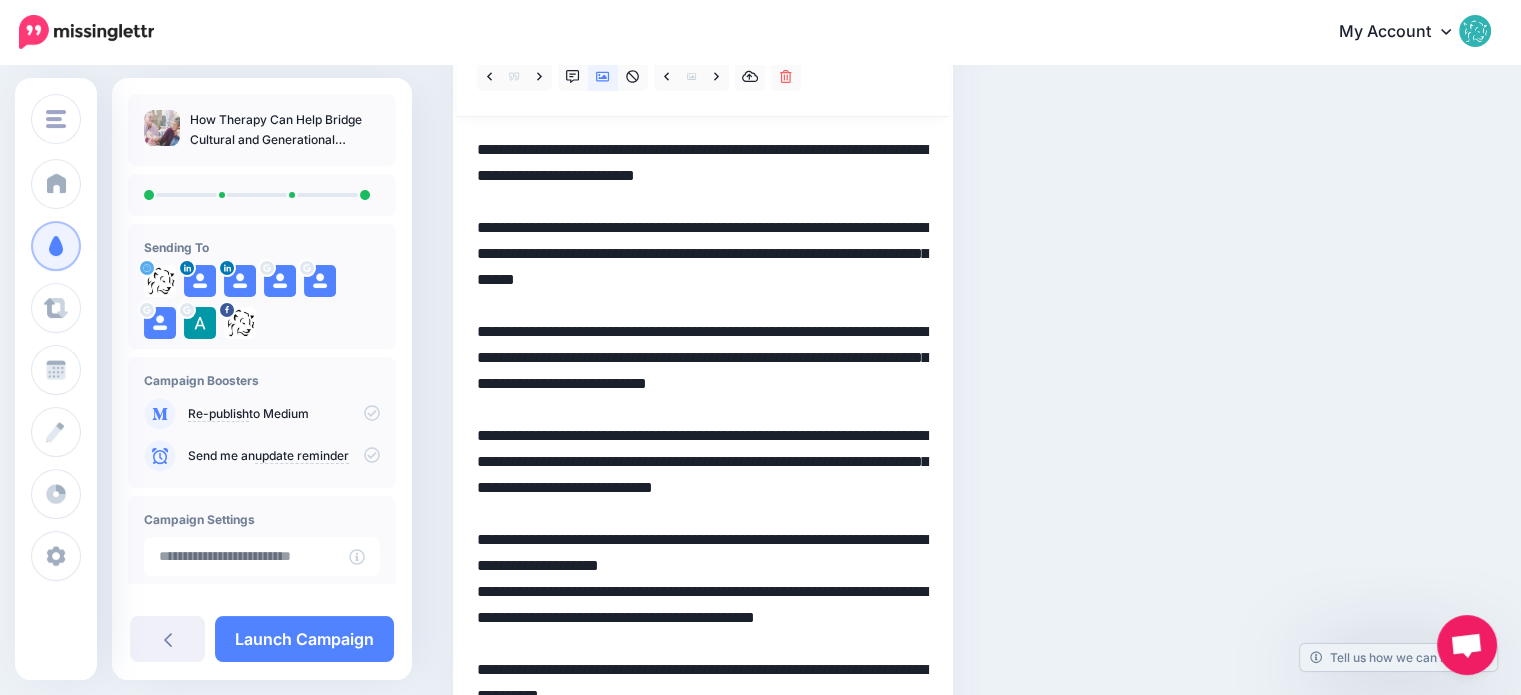 click at bounding box center (703, 605) 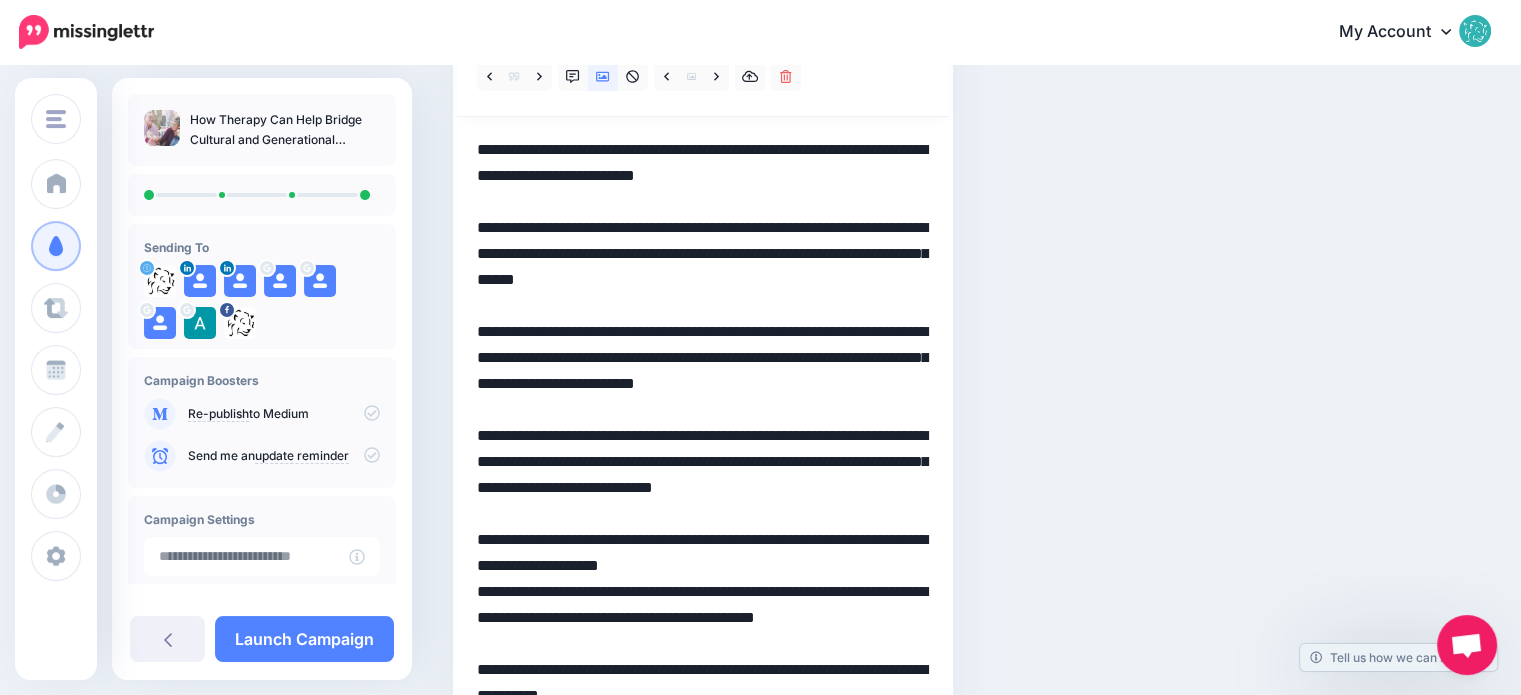 click at bounding box center [703, 605] 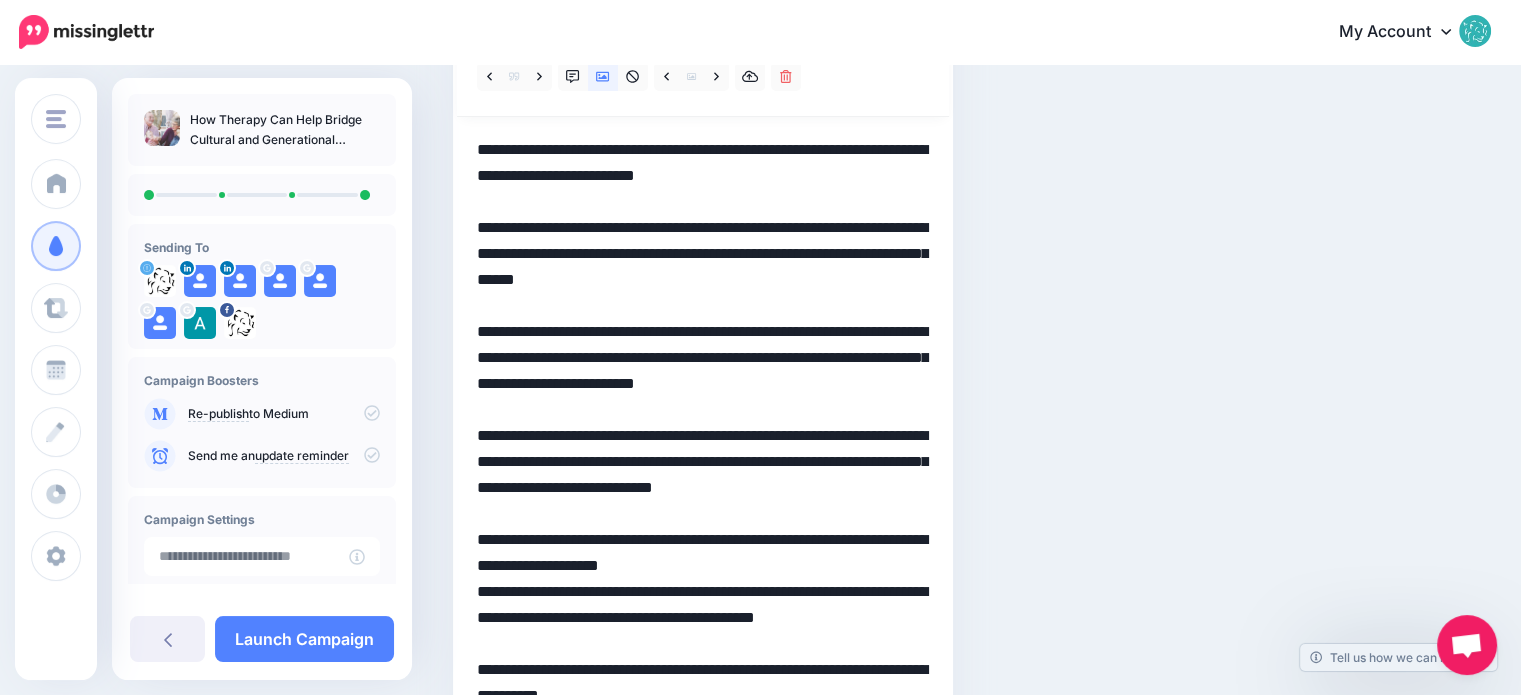 click at bounding box center [703, 605] 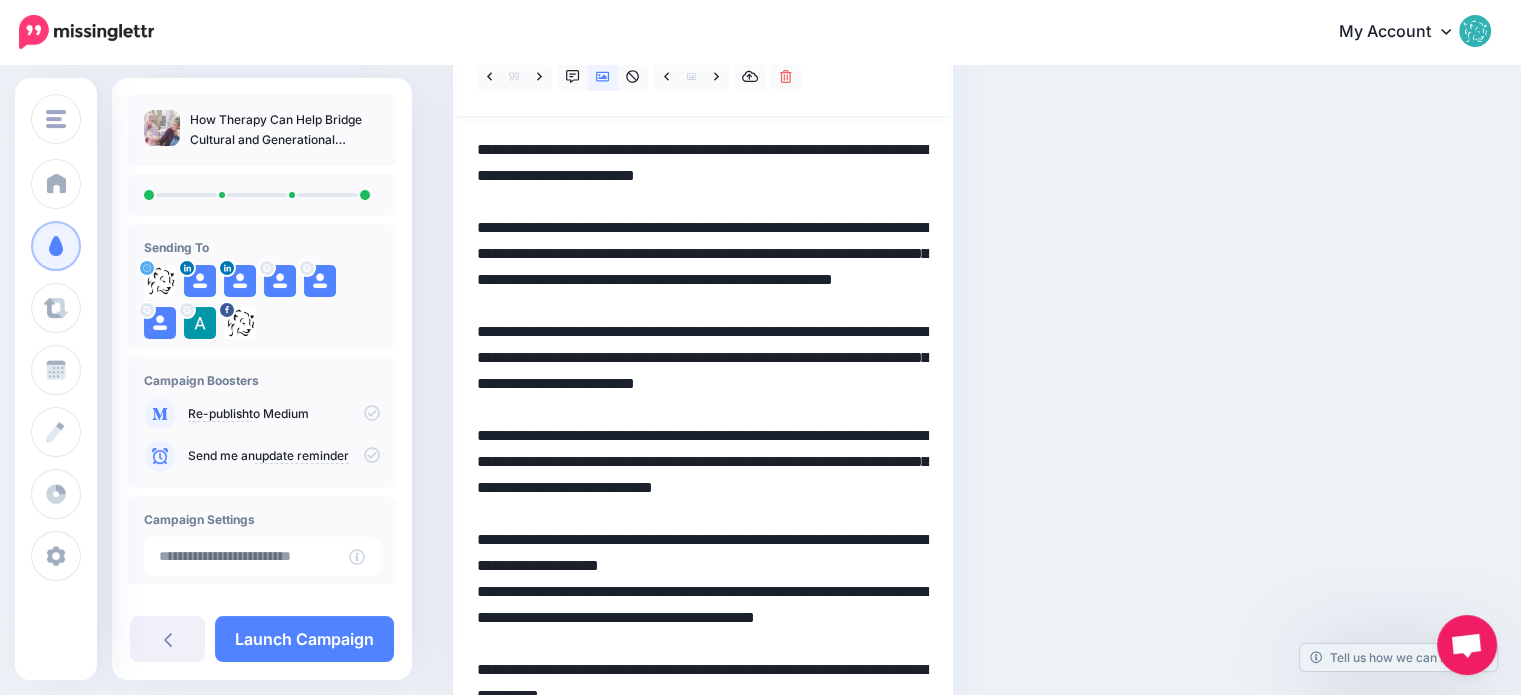 click at bounding box center [703, 618] 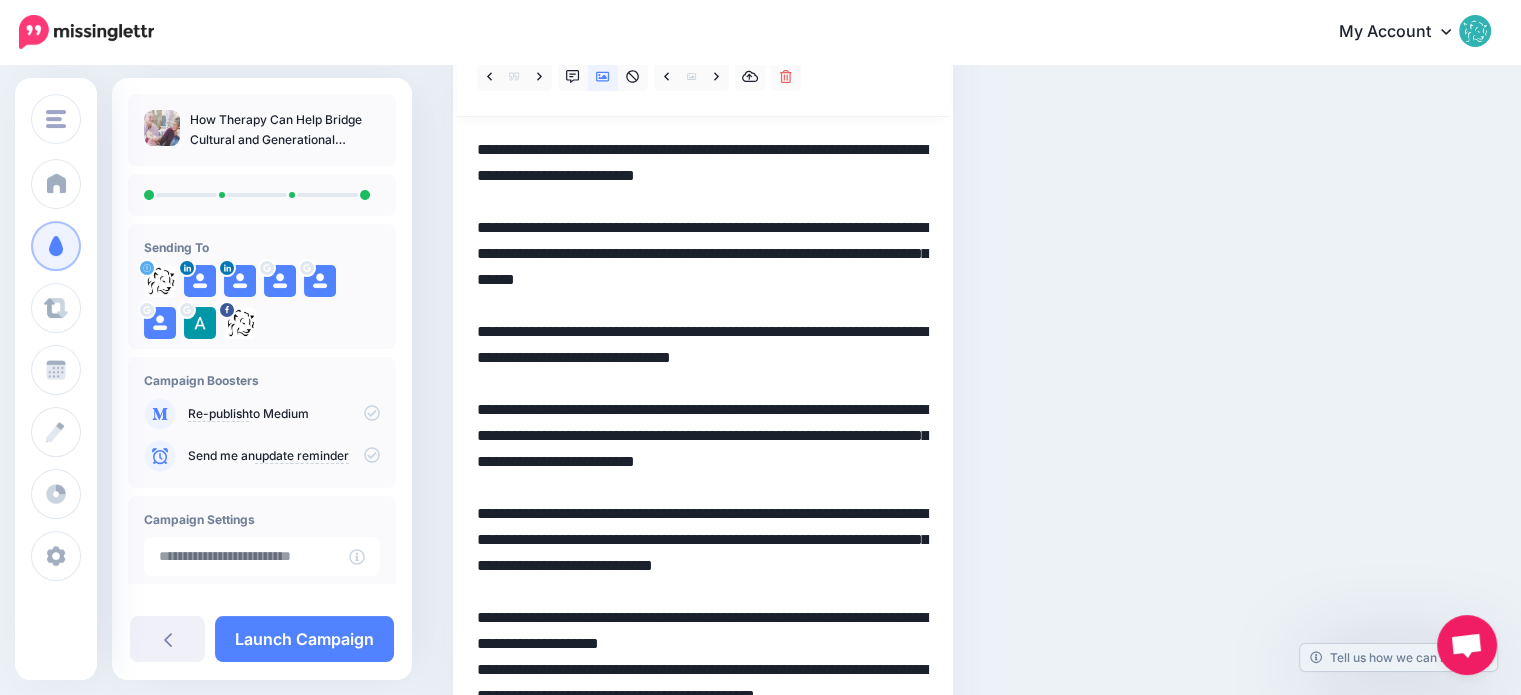 drag, startPoint x: 901, startPoint y: 328, endPoint x: 823, endPoint y: 329, distance: 78.00641 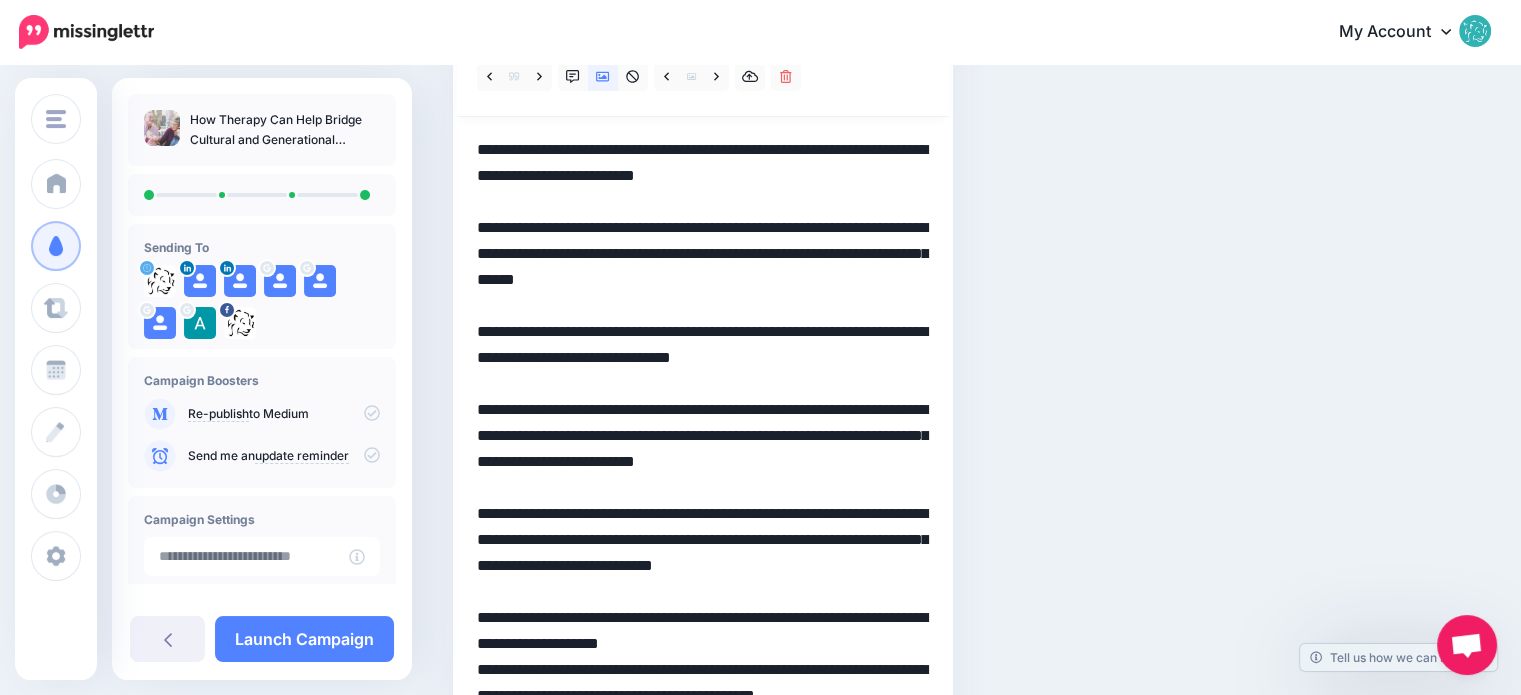 click at bounding box center (703, 644) 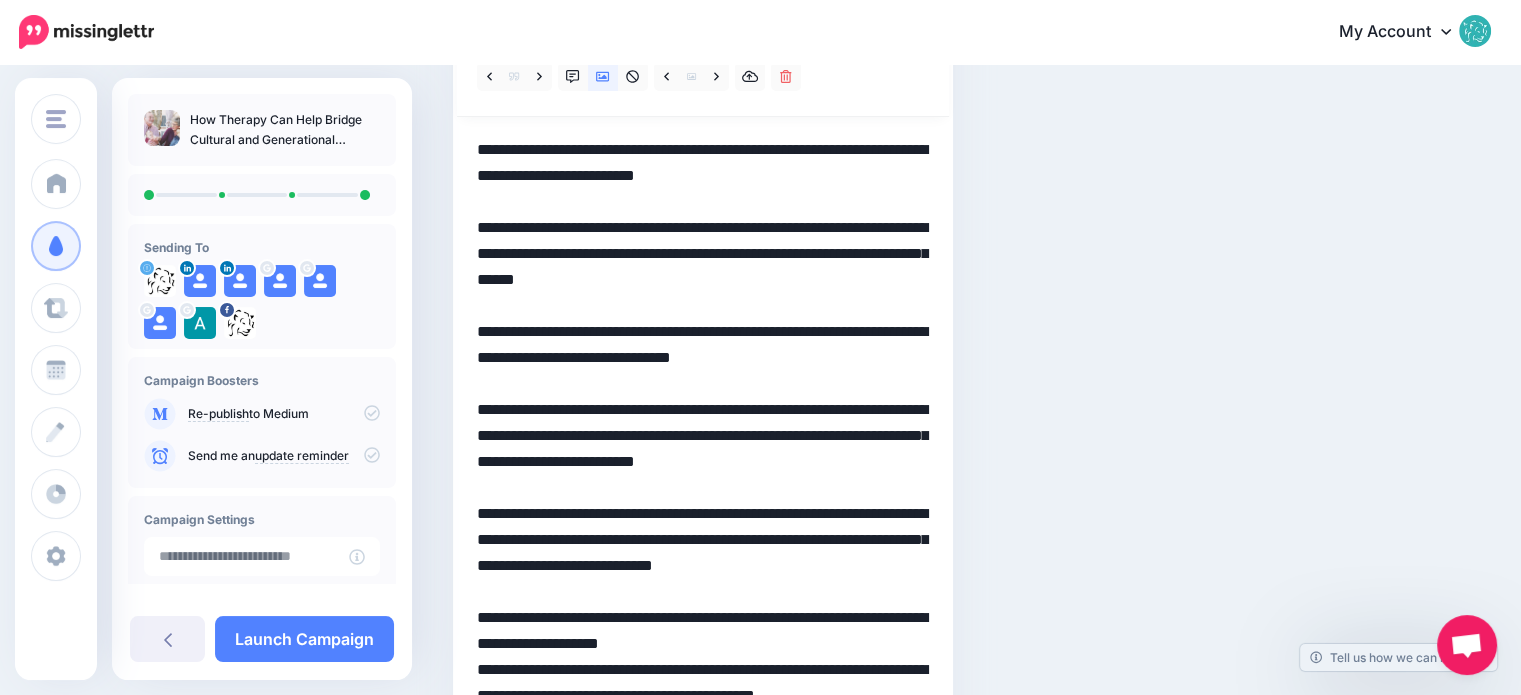click at bounding box center (703, 644) 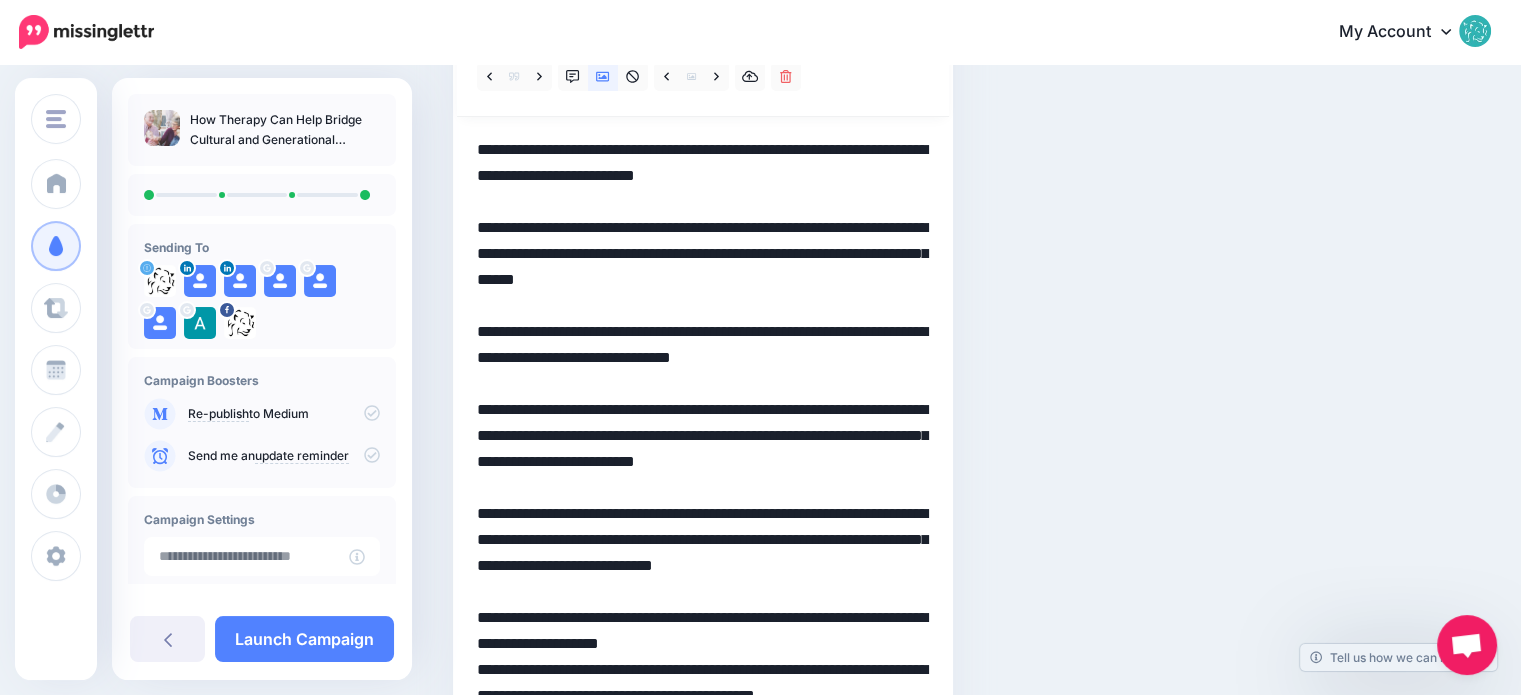 click at bounding box center (703, 644) 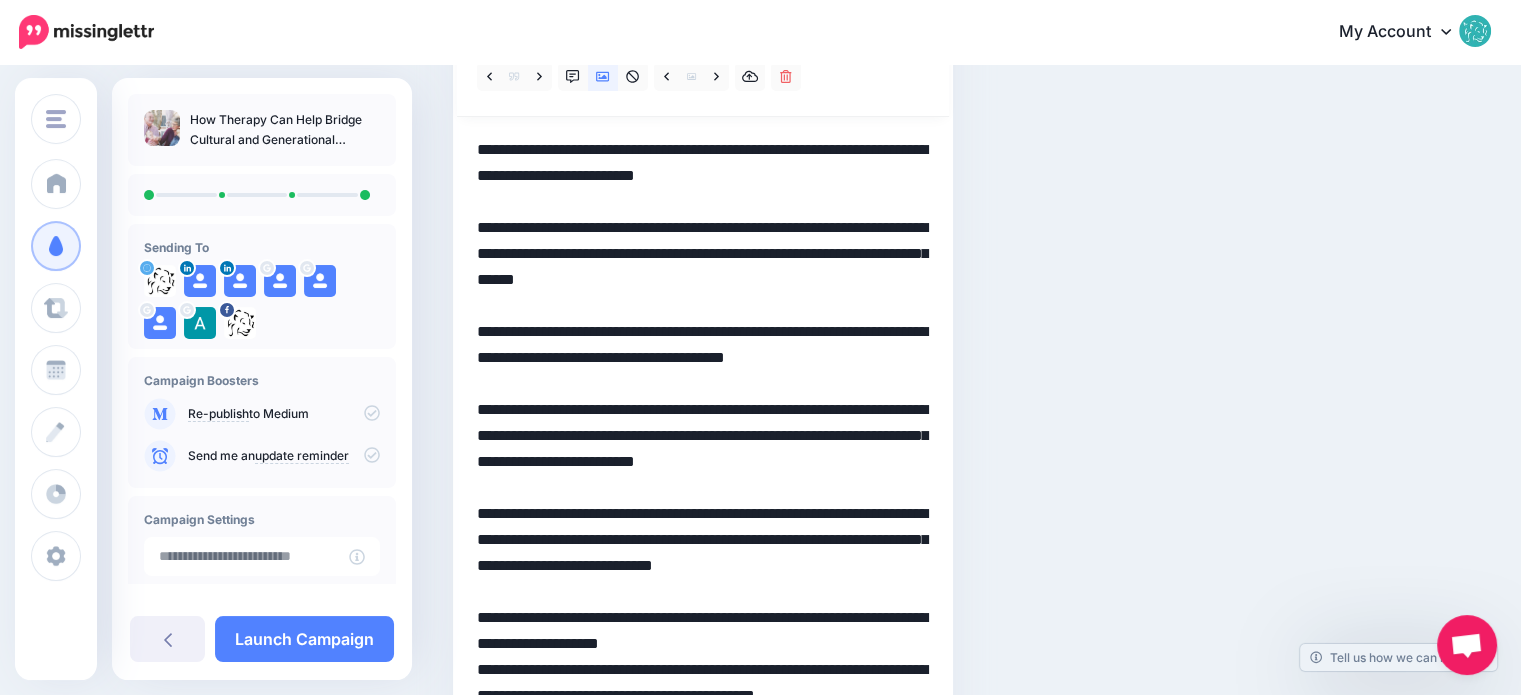 drag, startPoint x: 718, startPoint y: 327, endPoint x: 617, endPoint y: 325, distance: 101.0198 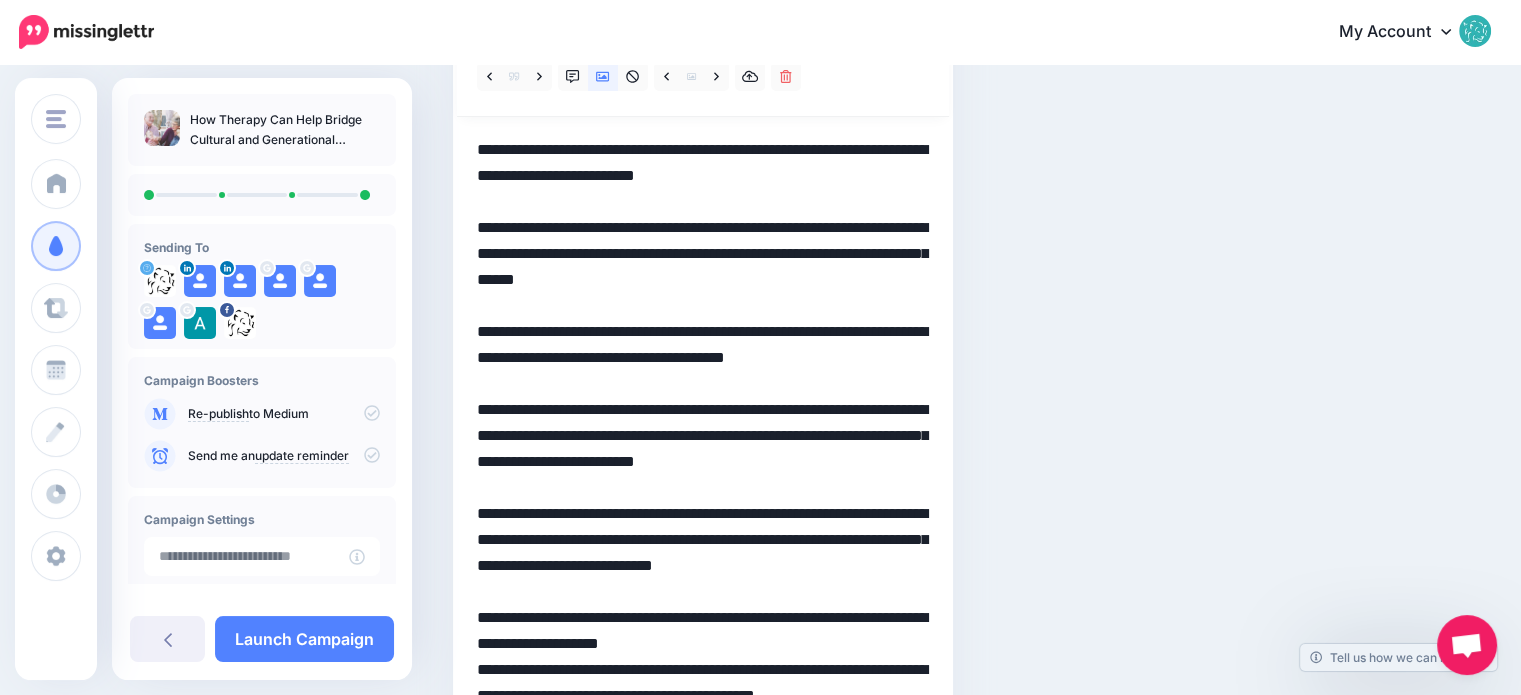 click at bounding box center [703, 657] 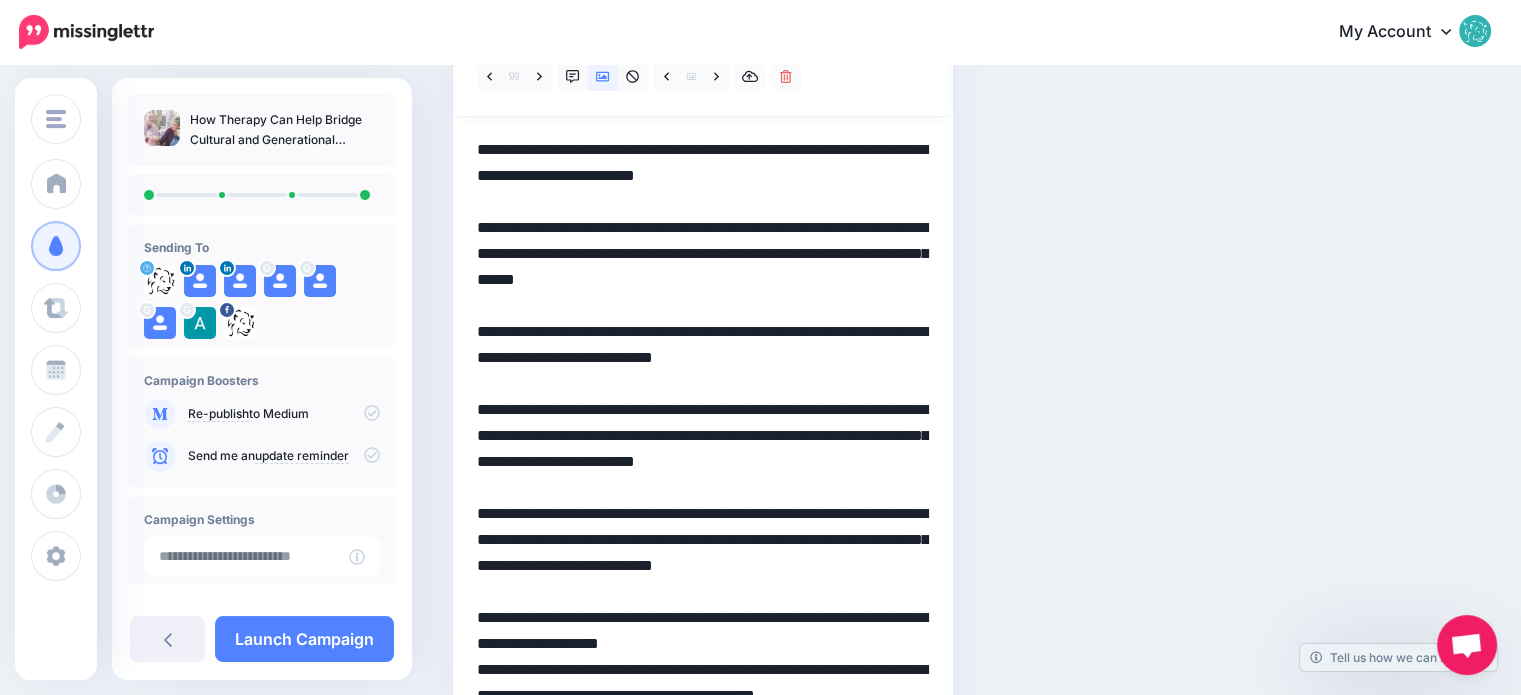 click at bounding box center (703, 644) 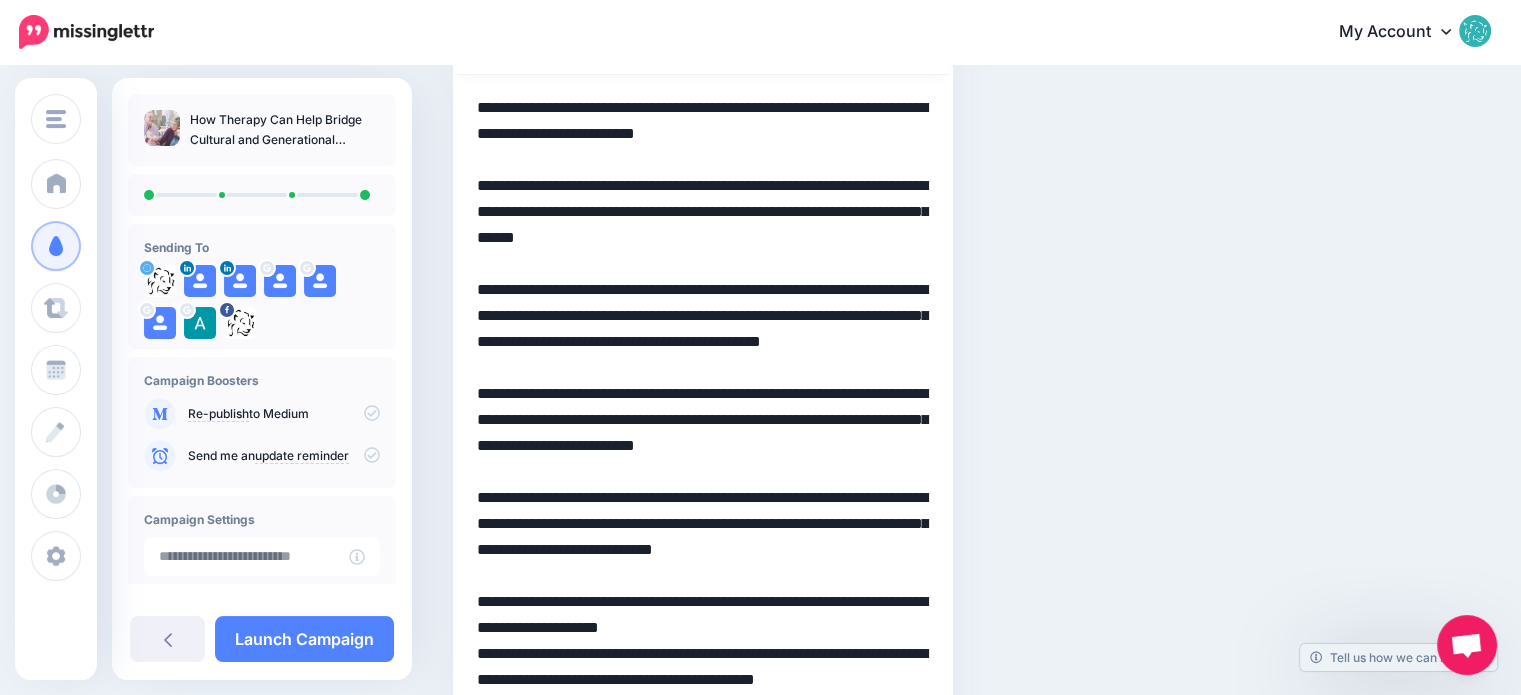 scroll, scrollTop: 291, scrollLeft: 0, axis: vertical 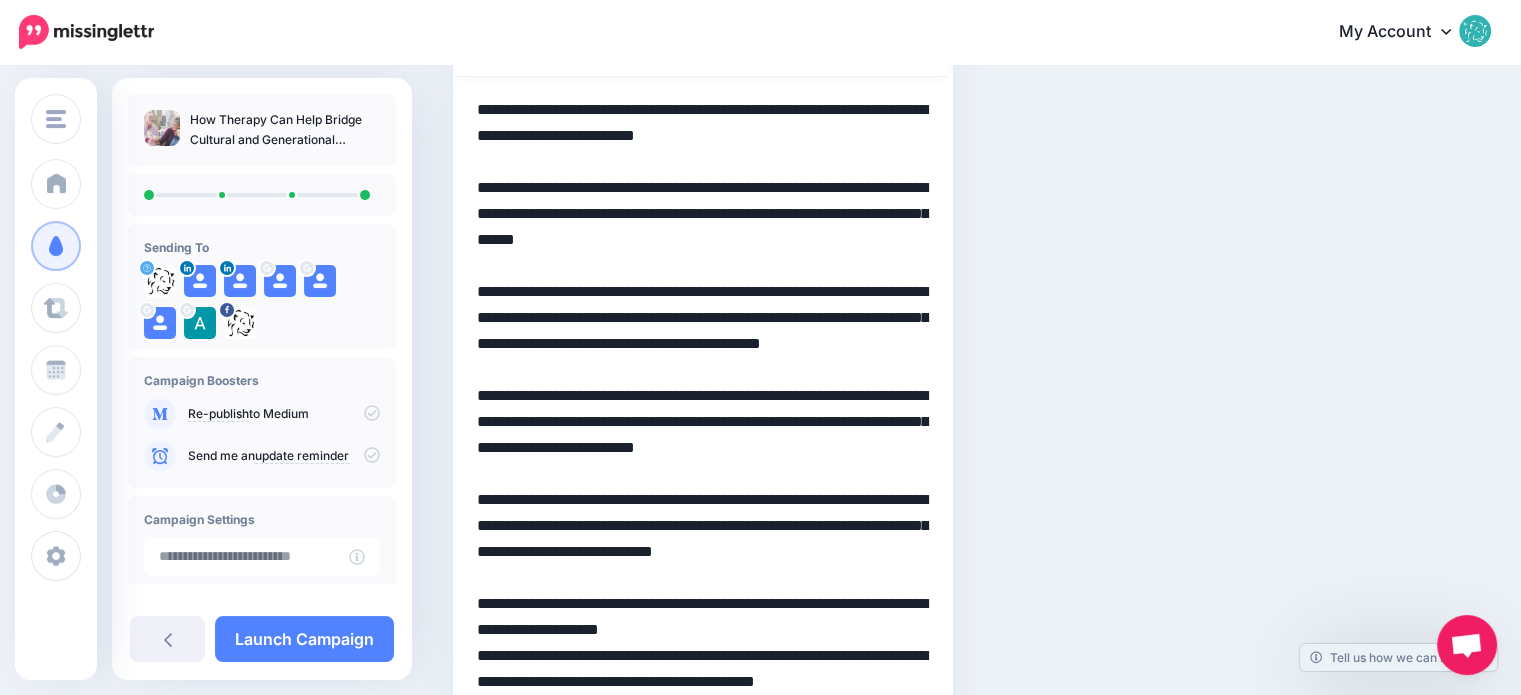 drag, startPoint x: 594, startPoint y: 497, endPoint x: 455, endPoint y: 272, distance: 264.47305 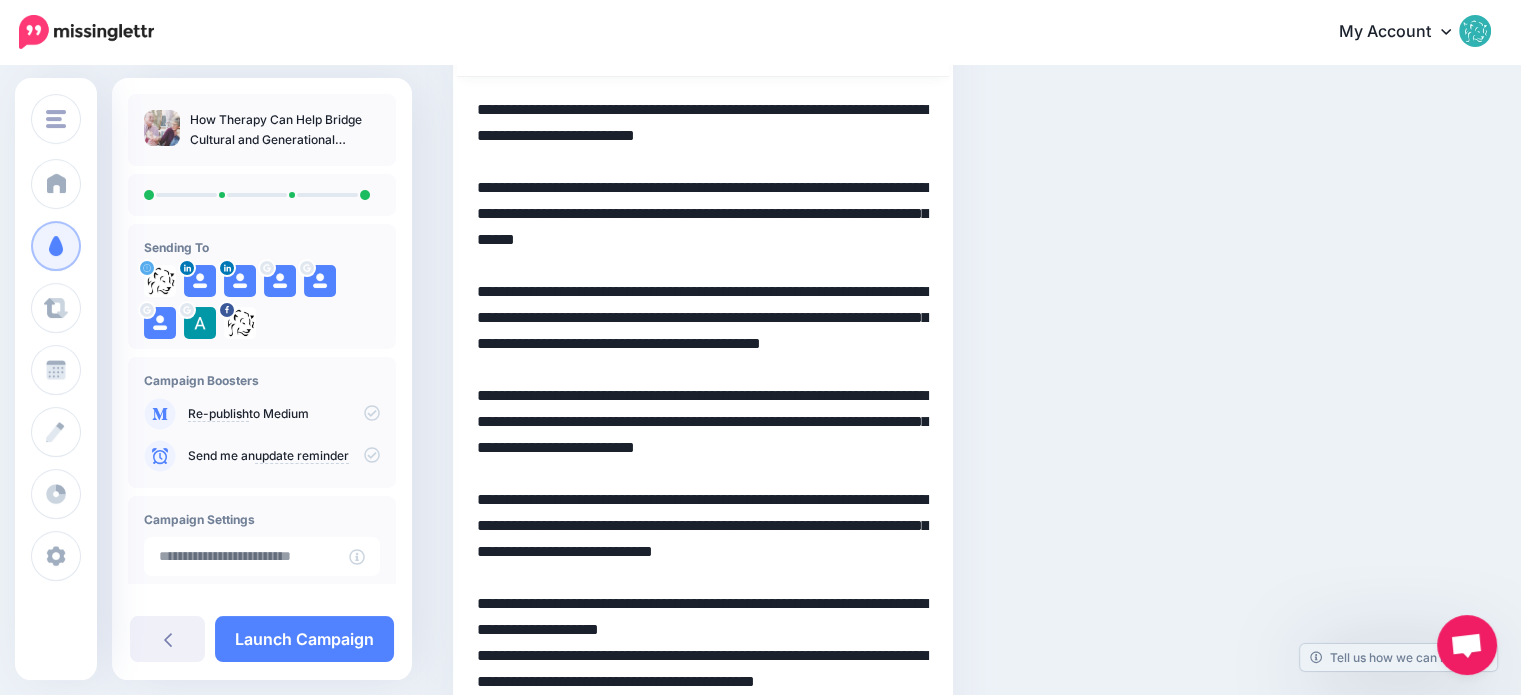 click on "Day  0
@LeoneCentreUK" at bounding box center (703, 842) 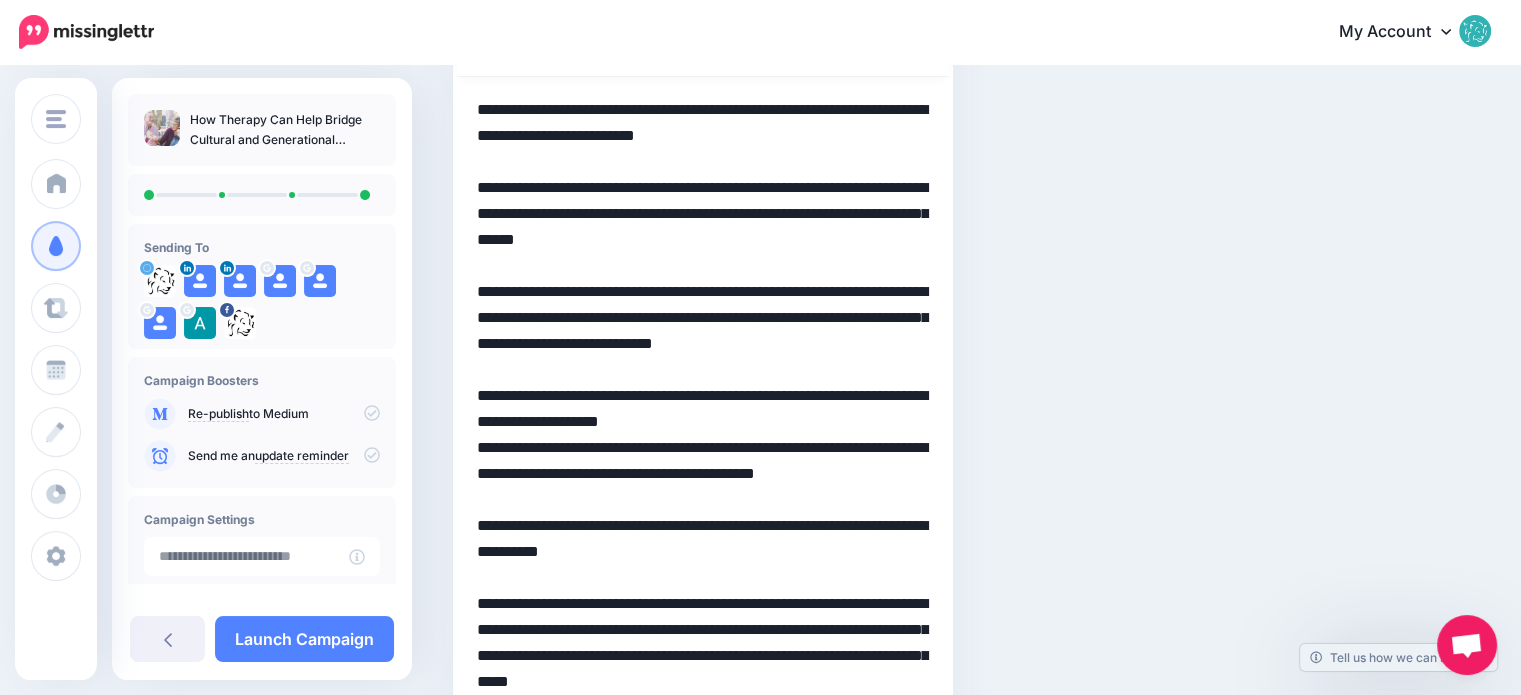 click at bounding box center [703, 500] 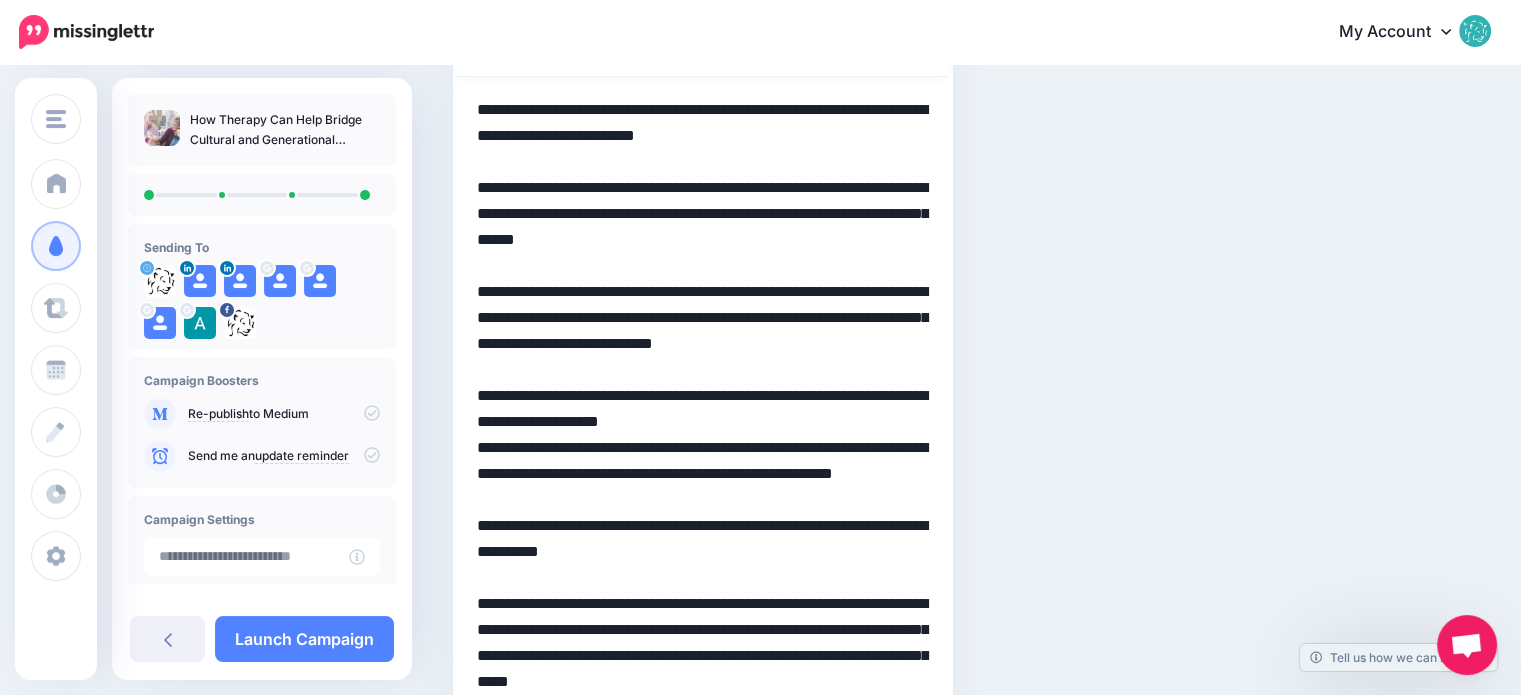 drag, startPoint x: 608, startPoint y: 467, endPoint x: 580, endPoint y: 465, distance: 28.071337 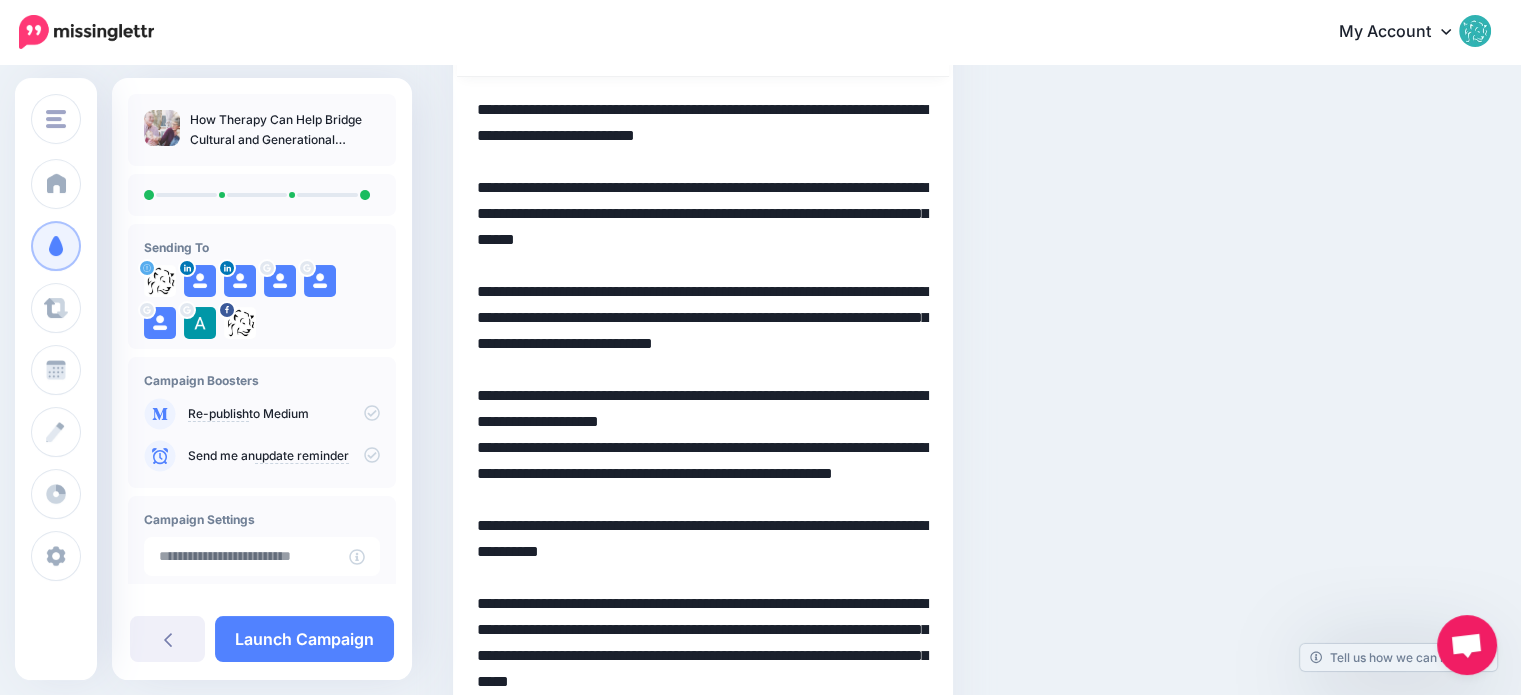 click at bounding box center [703, 500] 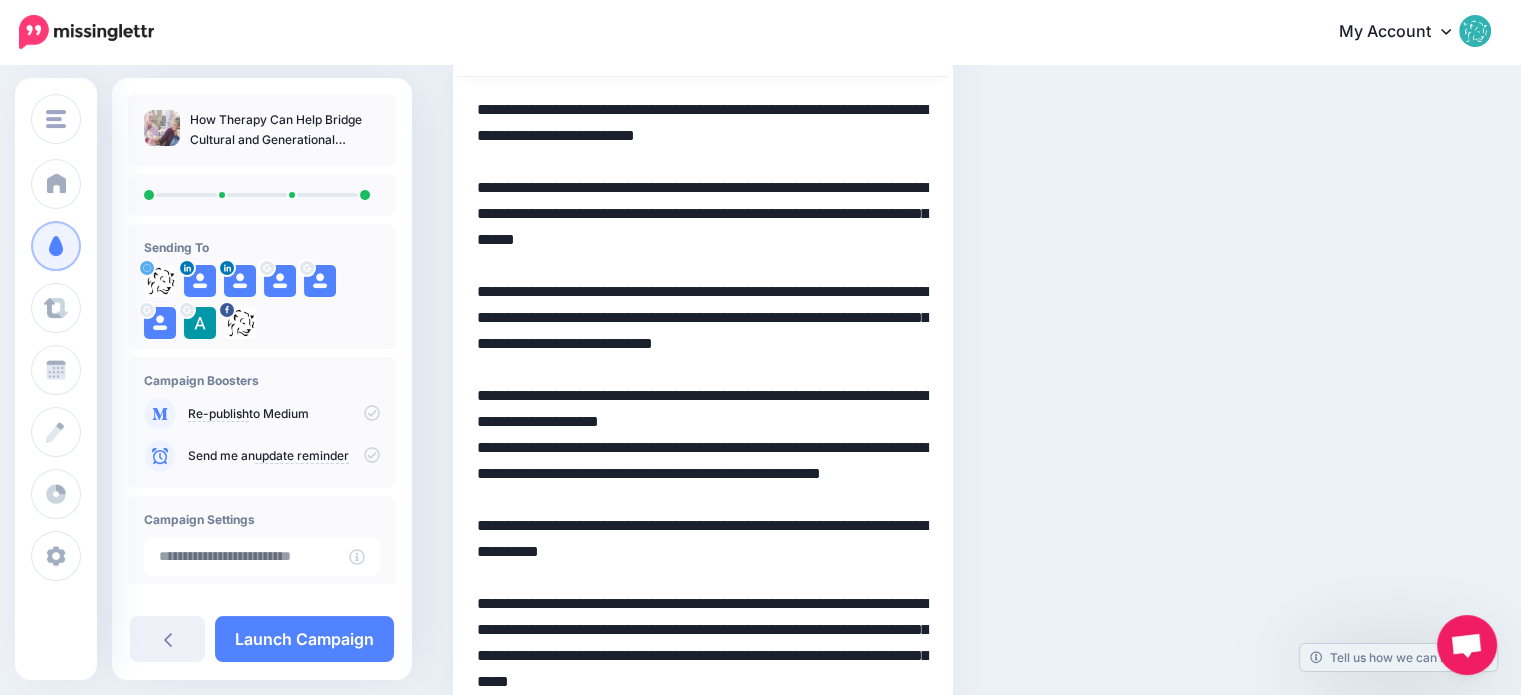 drag, startPoint x: 892, startPoint y: 495, endPoint x: 708, endPoint y: 474, distance: 185.19449 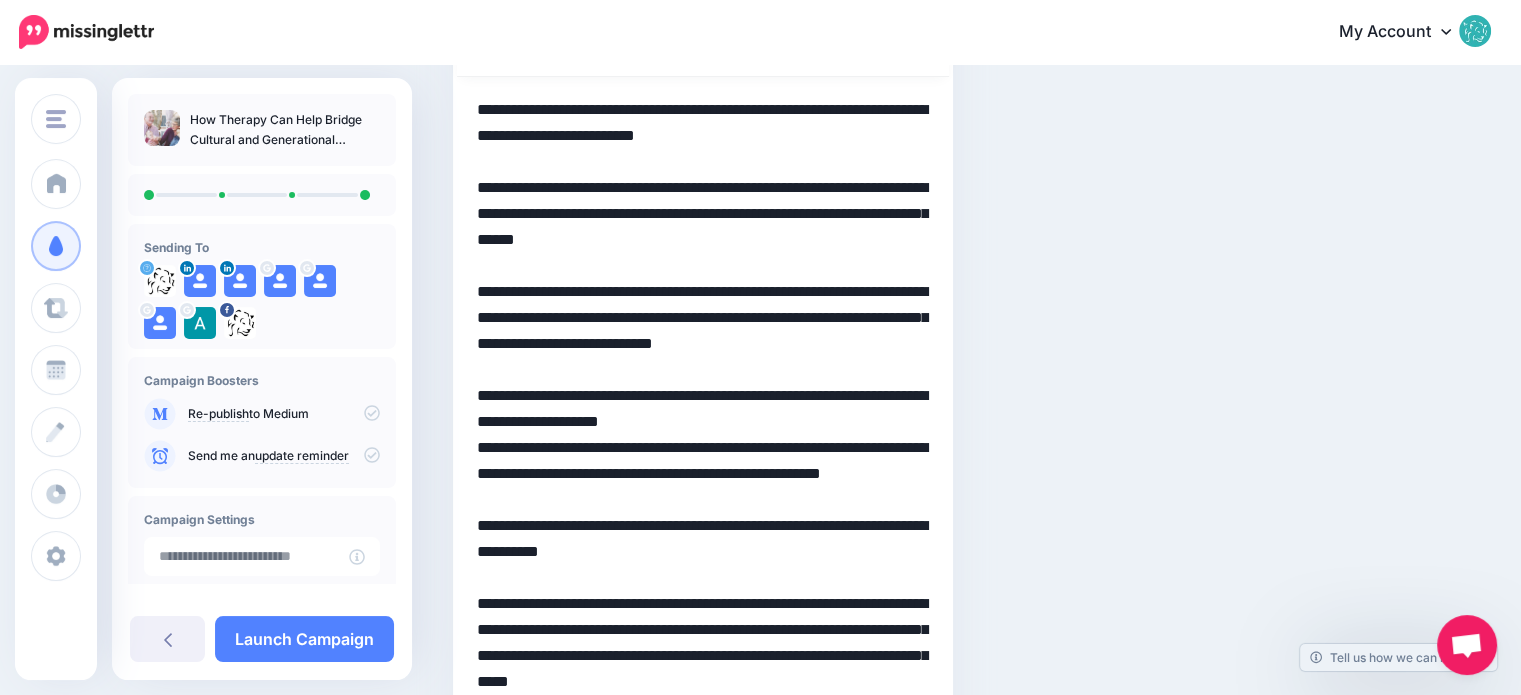 click at bounding box center (703, 500) 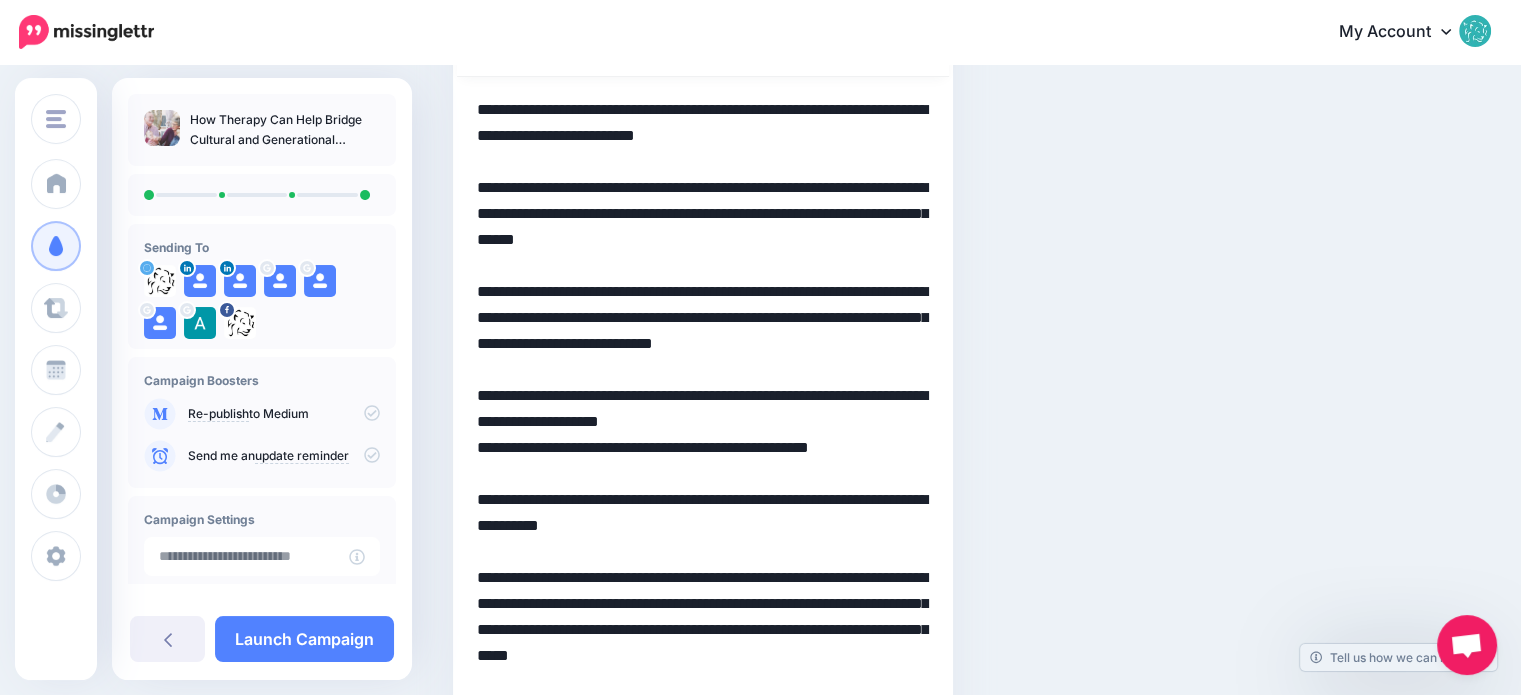 drag, startPoint x: 821, startPoint y: 445, endPoint x: 464, endPoint y: 419, distance: 357.94553 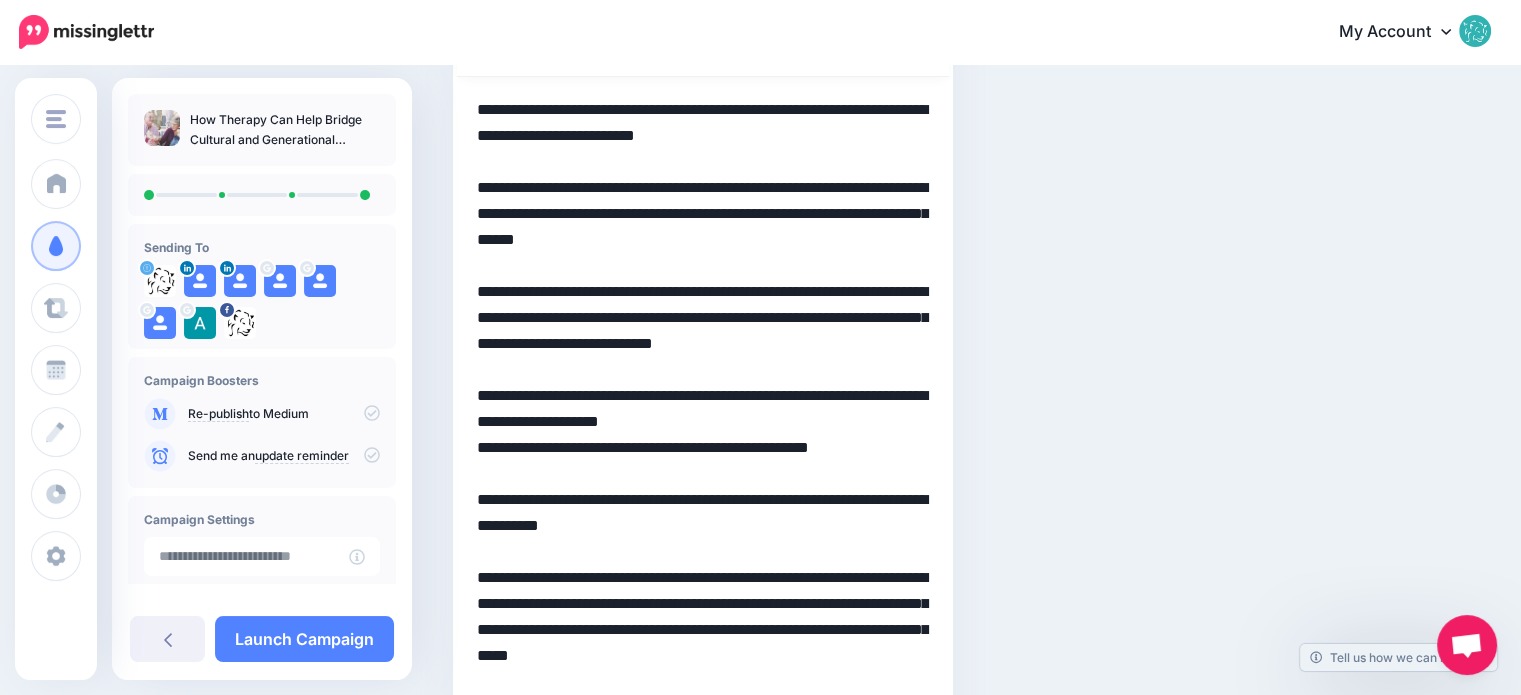 click on "Day  0
@LeoneCentreUK" at bounding box center [703, 686] 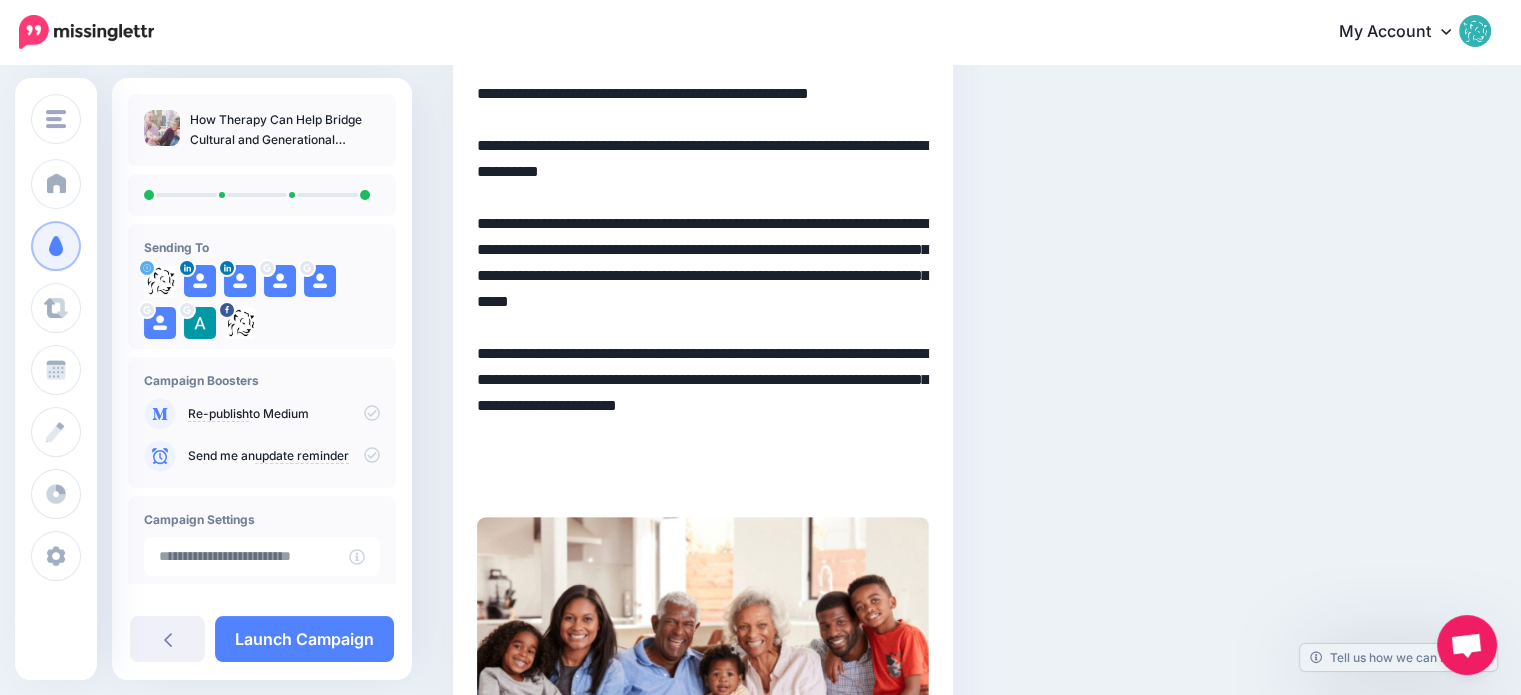 scroll, scrollTop: 712, scrollLeft: 0, axis: vertical 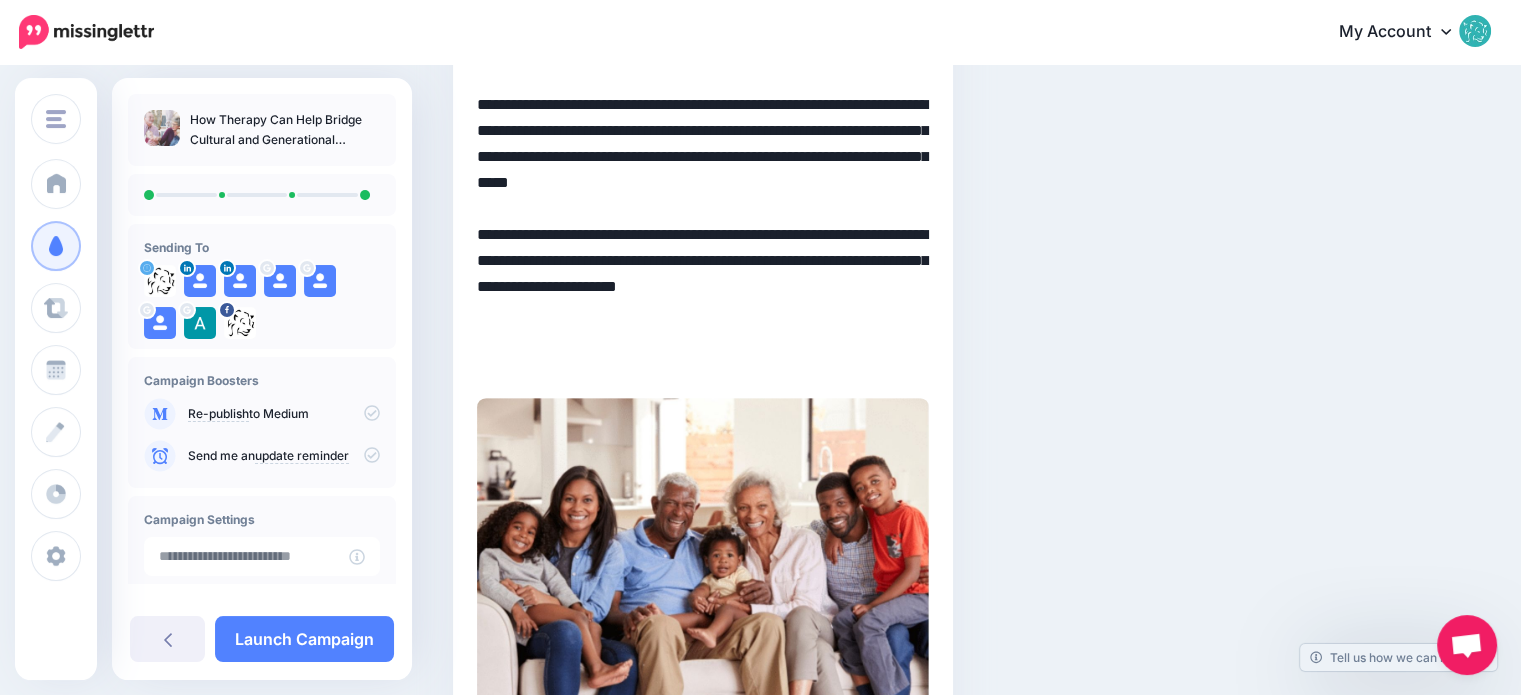drag, startPoint x: 479, startPoint y: 472, endPoint x: 879, endPoint y: 370, distance: 412.8002 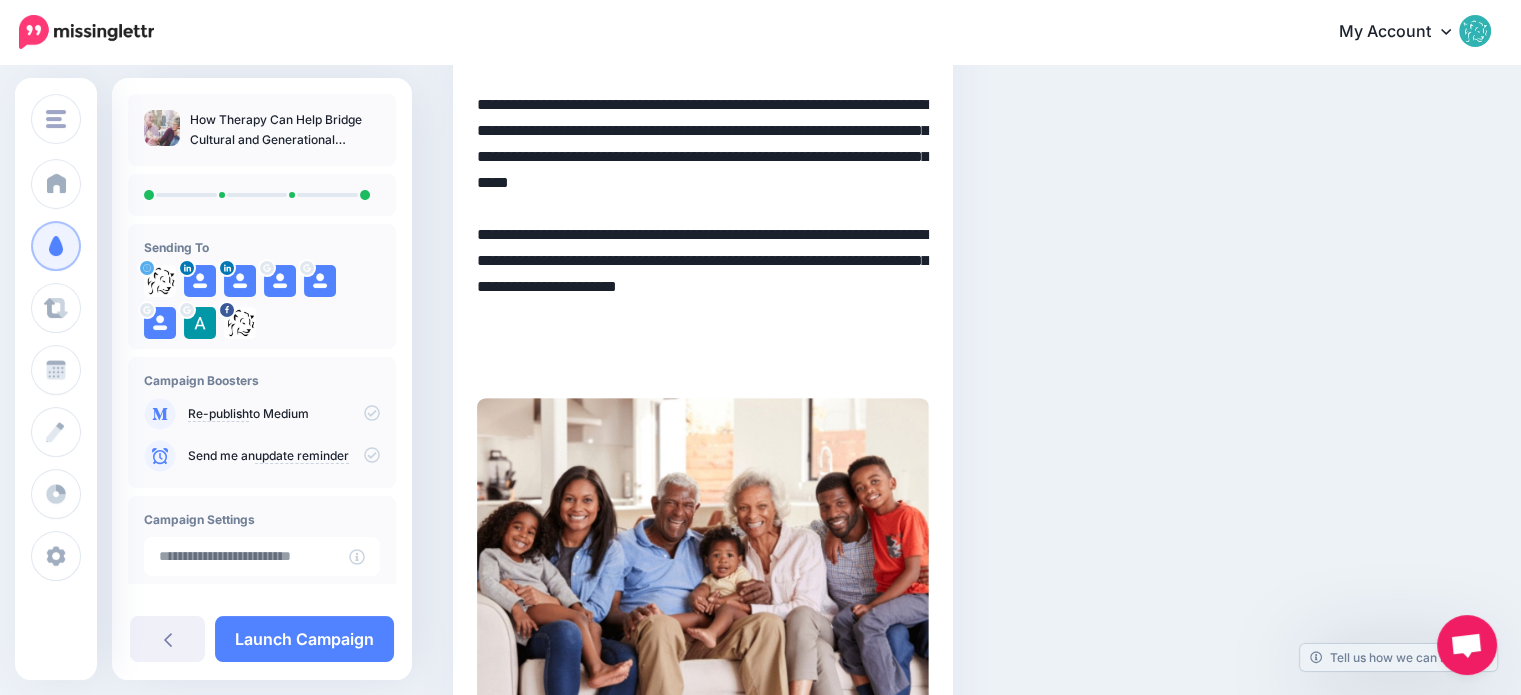 click on "**********" at bounding box center (703, 27) 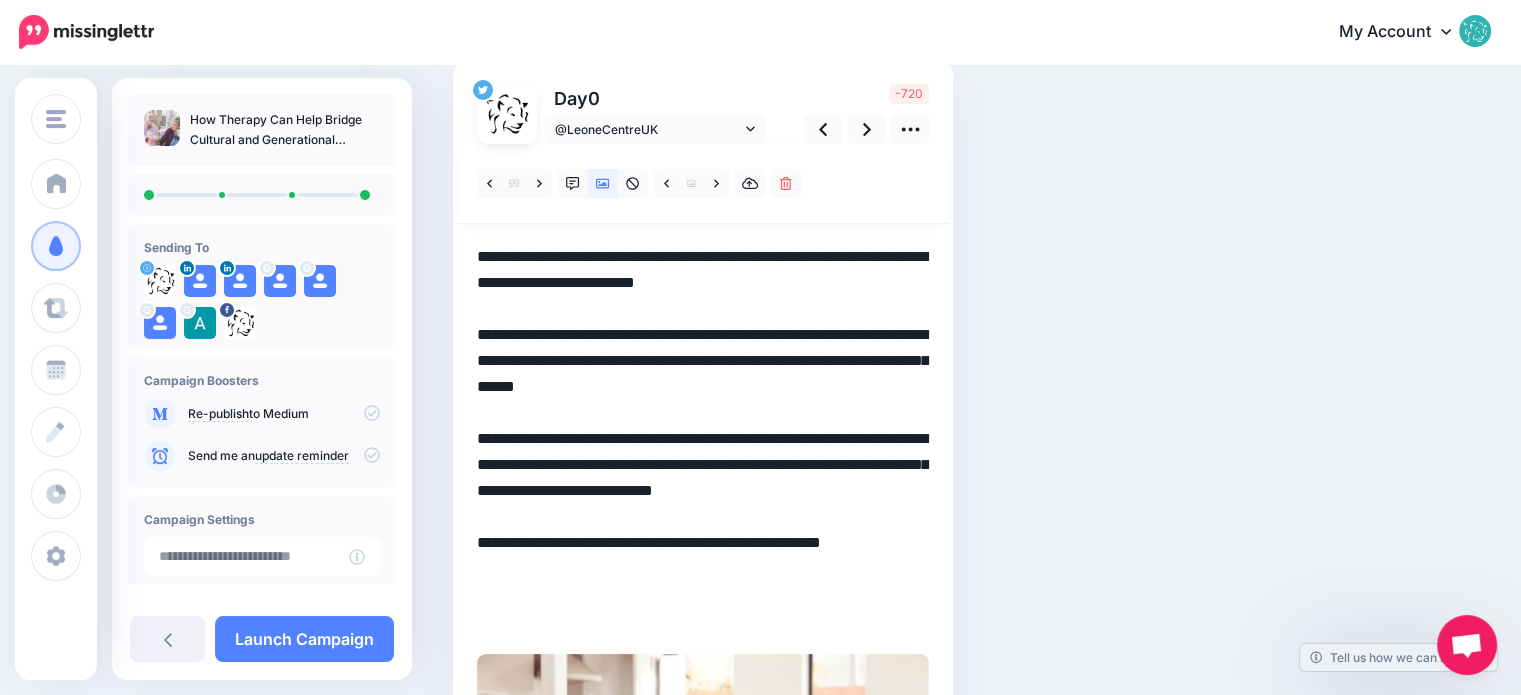scroll, scrollTop: 146, scrollLeft: 0, axis: vertical 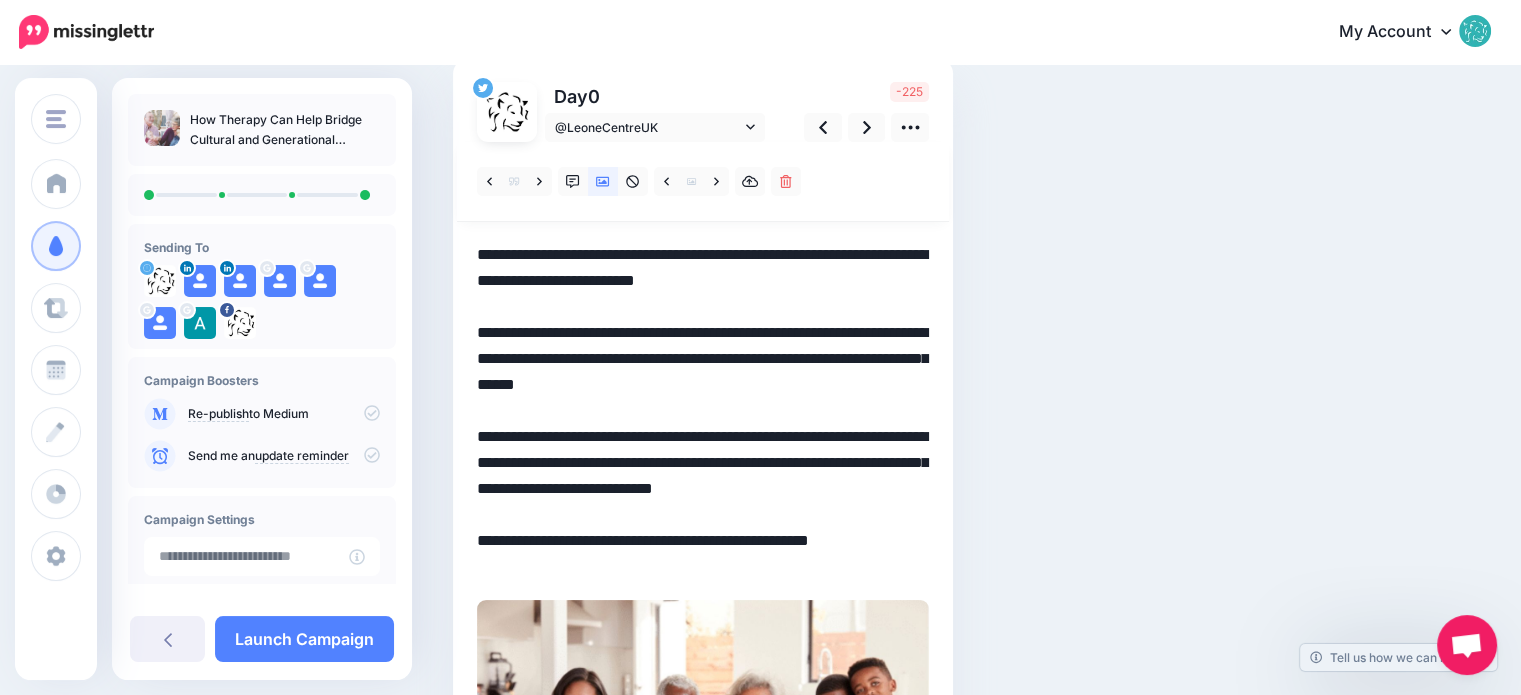 drag, startPoint x: 548, startPoint y: 521, endPoint x: 453, endPoint y: 259, distance: 278.6916 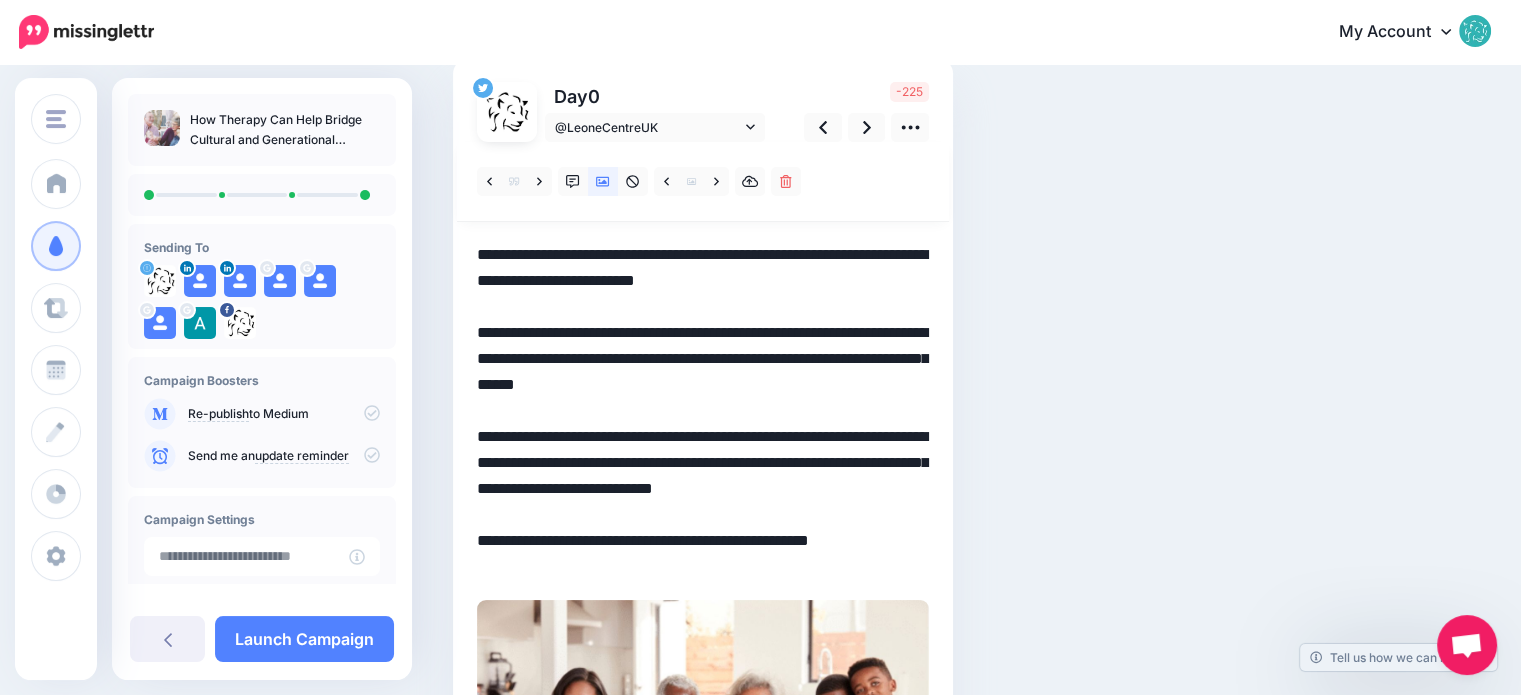 click on "Day  0
@LeoneCentreUK" at bounding box center [703, 623] 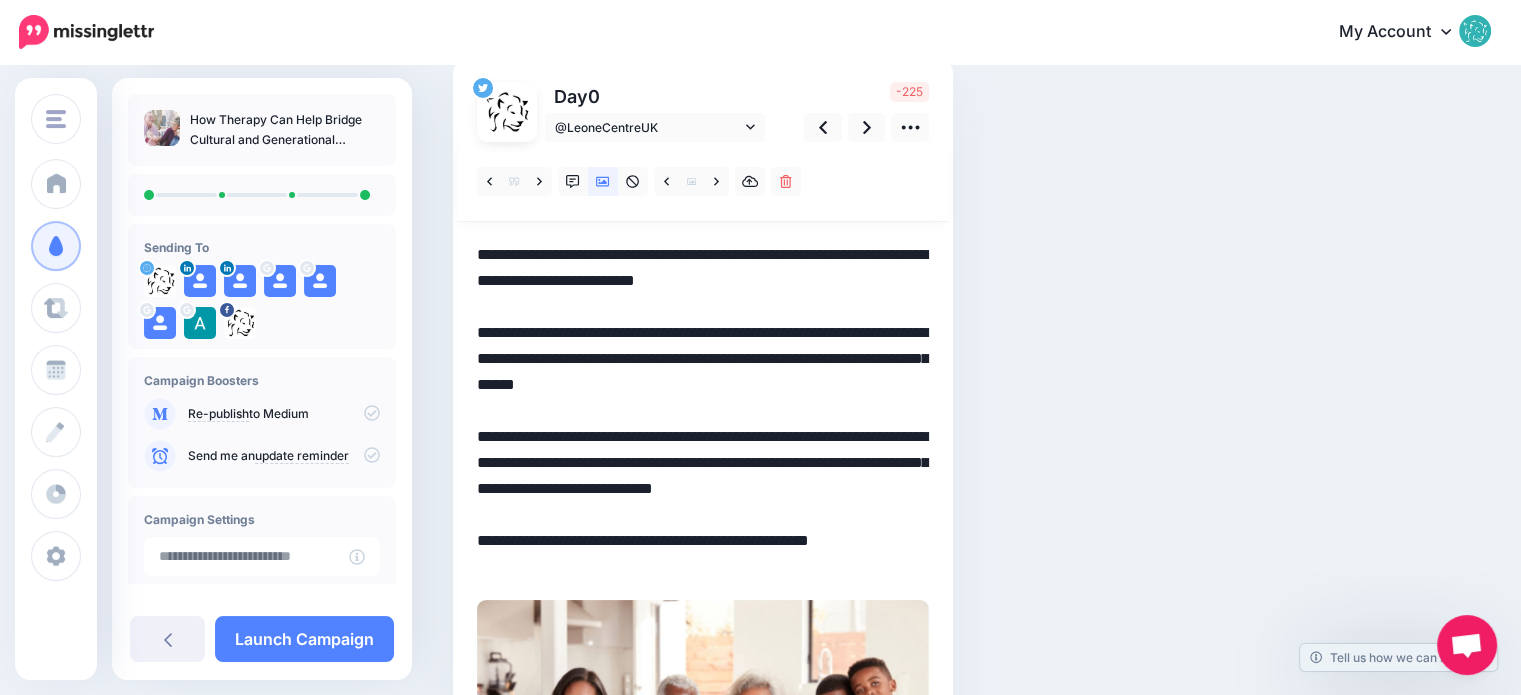 paste on "**********" 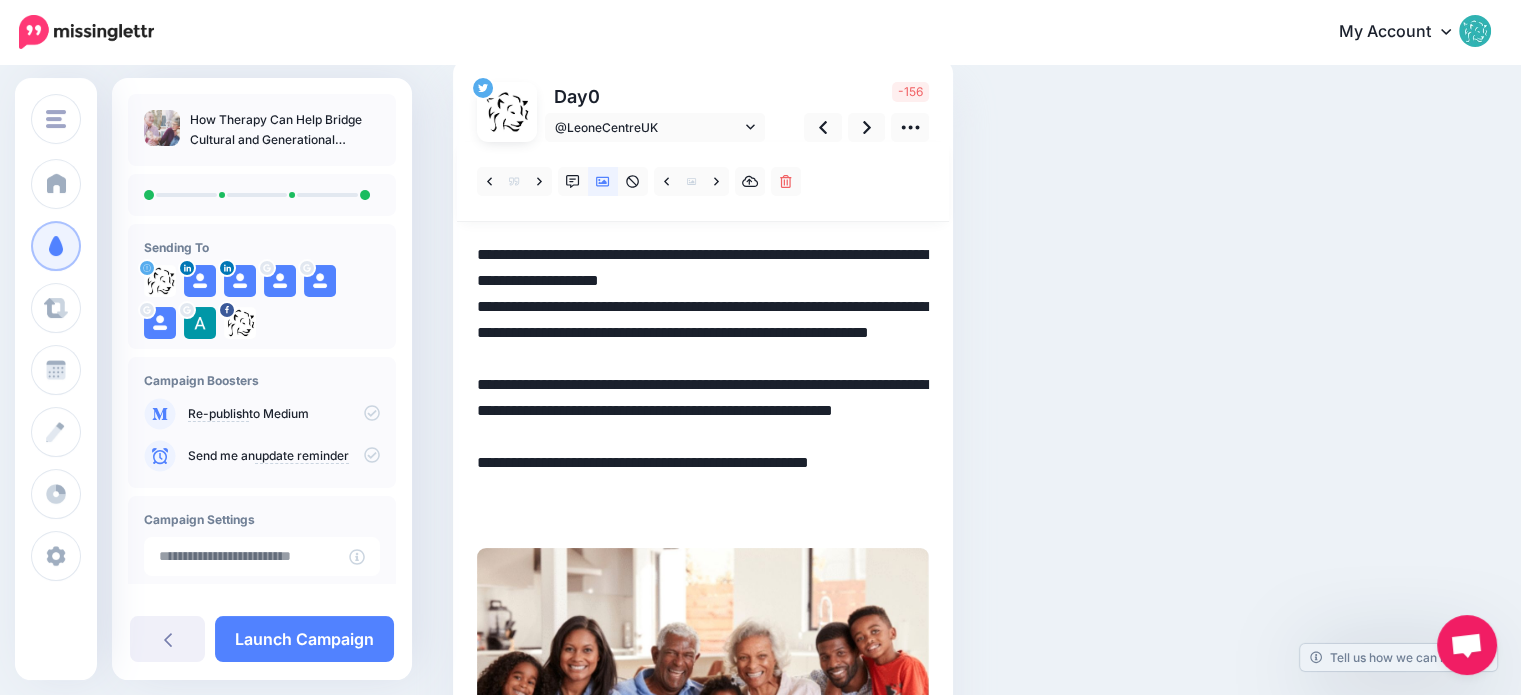 click on "Day  0
@LeoneCentreUK" at bounding box center [703, 597] 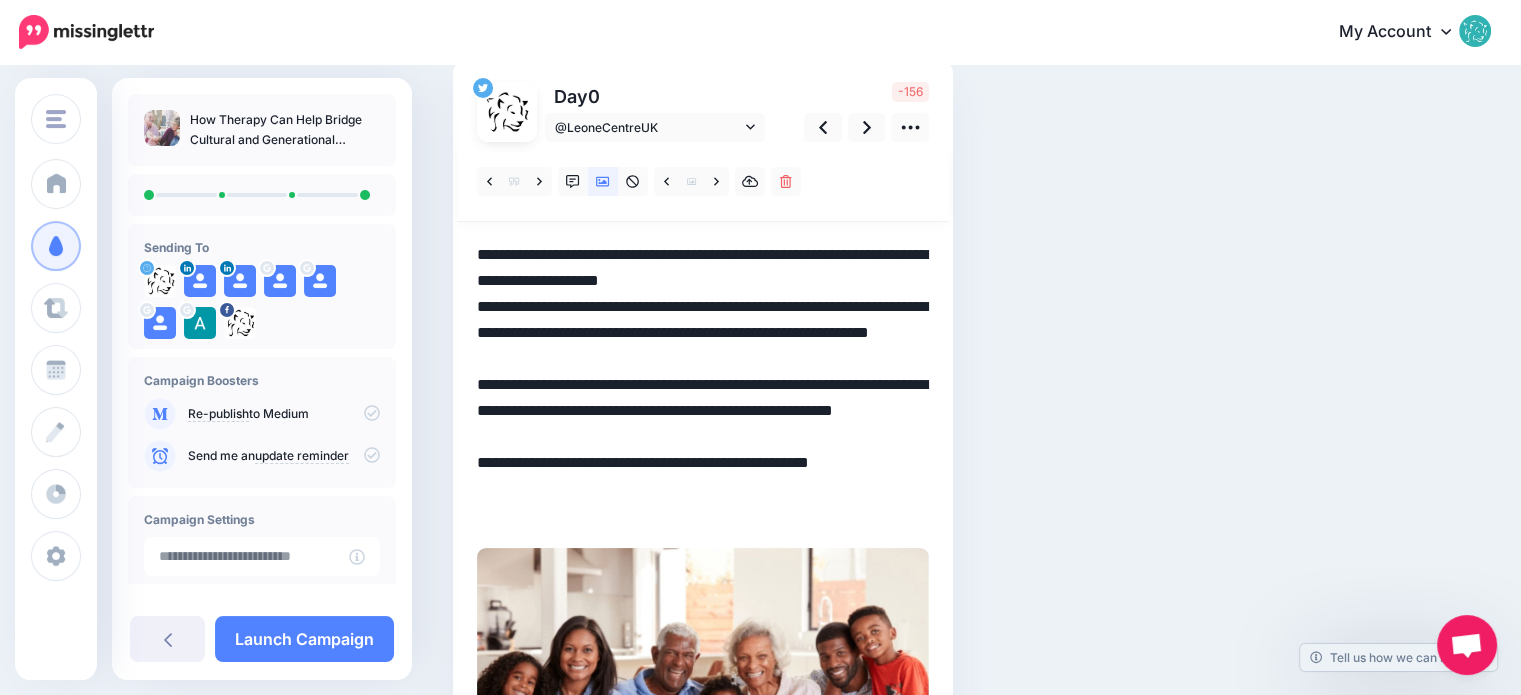 click on "**********" at bounding box center (703, 385) 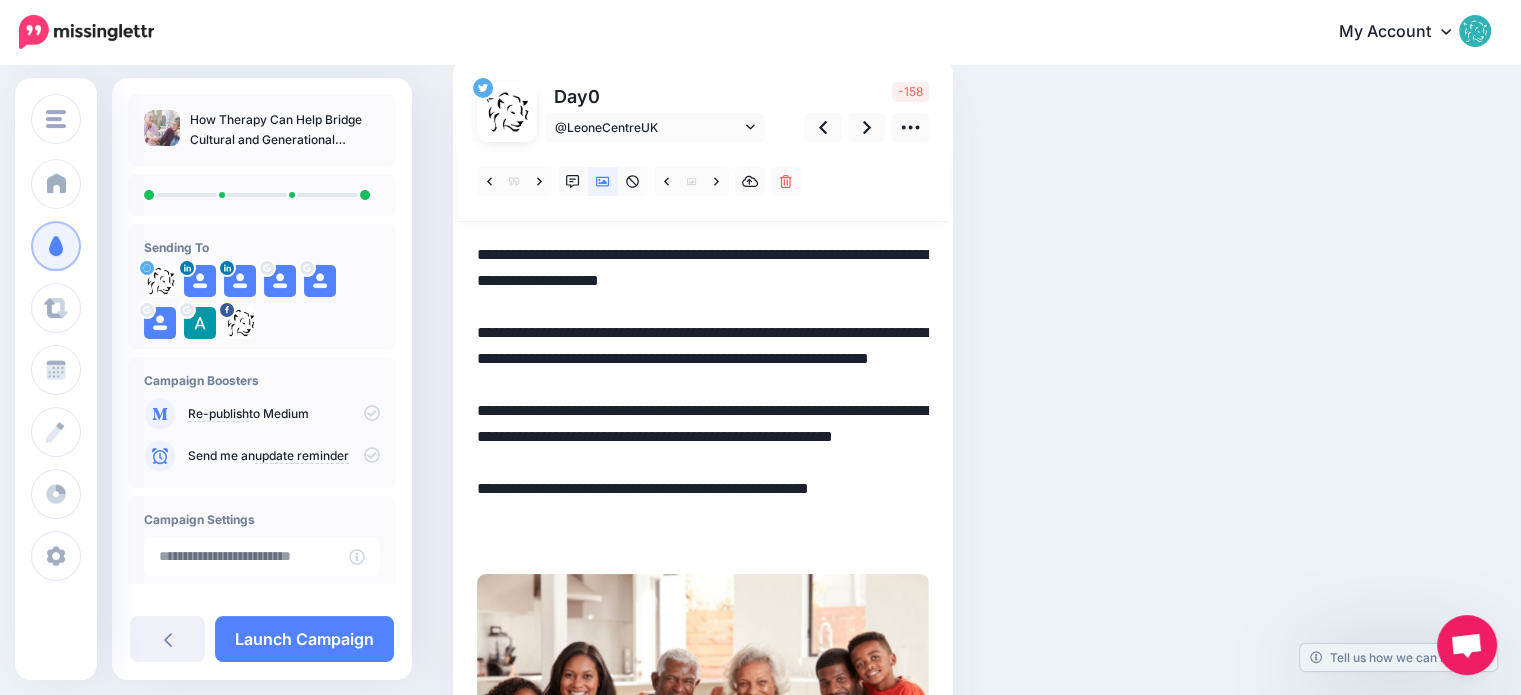 drag, startPoint x: 728, startPoint y: 439, endPoint x: 690, endPoint y: 435, distance: 38.209946 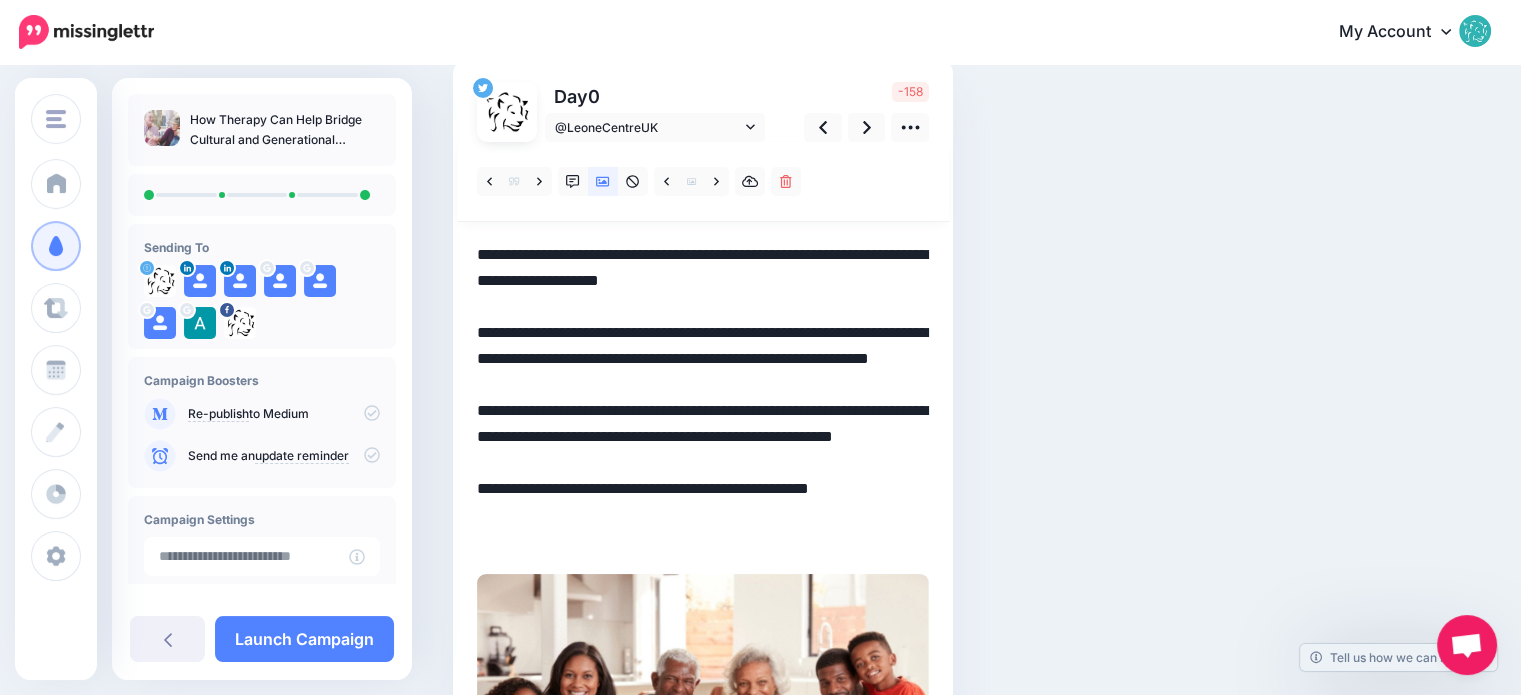 click on "**********" at bounding box center [703, 398] 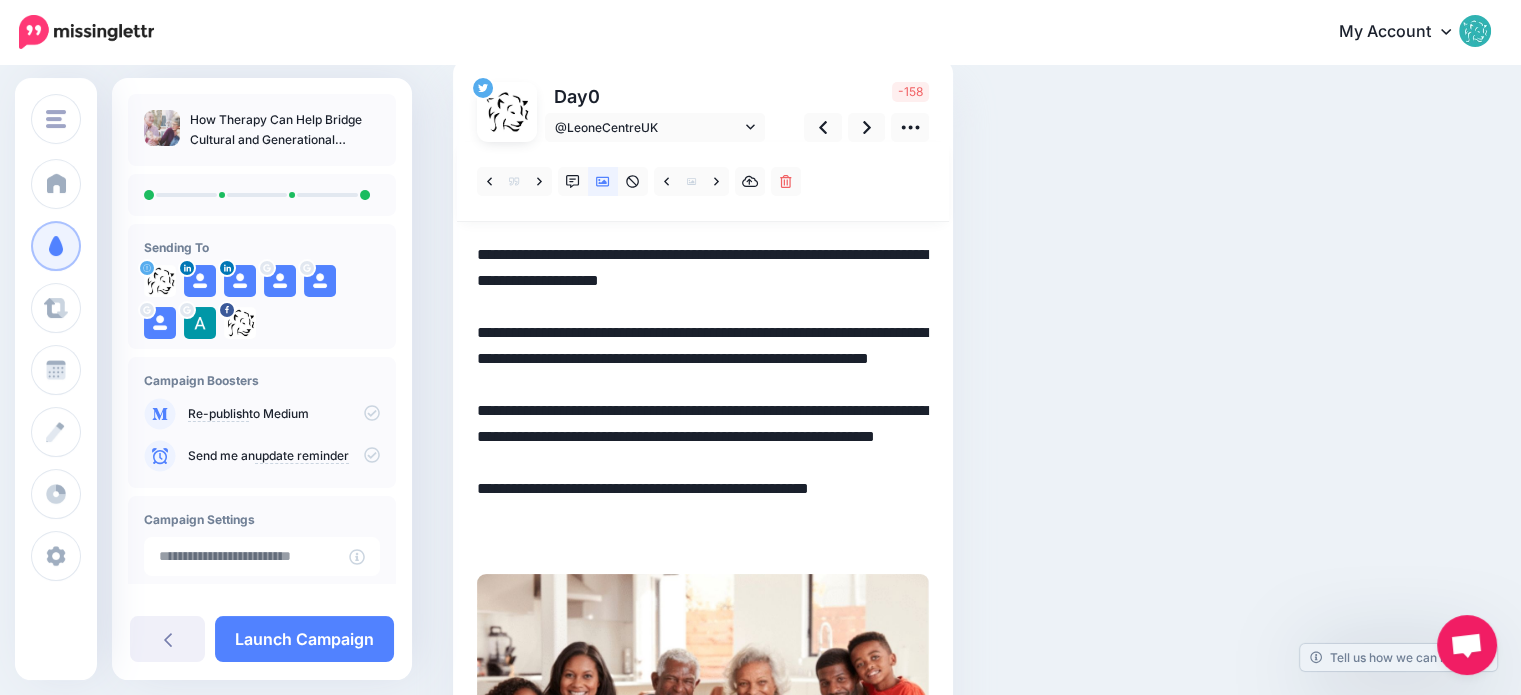 drag, startPoint x: 804, startPoint y: 450, endPoint x: 786, endPoint y: 433, distance: 24.758837 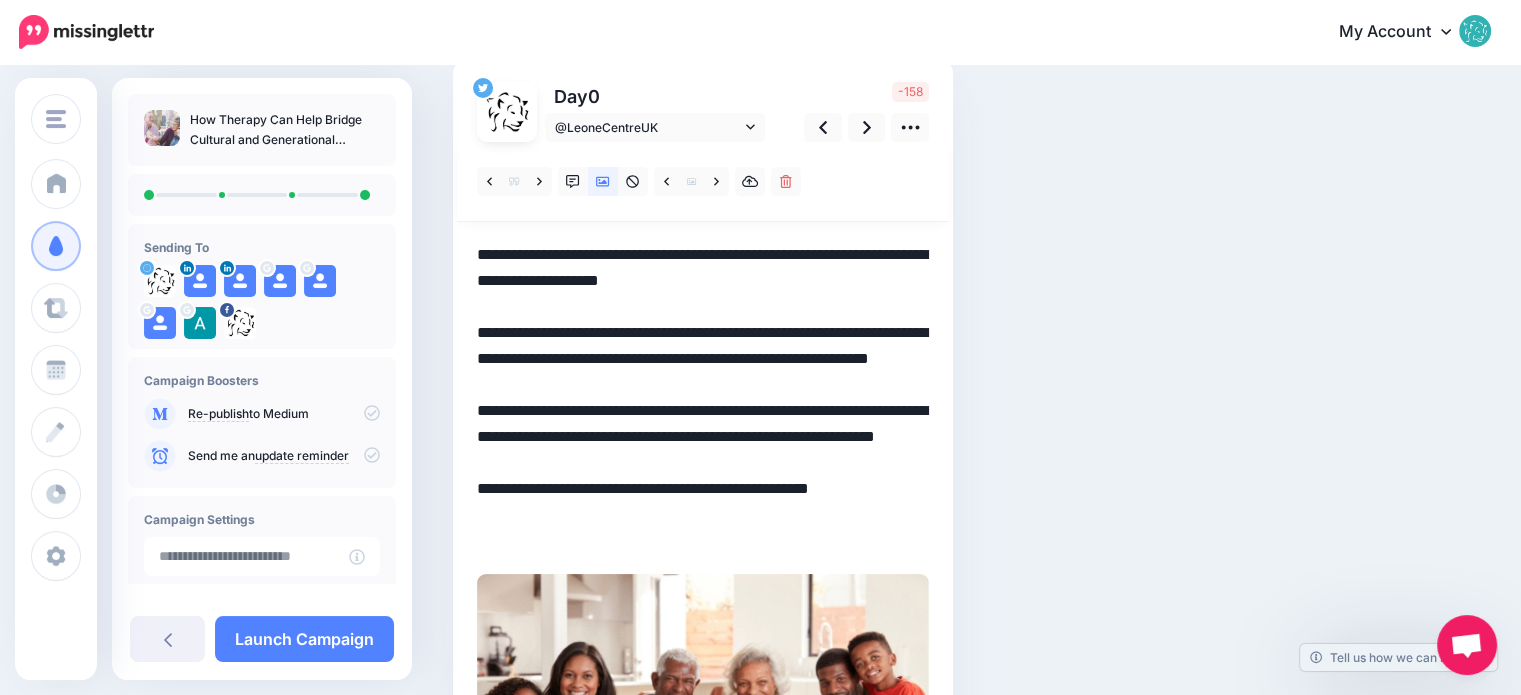 click on "**********" at bounding box center (703, 398) 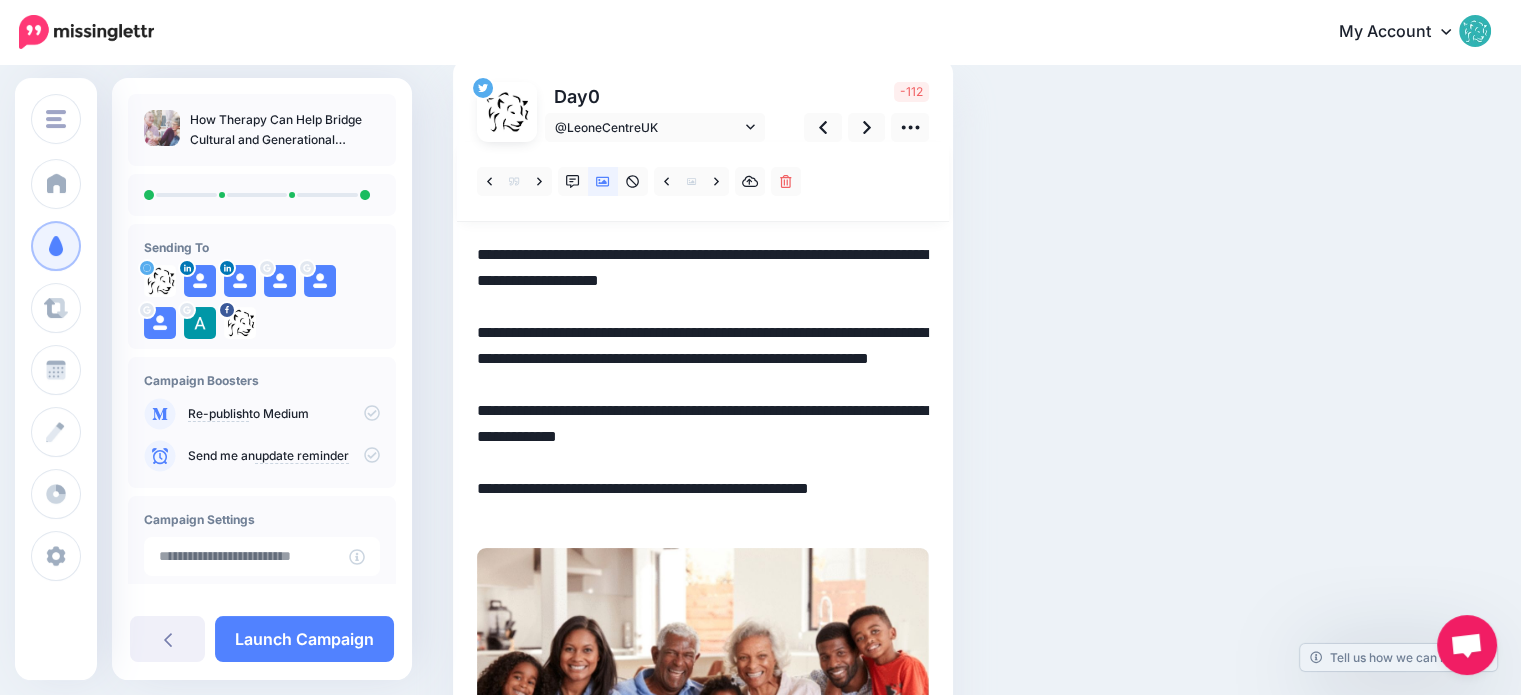 click on "**********" at bounding box center (703, 385) 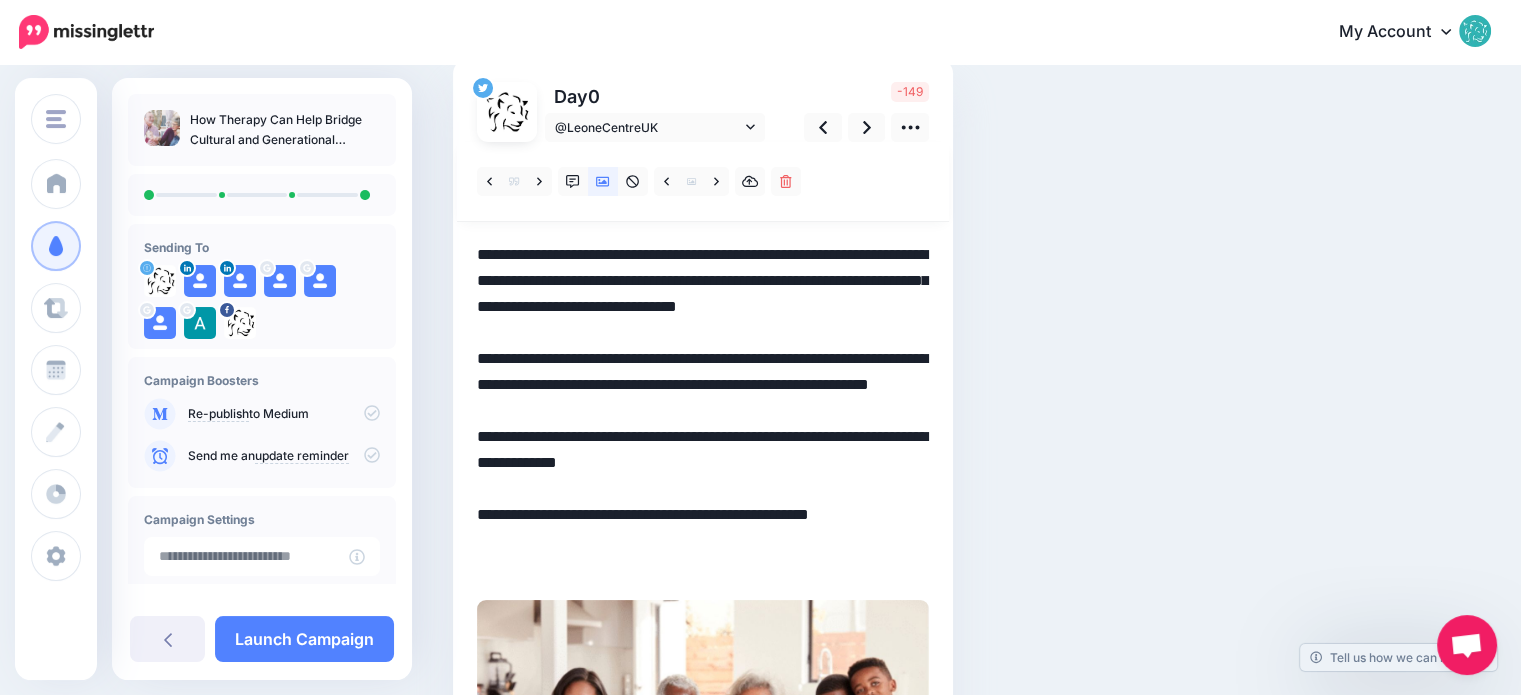 click on "**********" at bounding box center (703, 411) 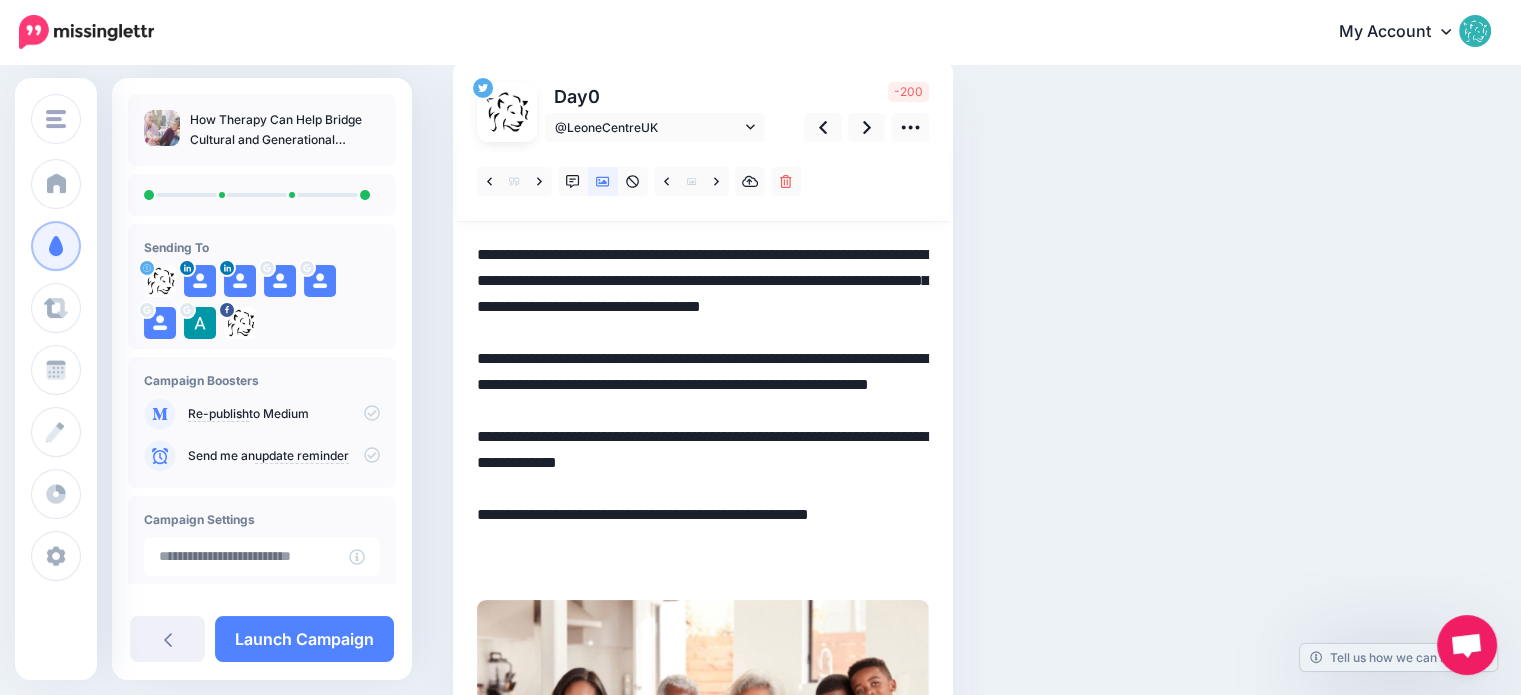 click on "**********" at bounding box center [703, 411] 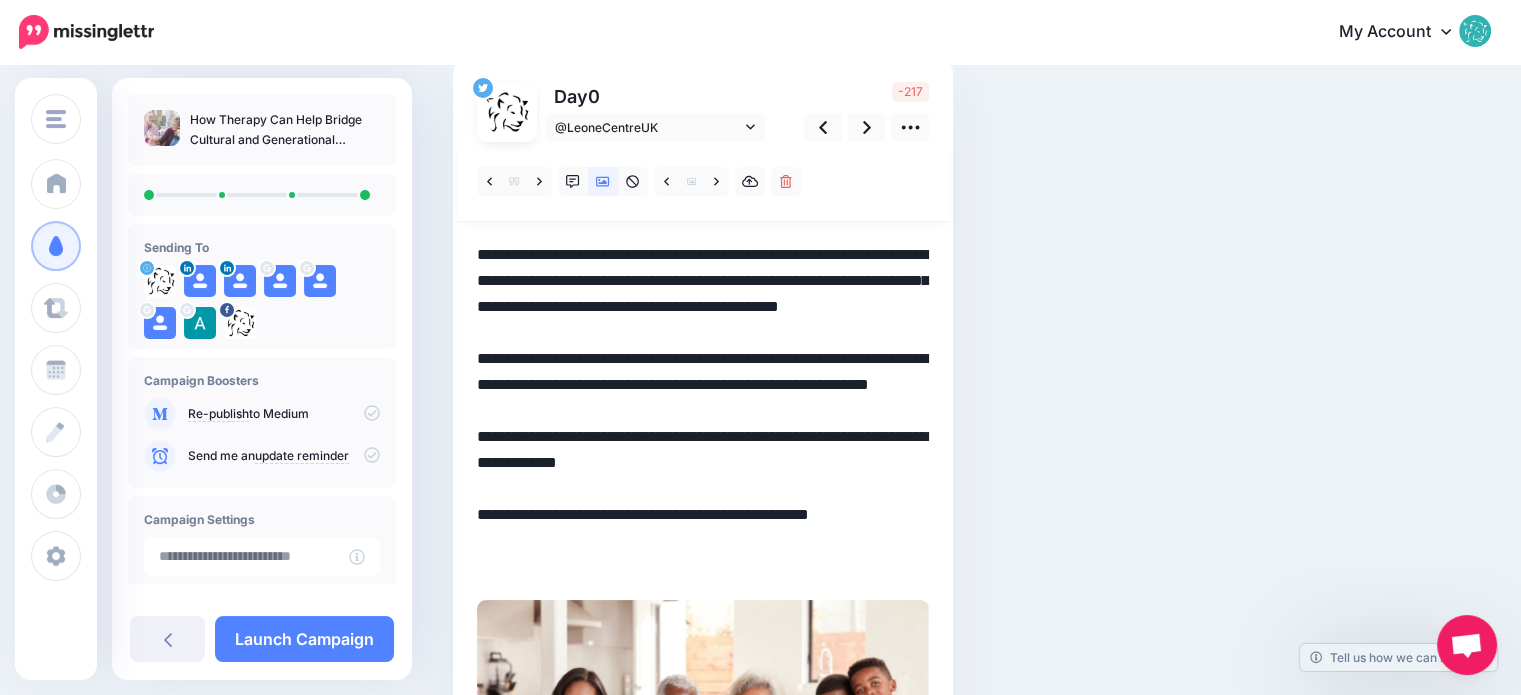 click on "**********" at bounding box center (703, 411) 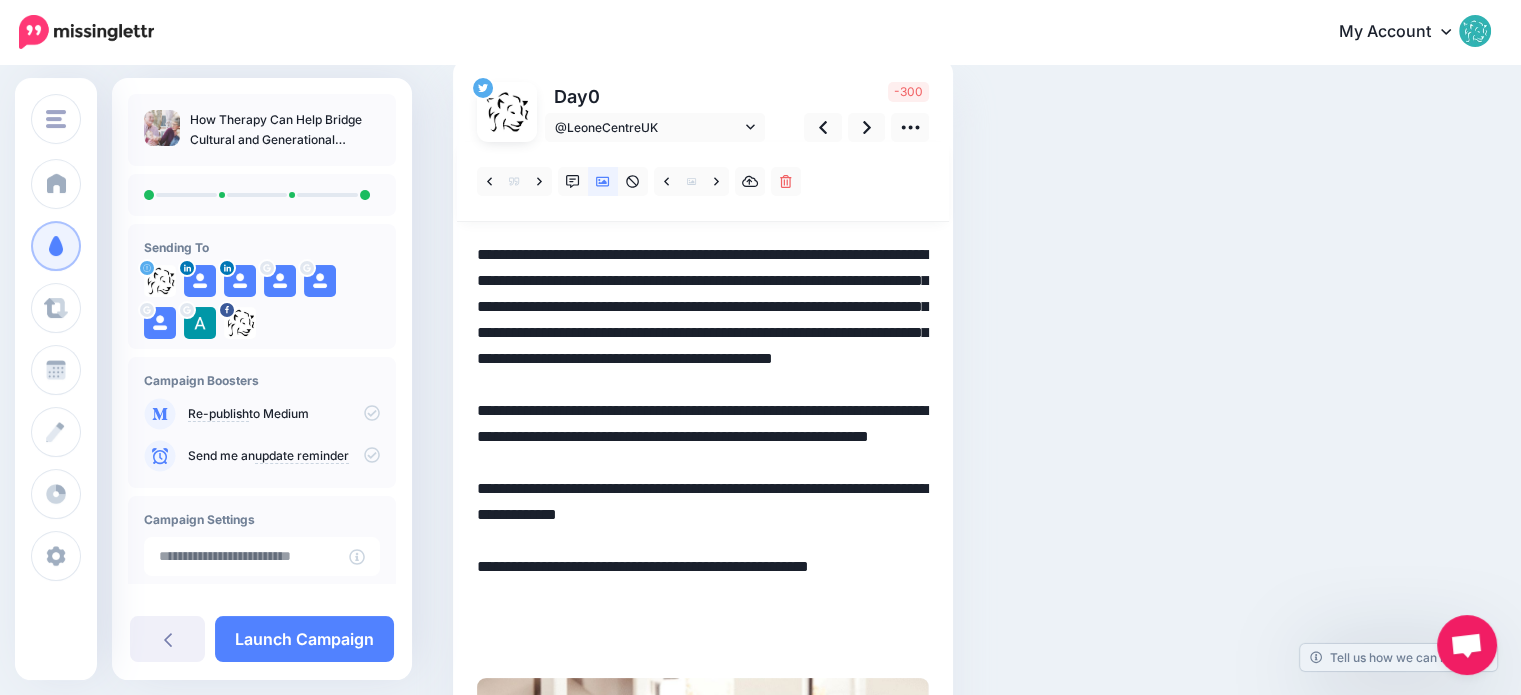 drag, startPoint x: 627, startPoint y: 407, endPoint x: 752, endPoint y: 305, distance: 161.33505 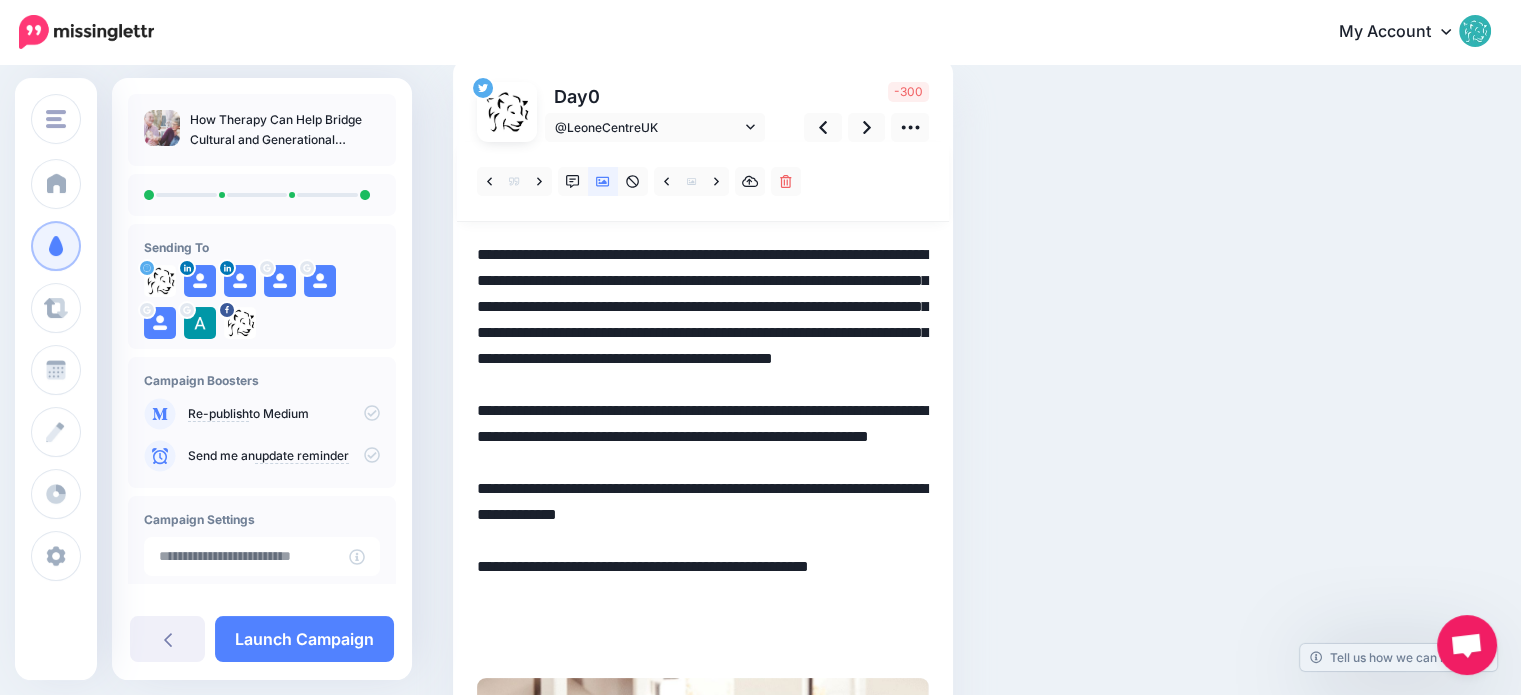 click on "**********" at bounding box center (703, 450) 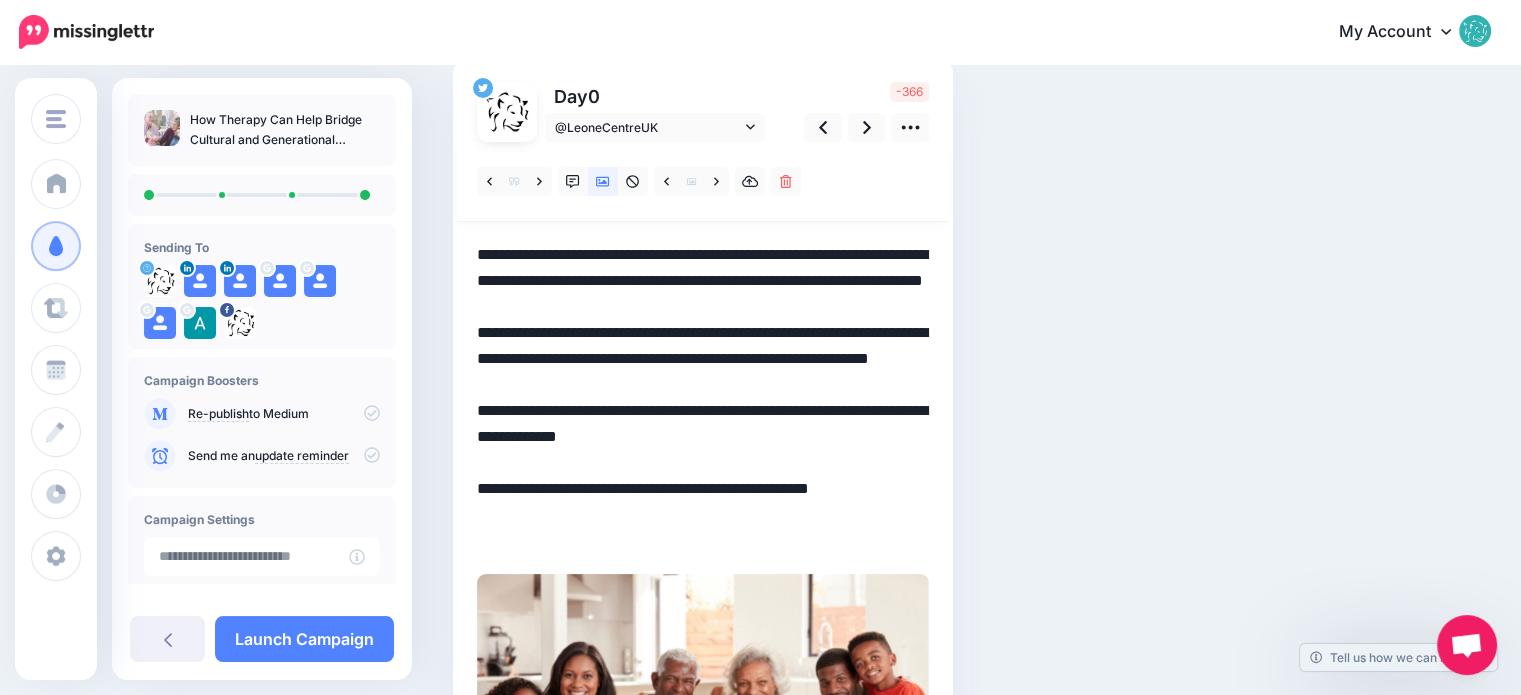 drag, startPoint x: 712, startPoint y: 416, endPoint x: 460, endPoint y: 323, distance: 268.6131 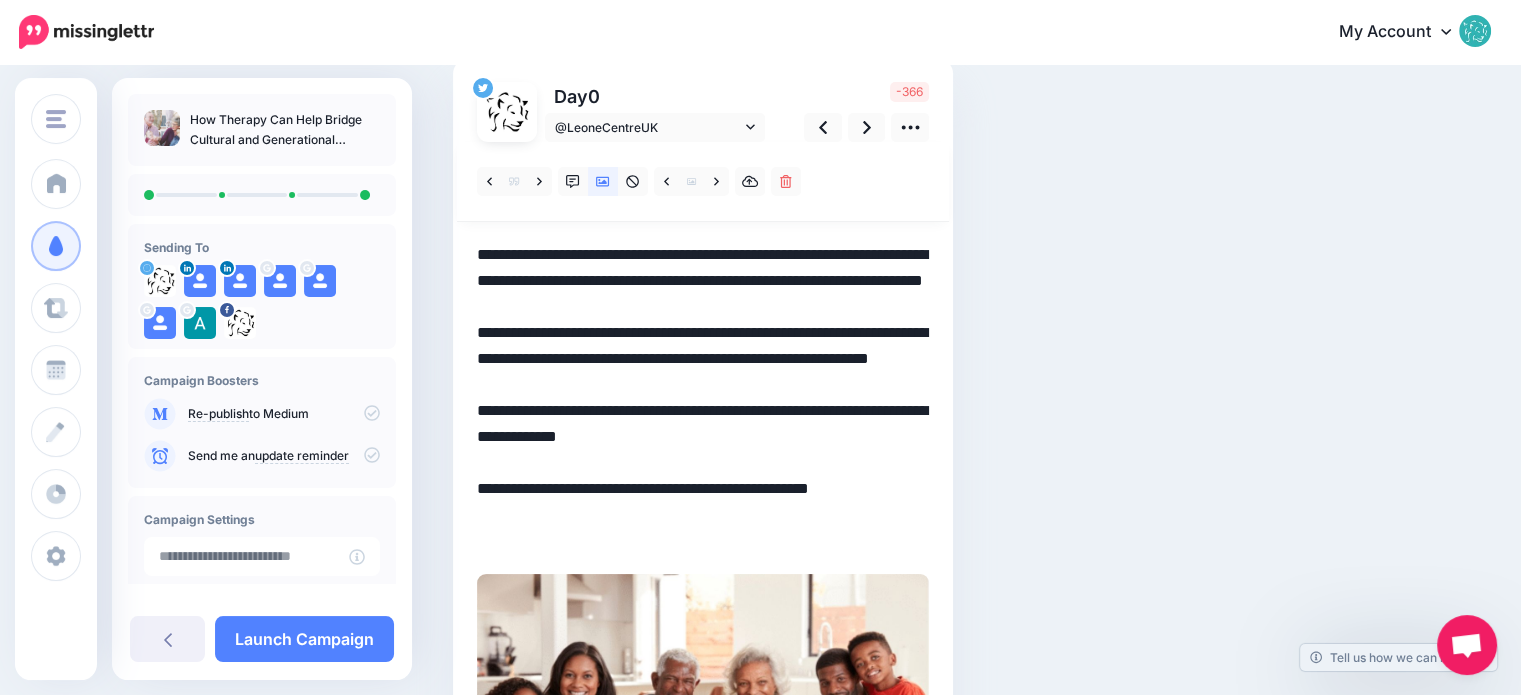 click on "Day  0
@LeoneCentreUK" at bounding box center [703, 610] 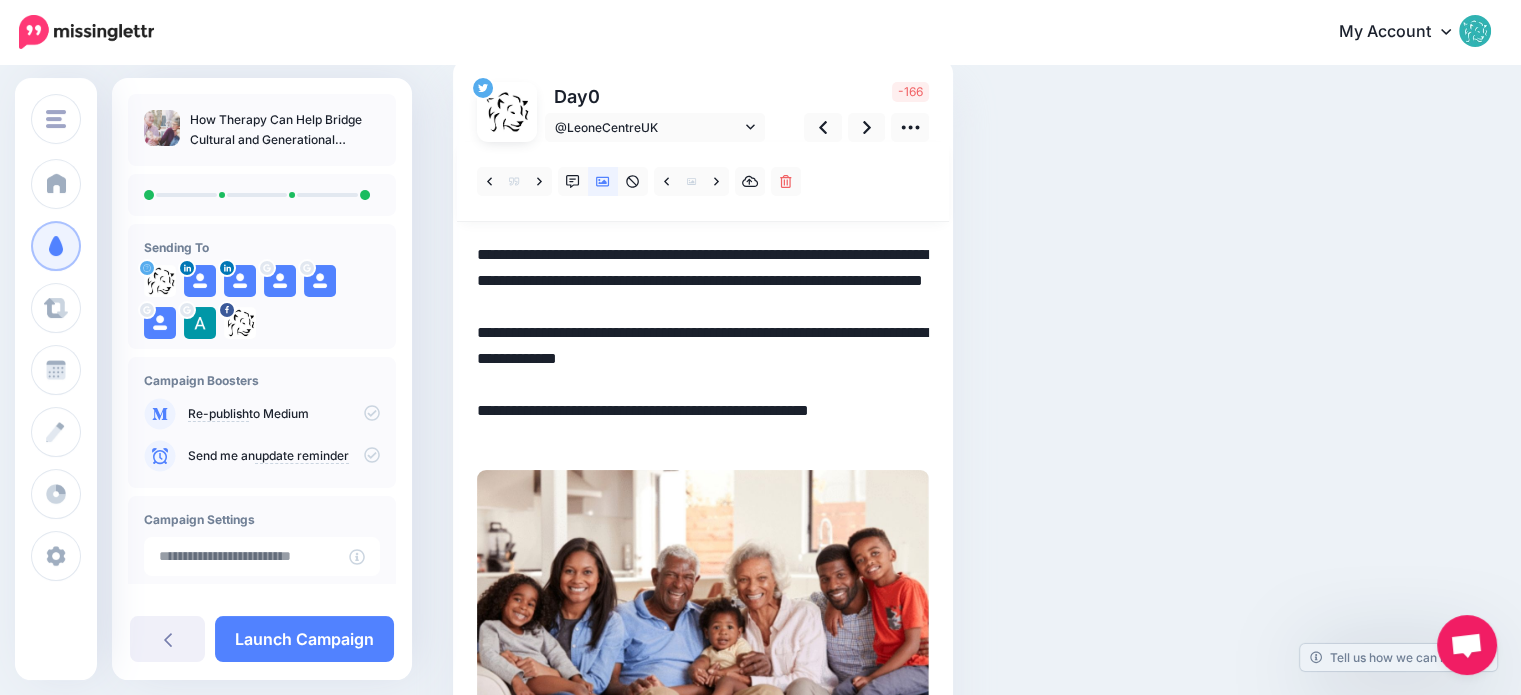 click on "**********" at bounding box center (703, 346) 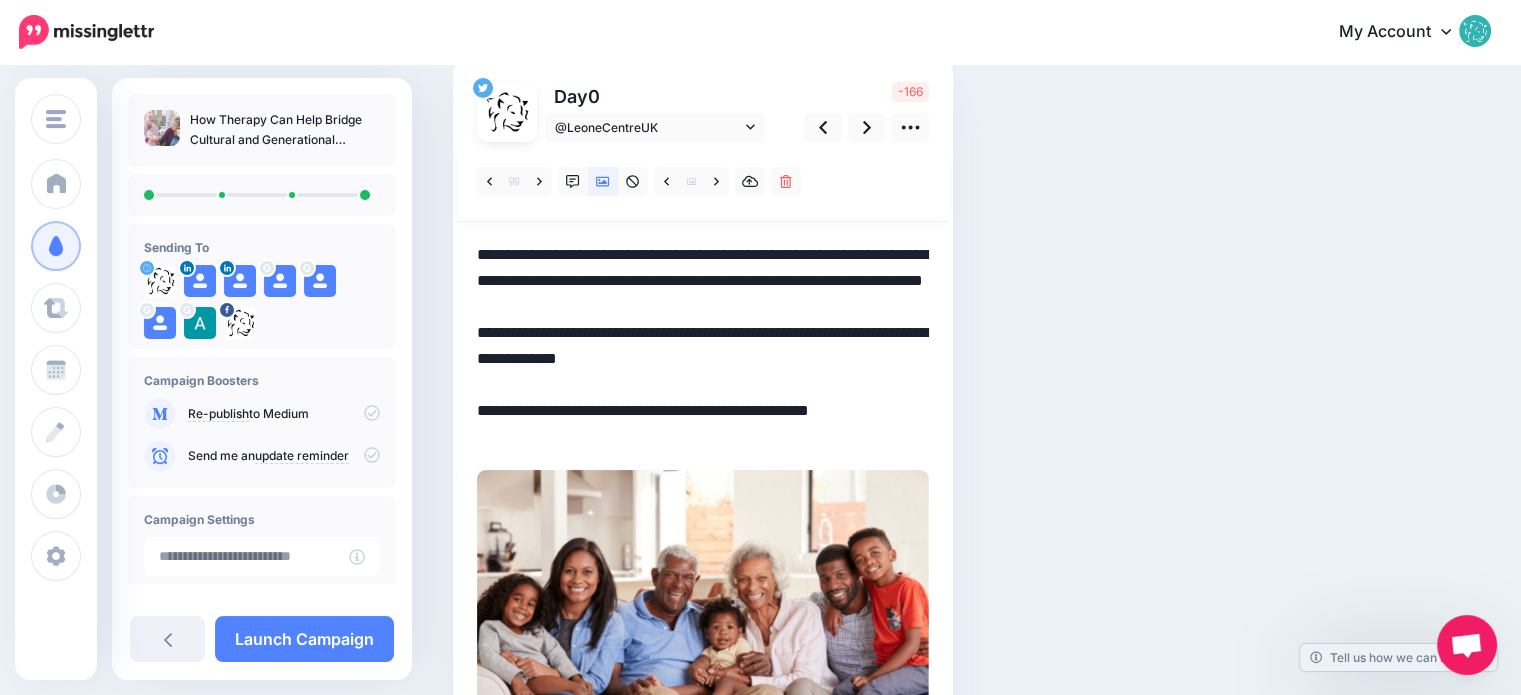 click on "**********" at bounding box center [703, 346] 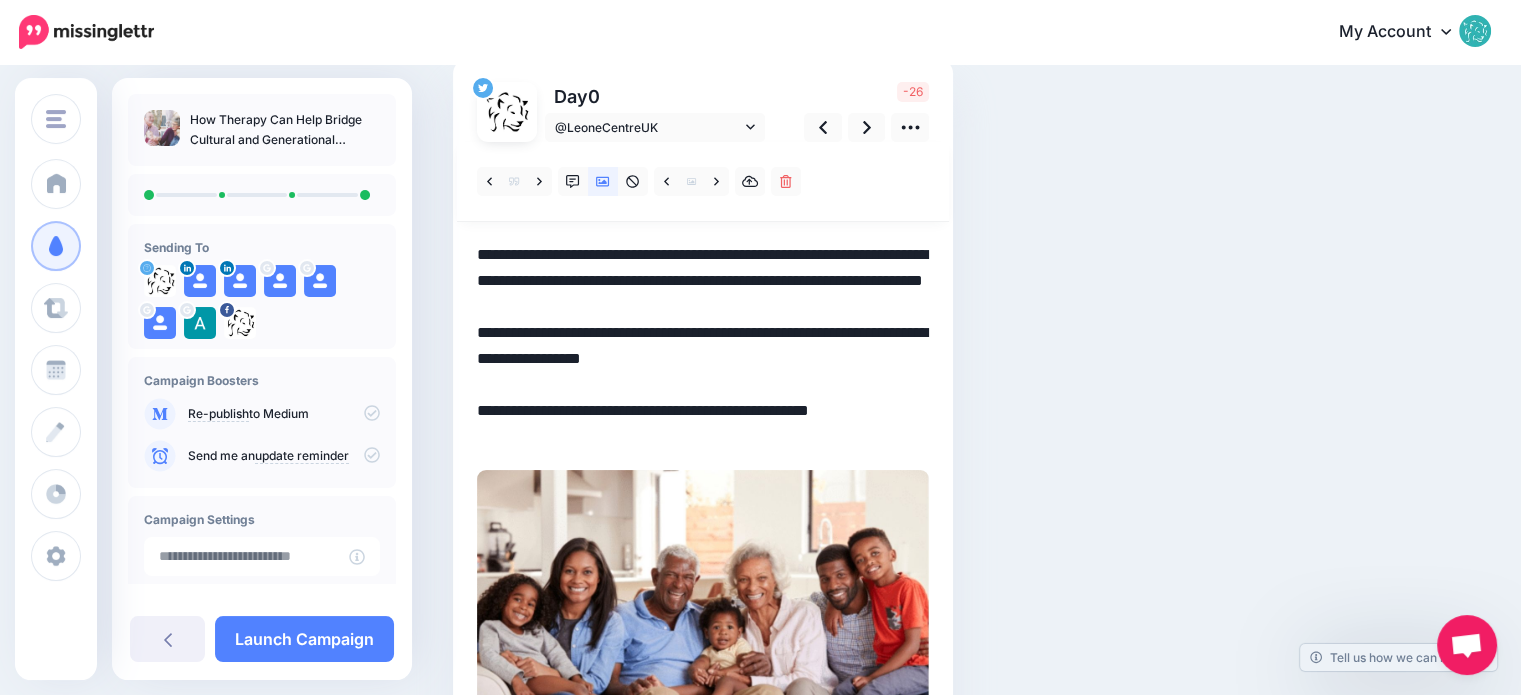 drag, startPoint x: 820, startPoint y: 357, endPoint x: 611, endPoint y: 358, distance: 209.0024 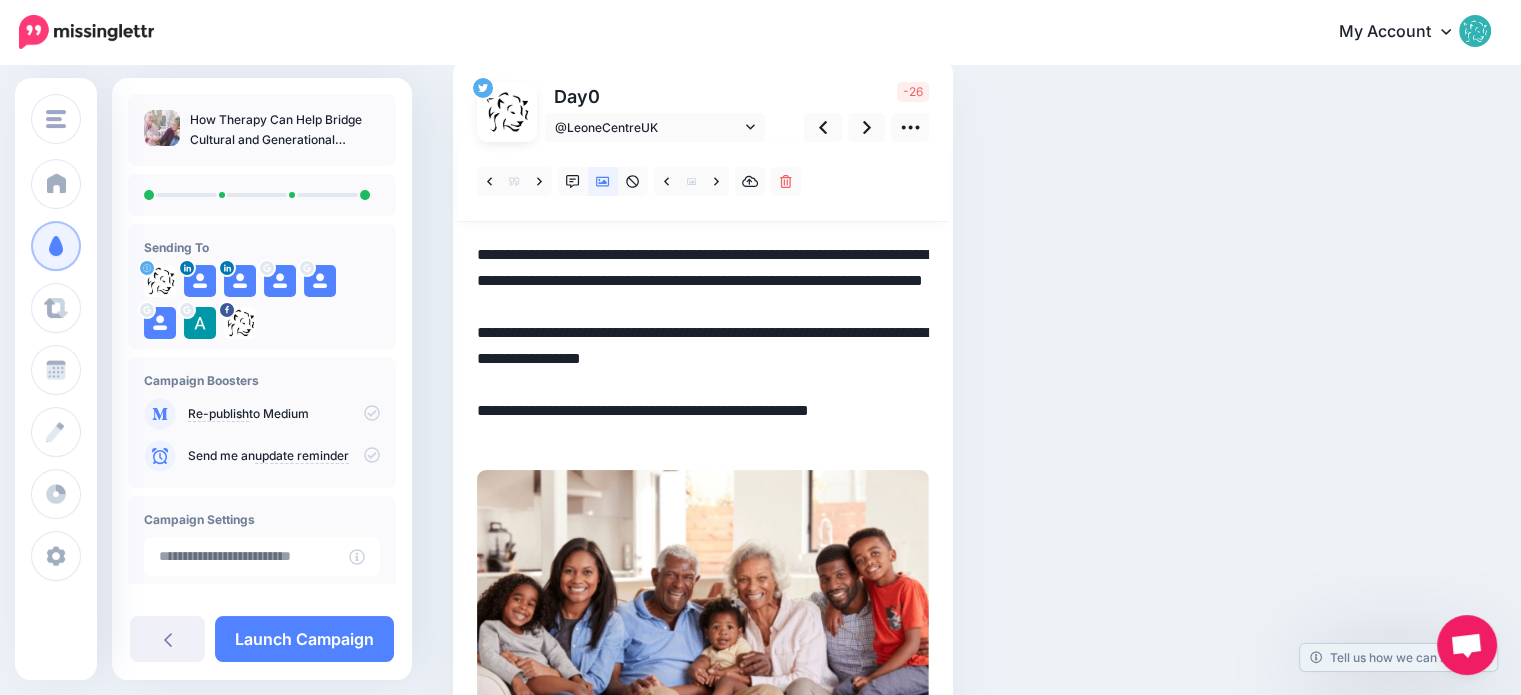 click on "**********" at bounding box center (703, 346) 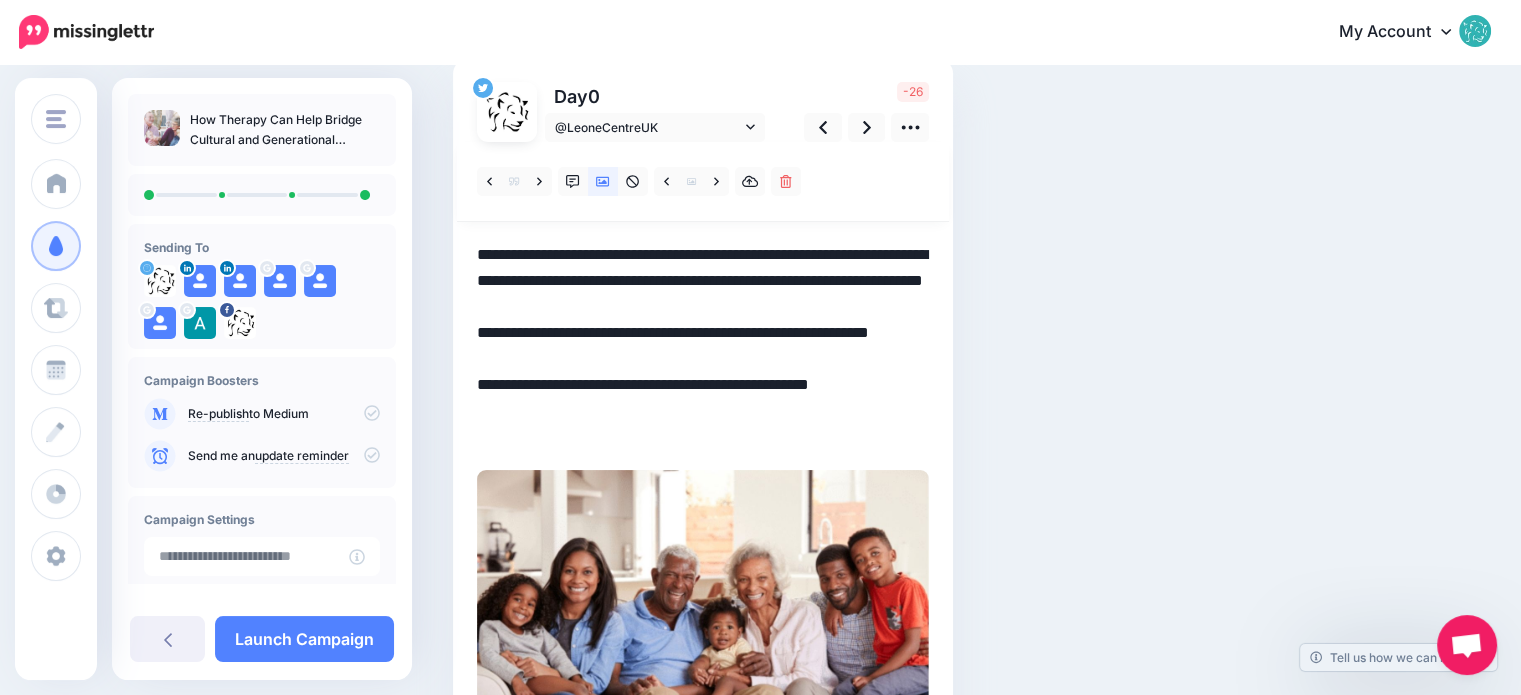 click on "**********" at bounding box center [703, 346] 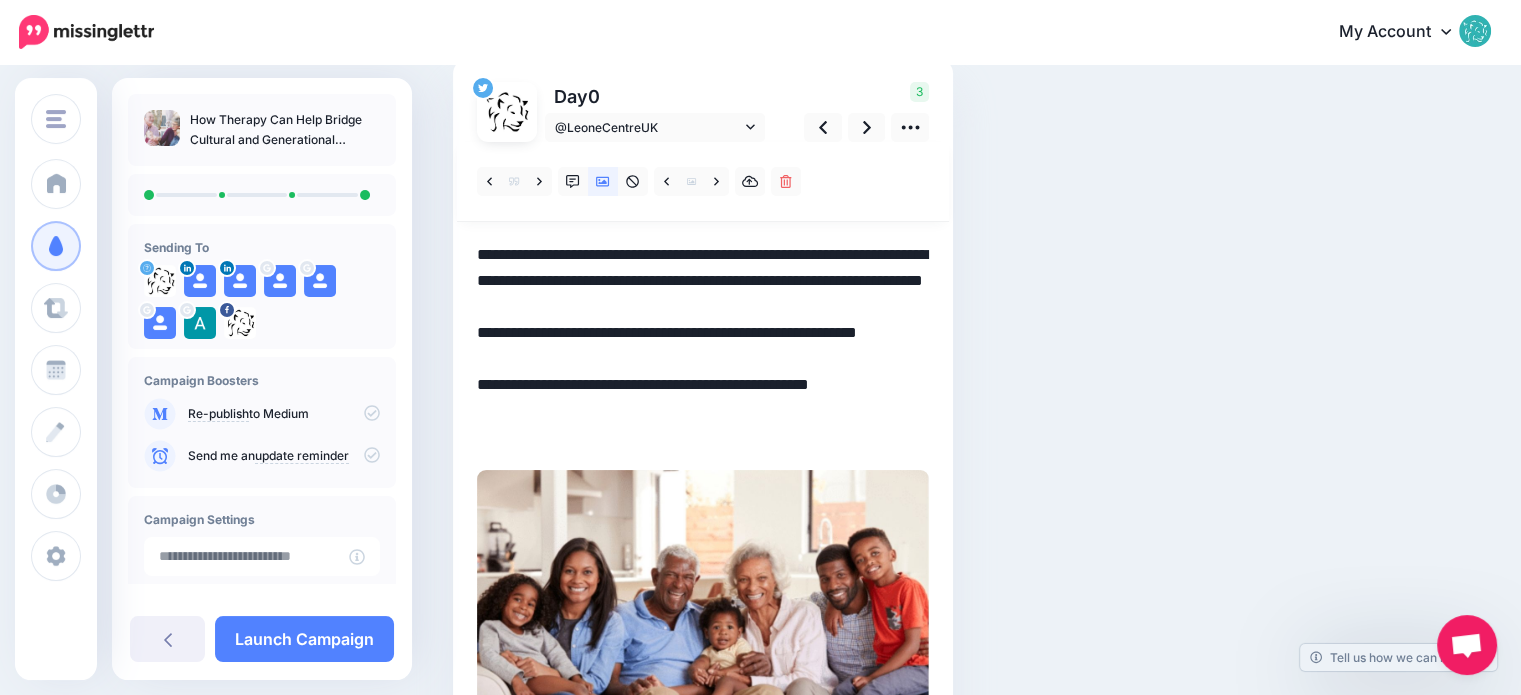 click on "**********" at bounding box center (703, 346) 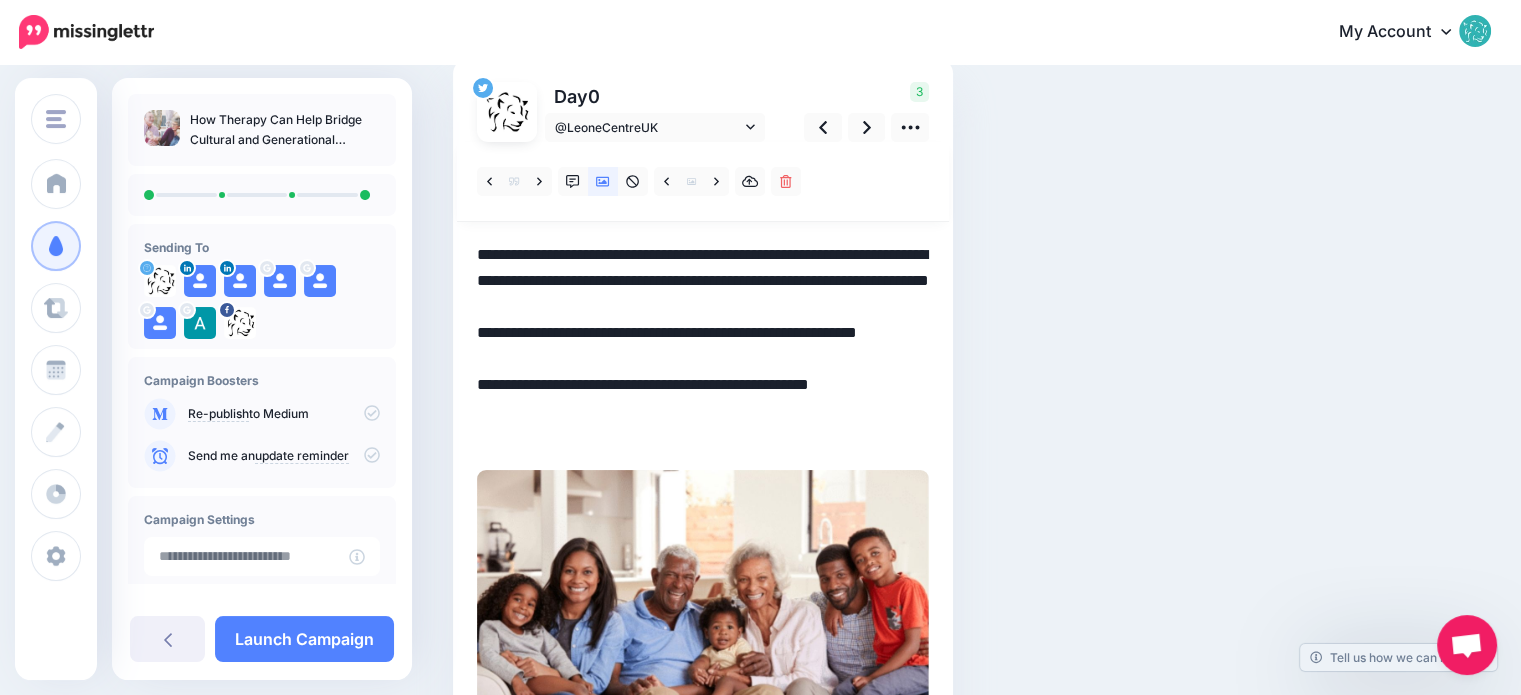 click on "**********" at bounding box center (703, 346) 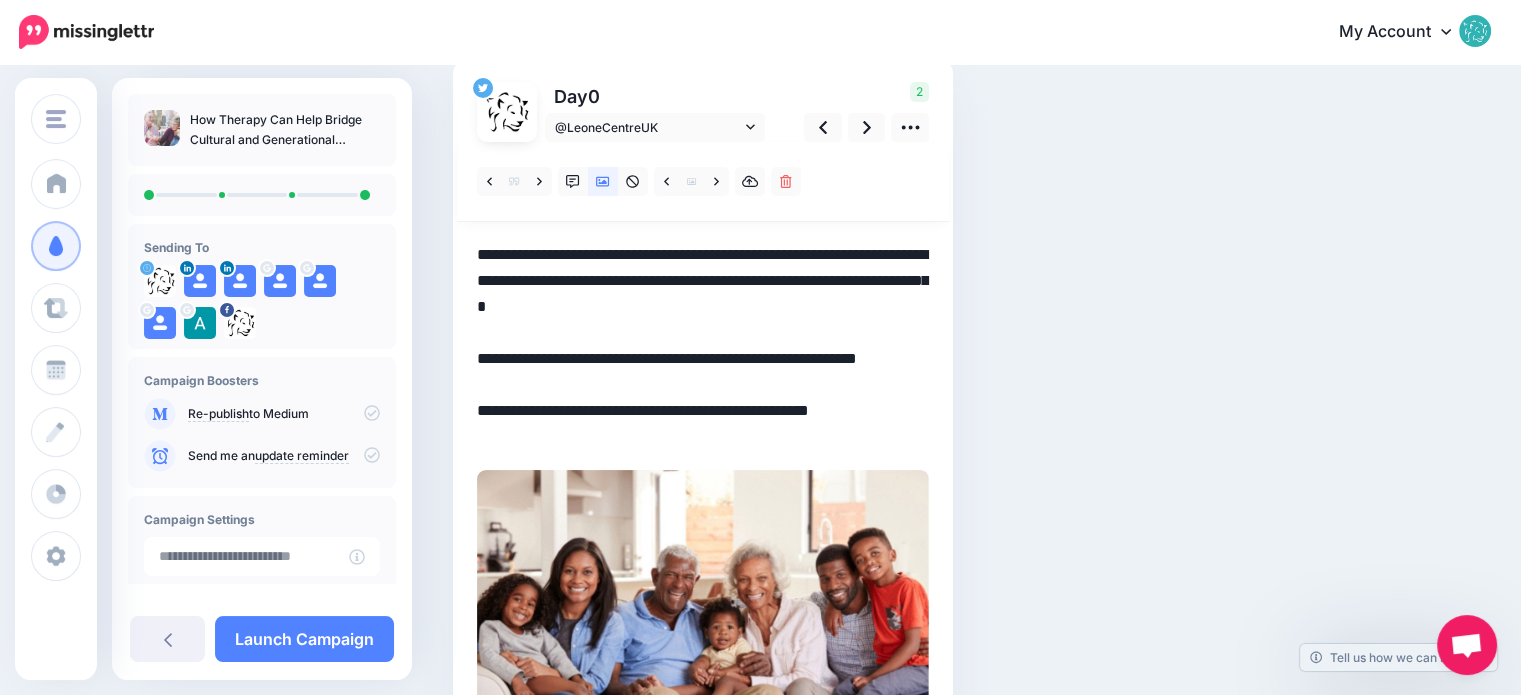 click on "**********" at bounding box center (703, 346) 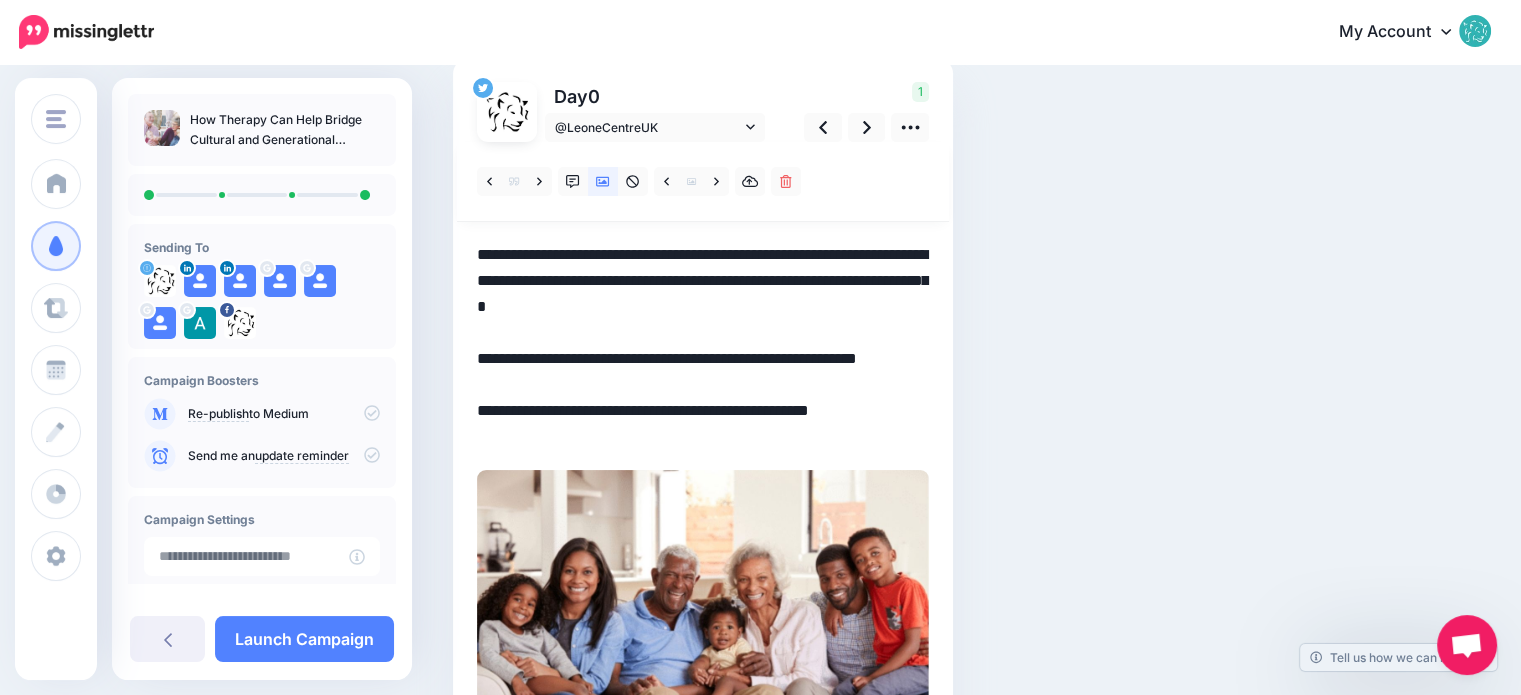 click on "**********" at bounding box center [703, 346] 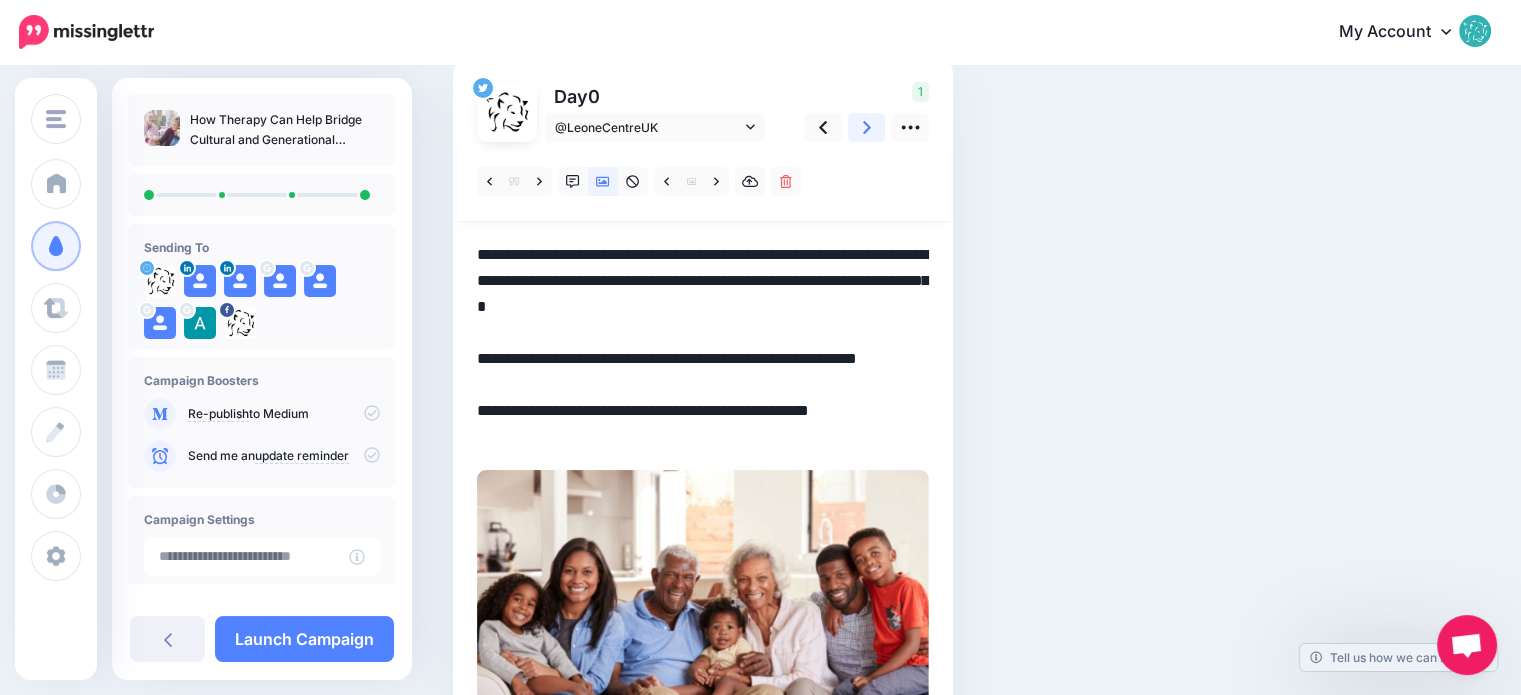 type on "**********" 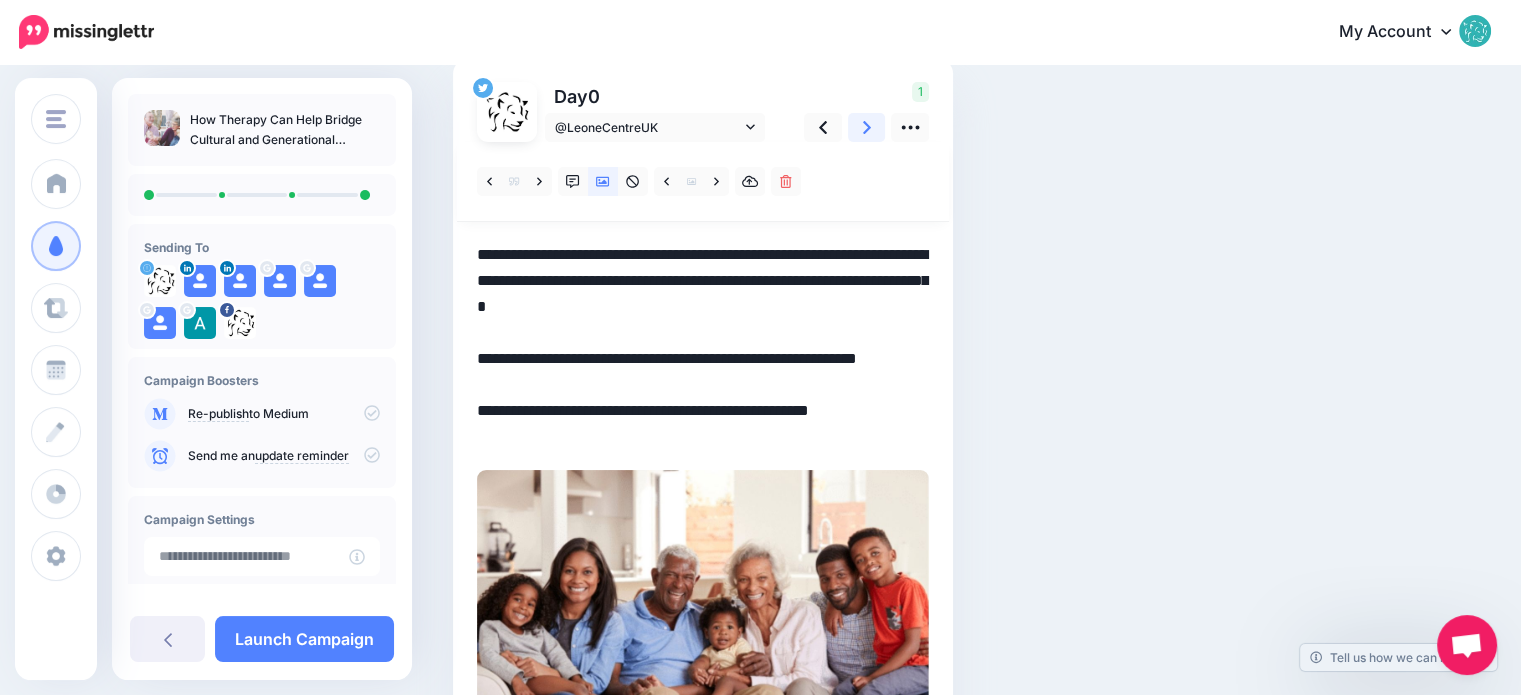 click at bounding box center [867, 127] 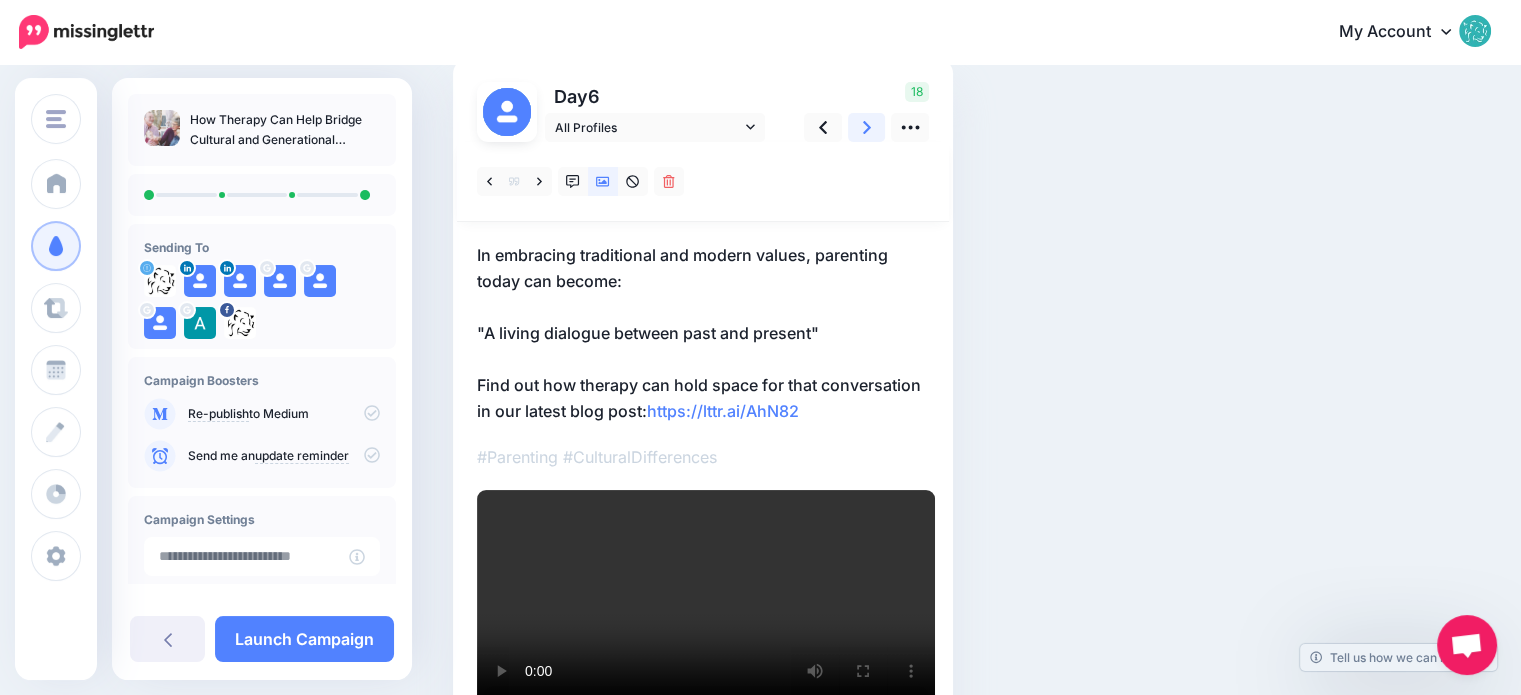 click 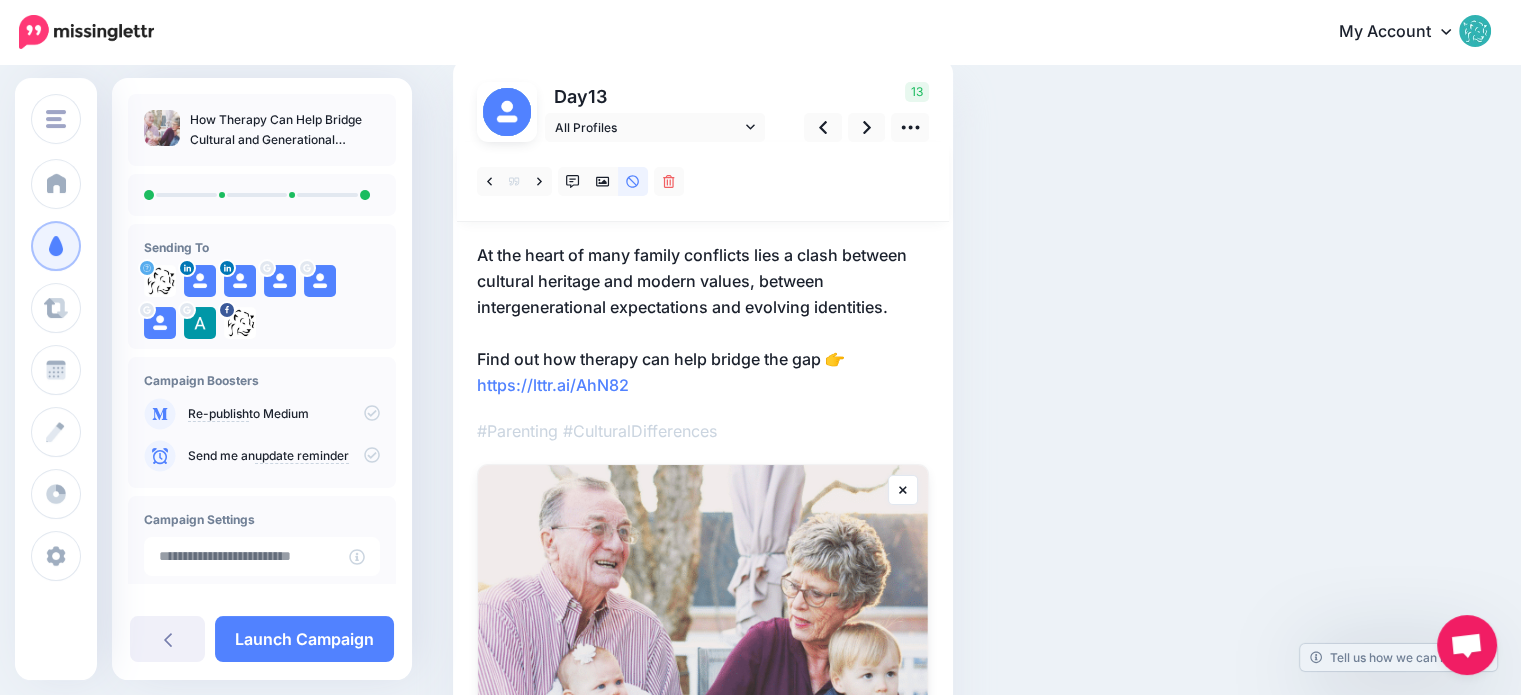click on "At the heart of many family conflicts lies a clash between cultural heritage and modern values, between intergenerational expectations and evolving identities. Find out how therapy can help bridge the gap 👉  https://lttr.ai/AhN82" at bounding box center (703, 320) 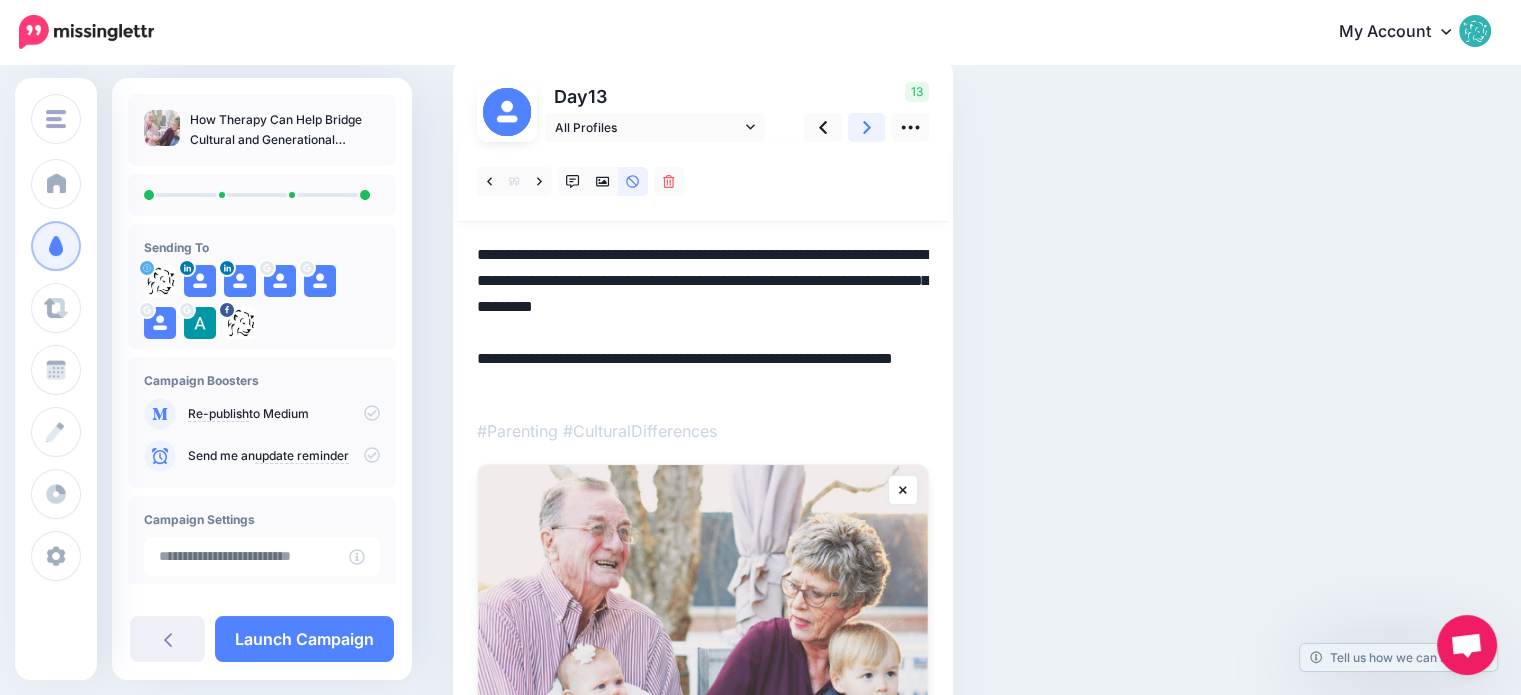 click at bounding box center (867, 127) 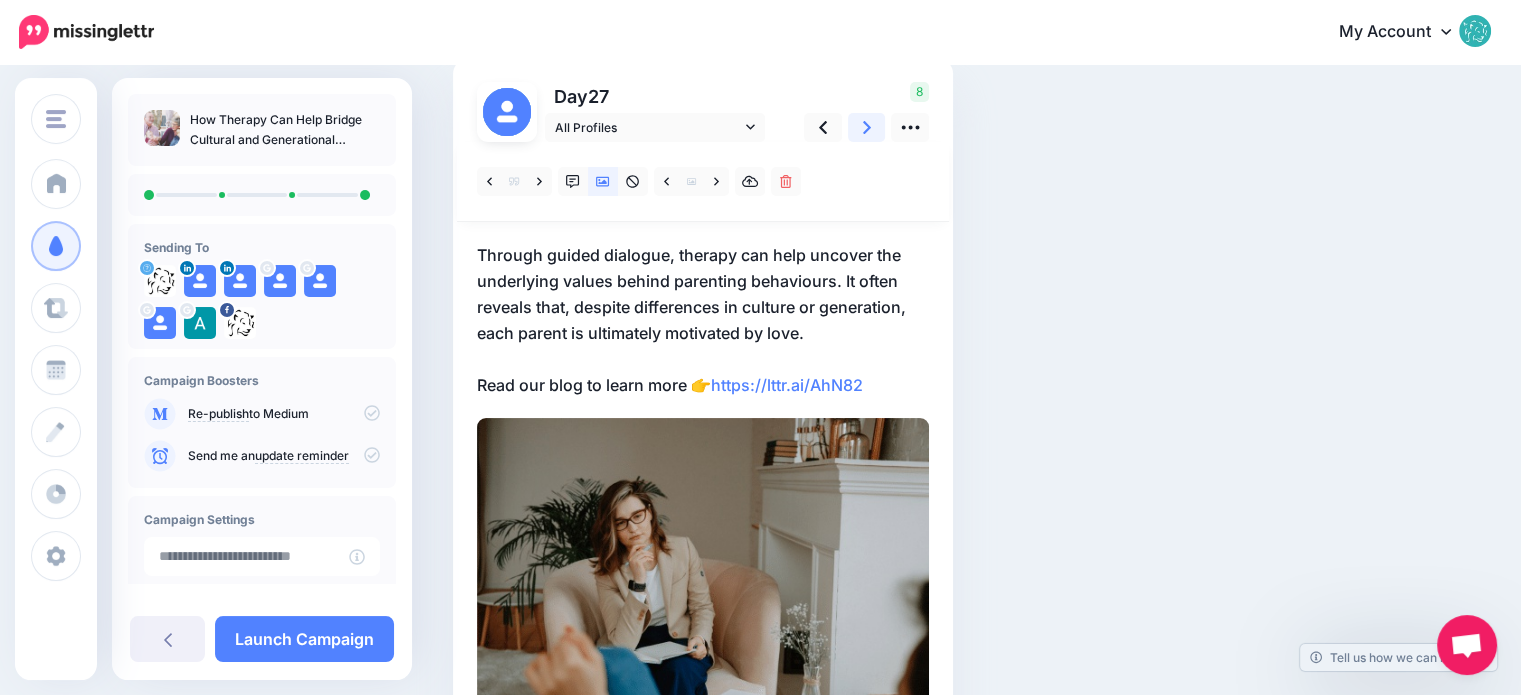 scroll, scrollTop: 0, scrollLeft: 0, axis: both 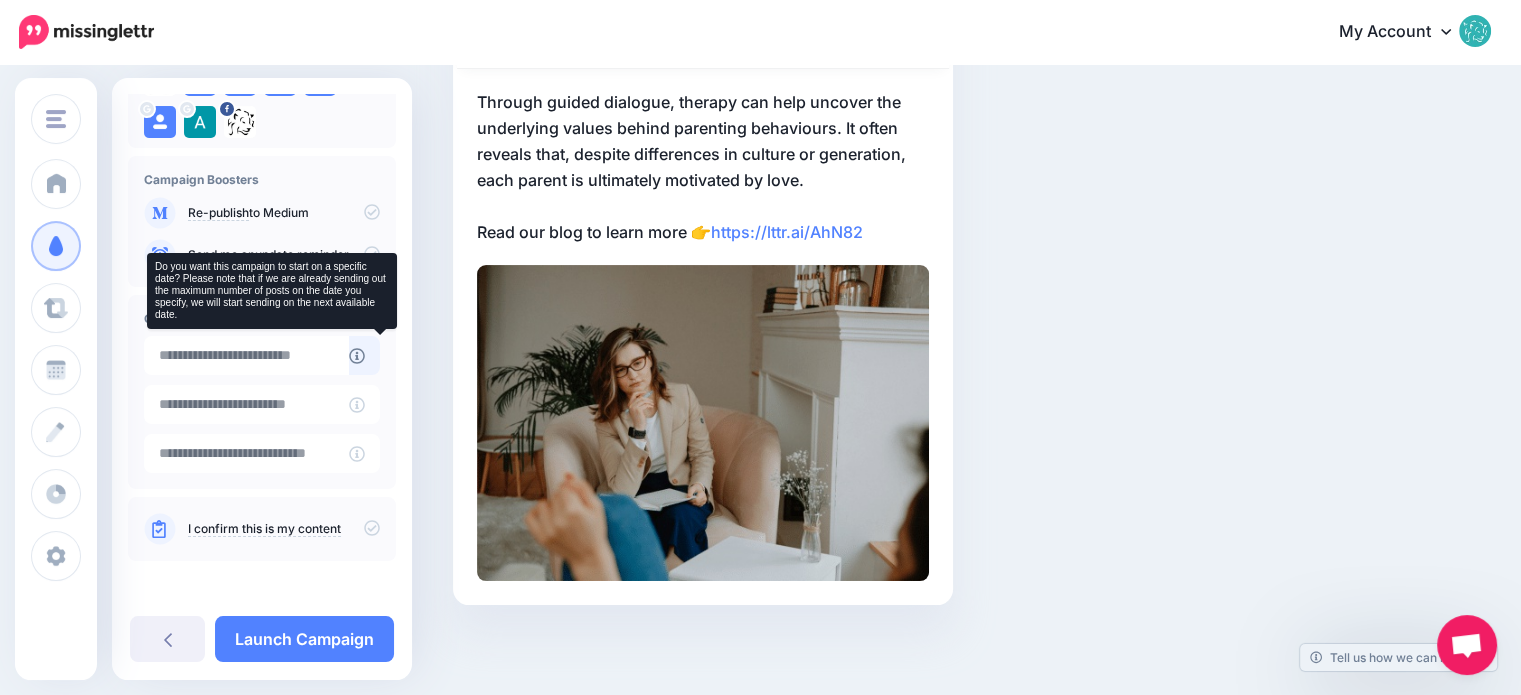 click 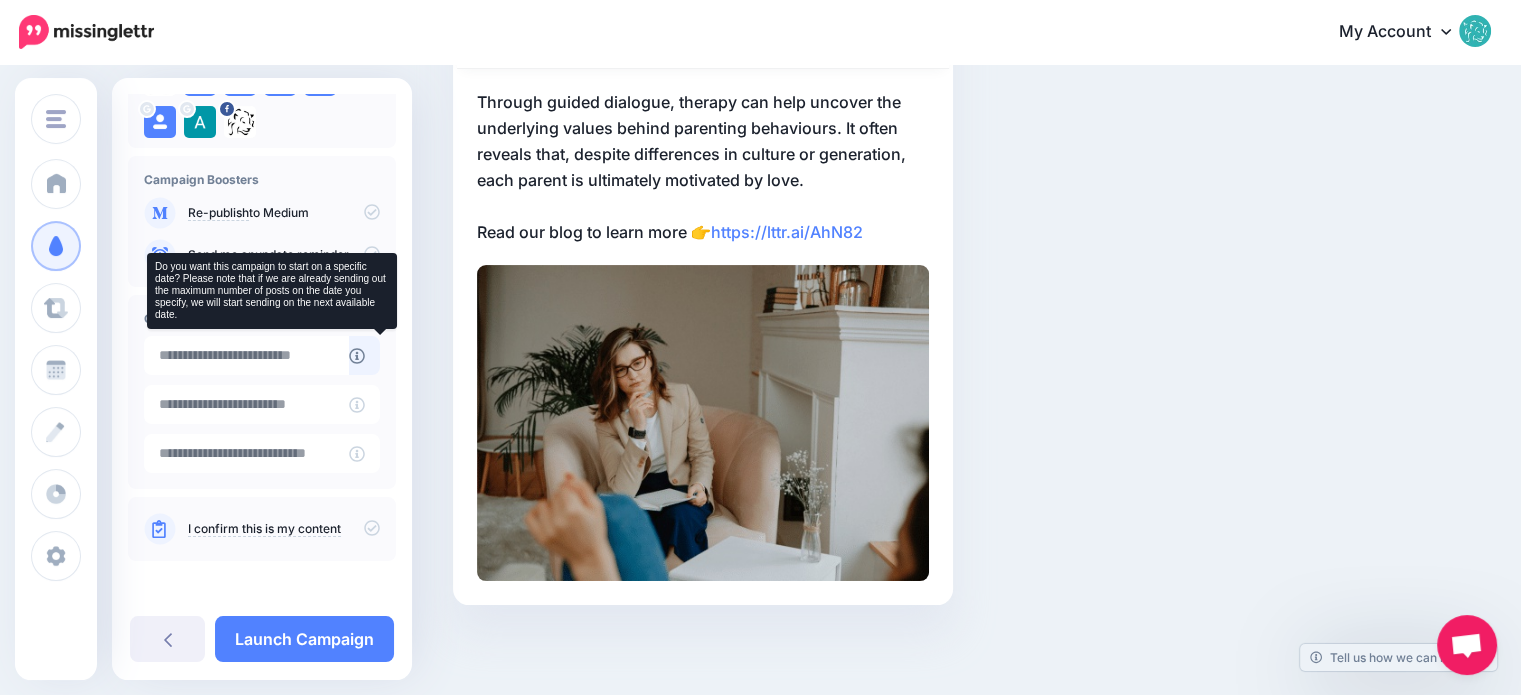 scroll, scrollTop: 0, scrollLeft: 0, axis: both 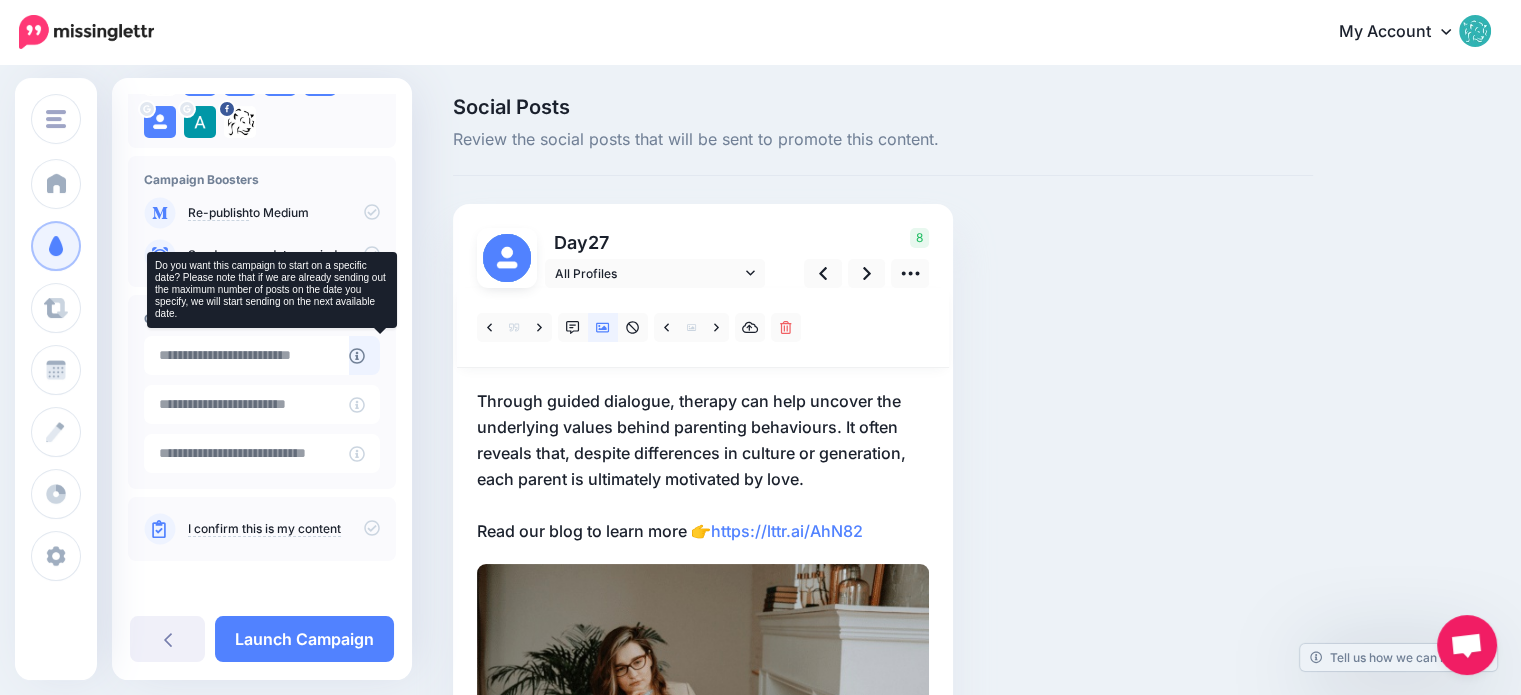 click 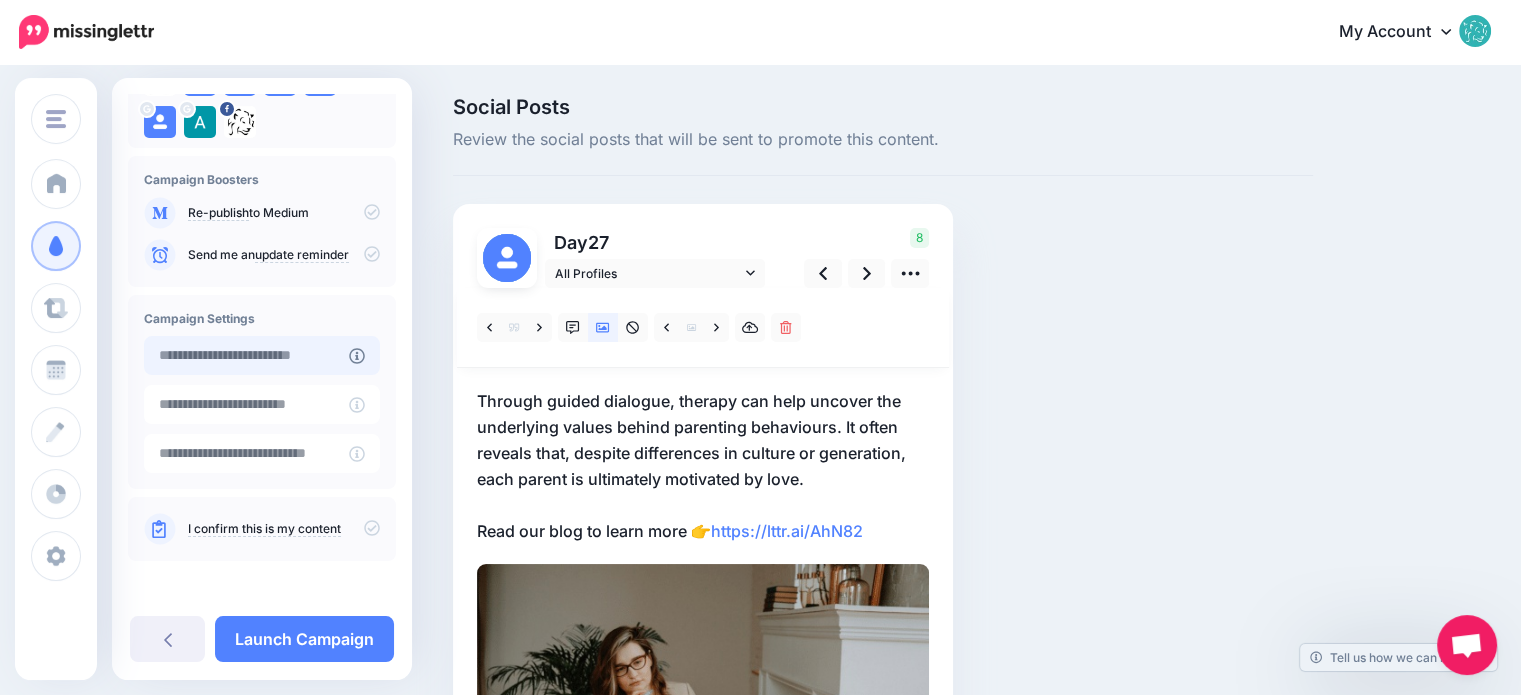 click at bounding box center (246, 355) 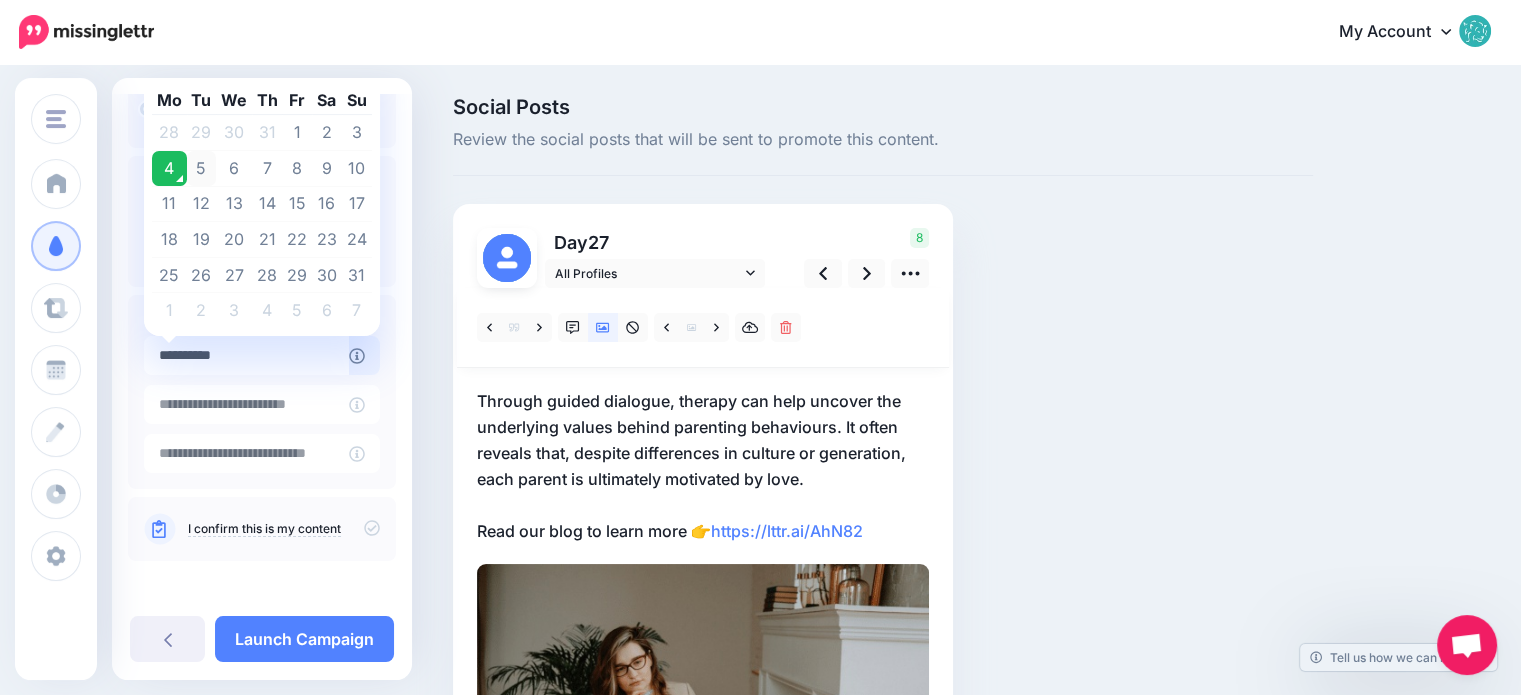 click on "5" at bounding box center [202, 169] 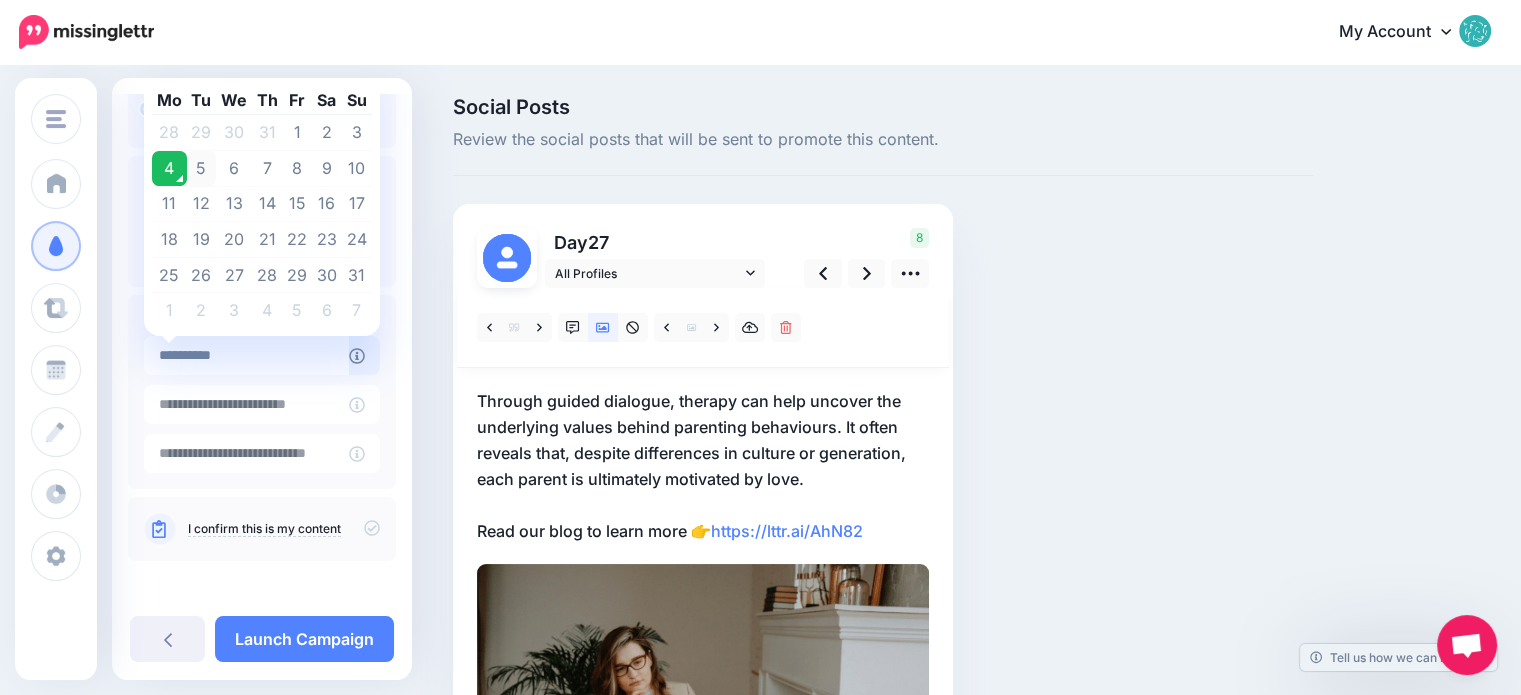 type on "**********" 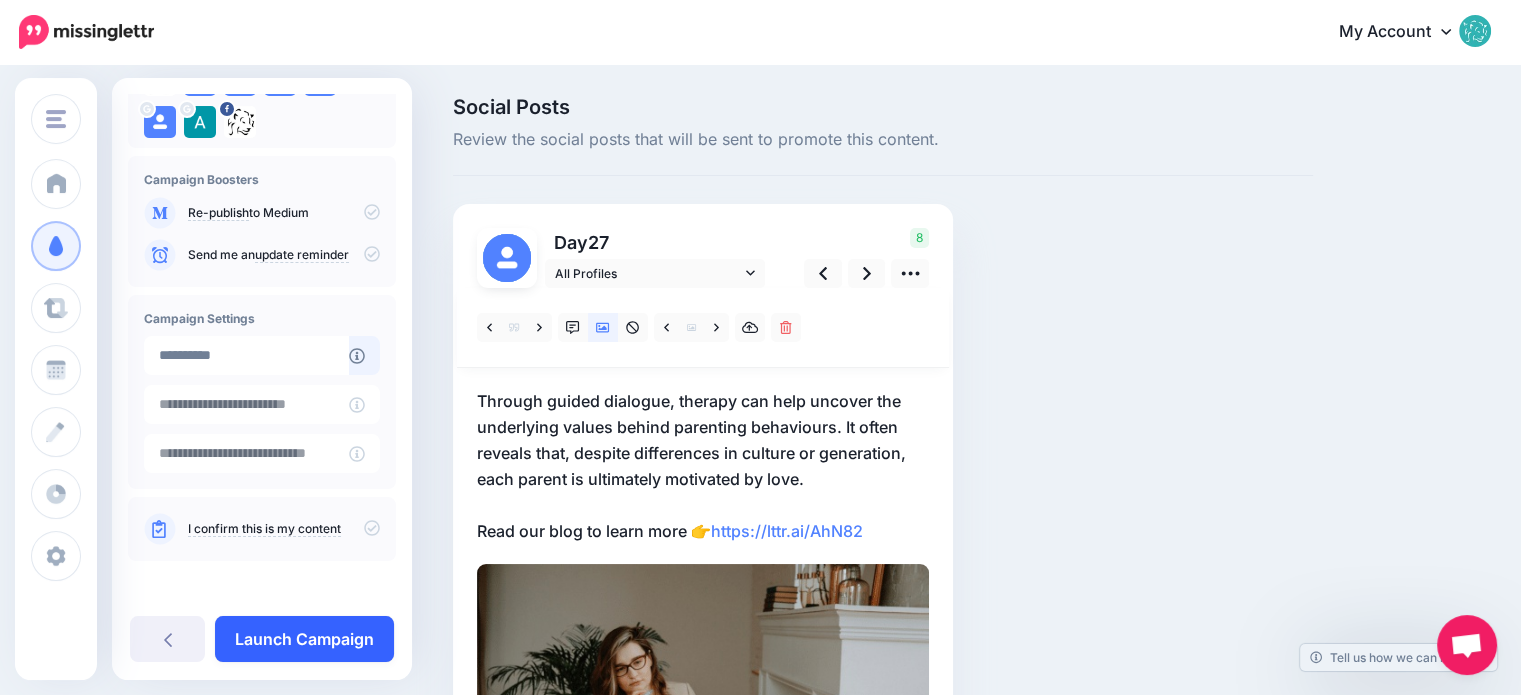 click on "Launch Campaign" at bounding box center (304, 639) 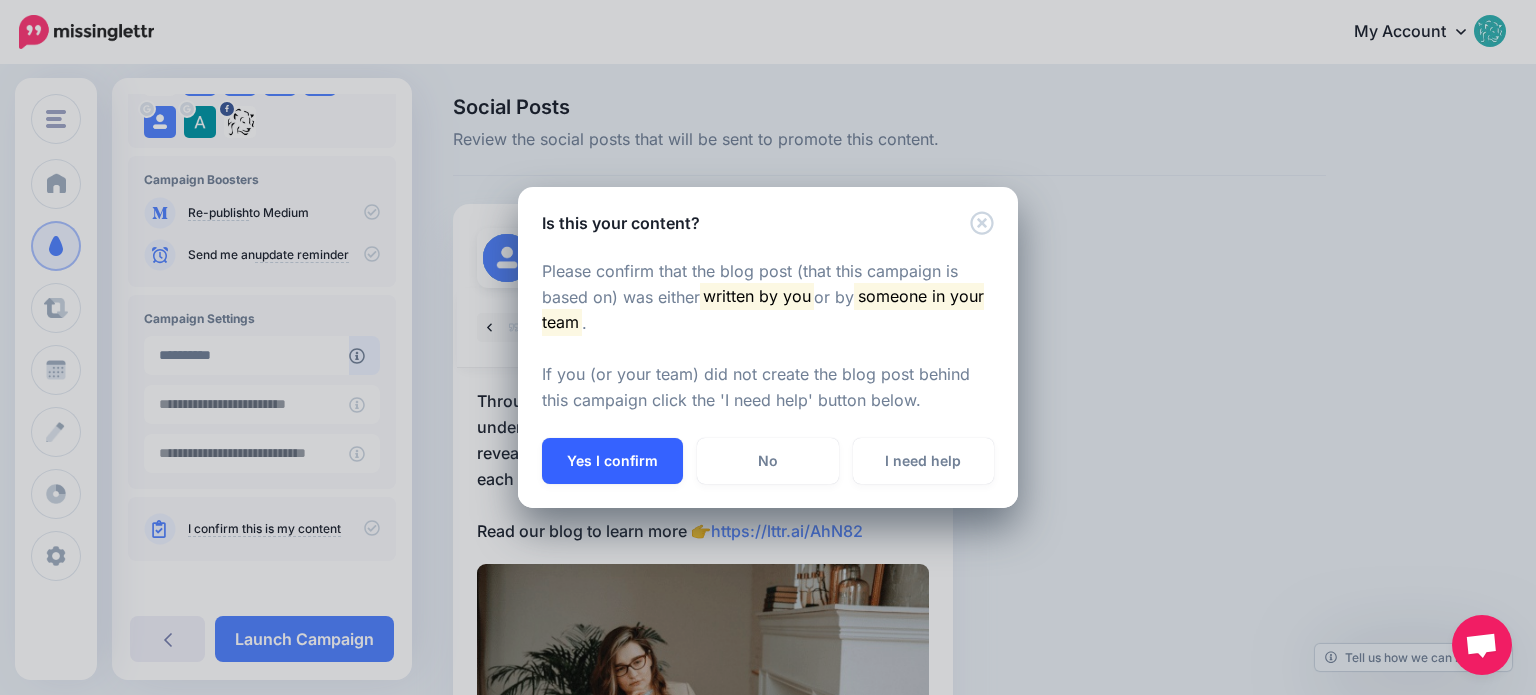 click on "Yes I confirm" at bounding box center [612, 461] 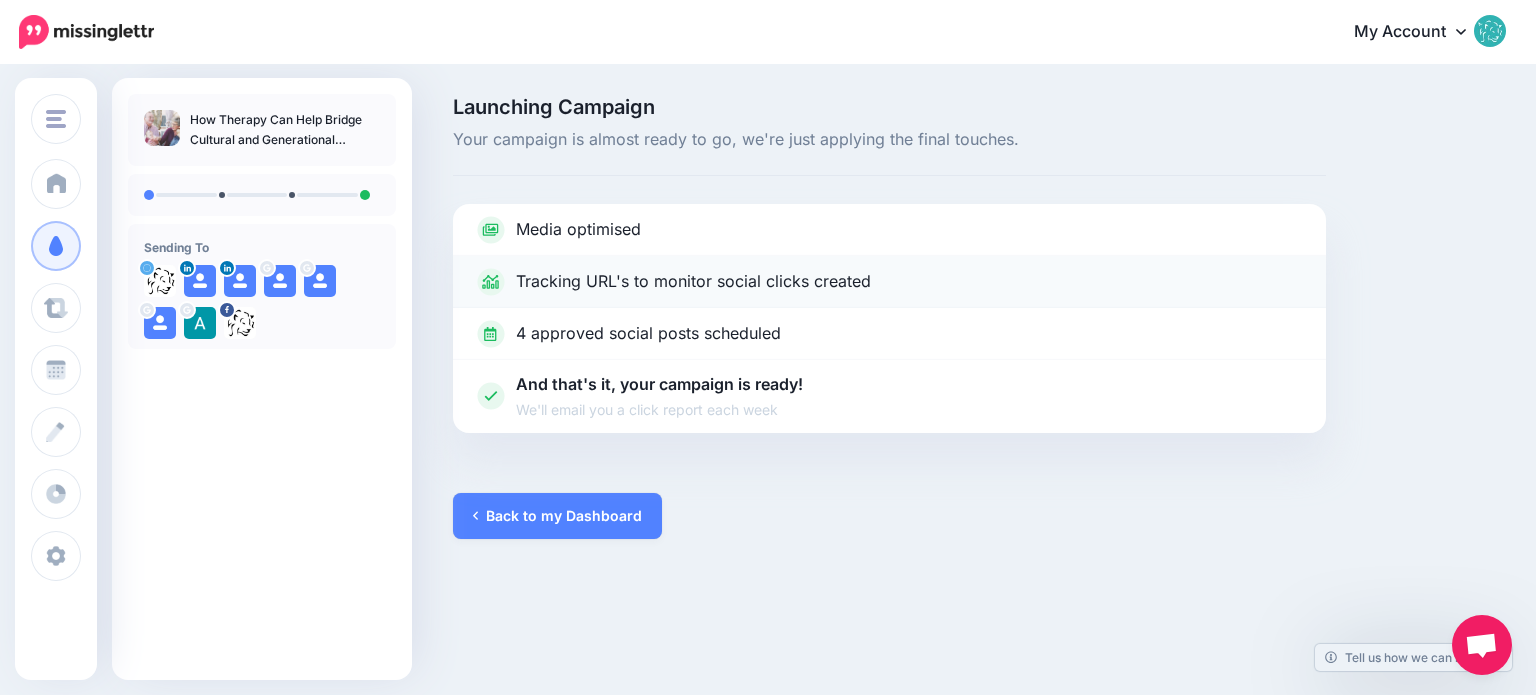 scroll, scrollTop: 0, scrollLeft: 0, axis: both 